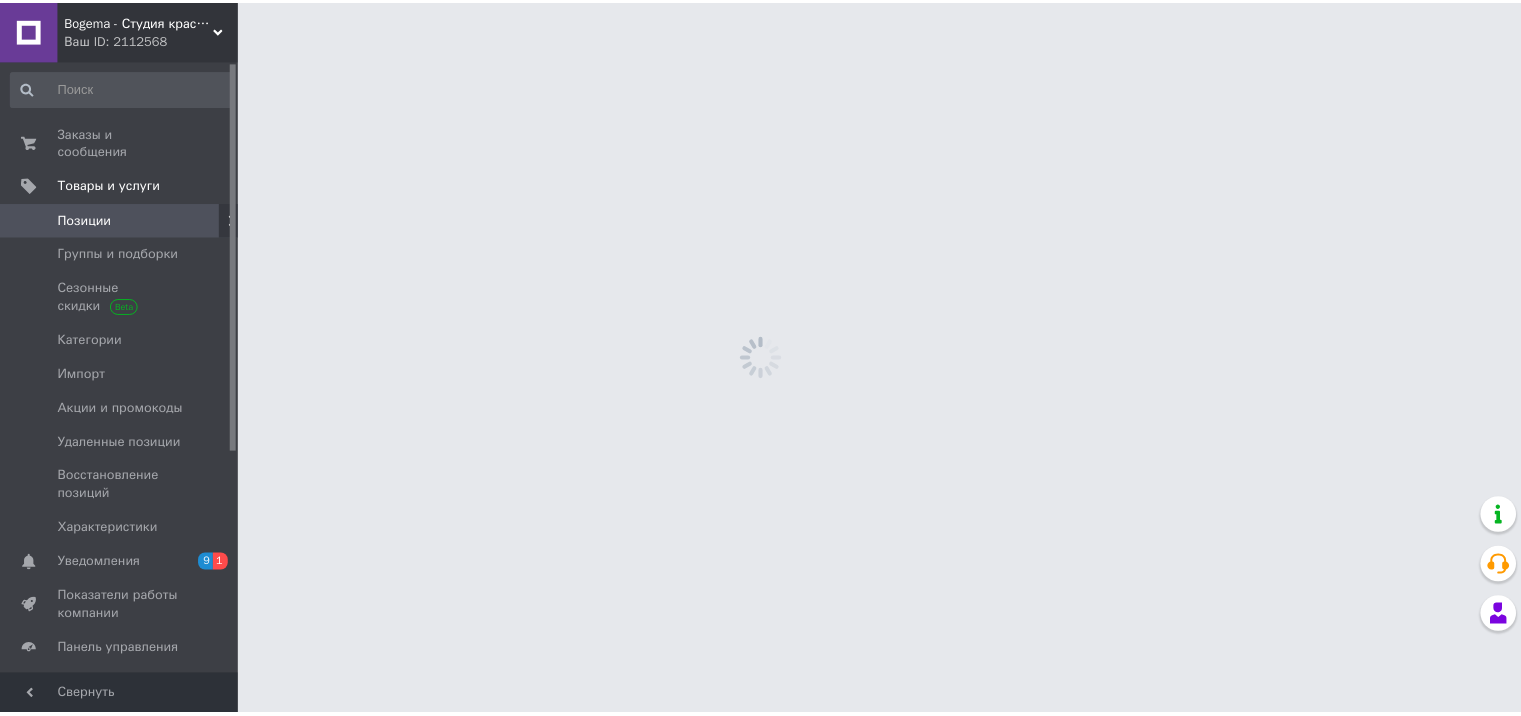 scroll, scrollTop: 0, scrollLeft: 0, axis: both 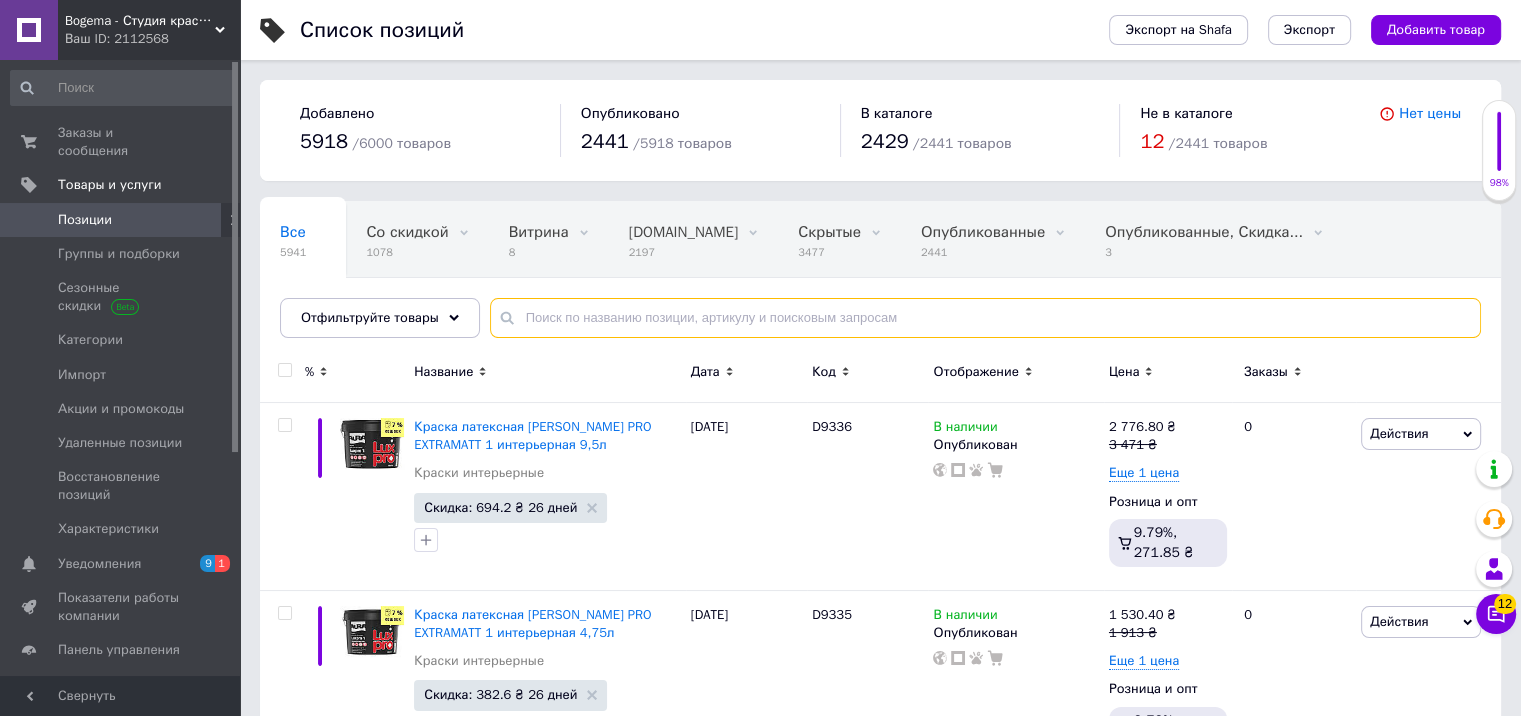 click at bounding box center (985, 318) 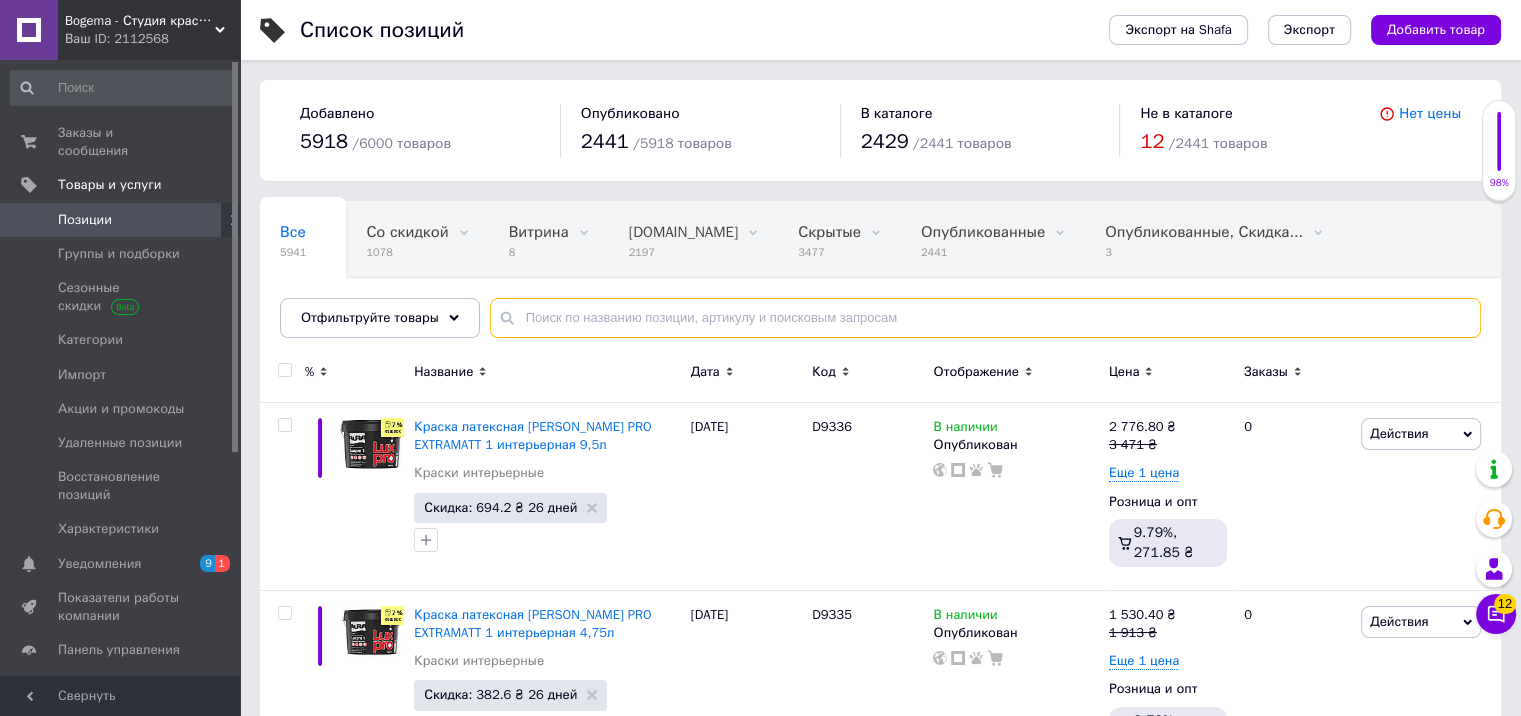 paste on "TONER" 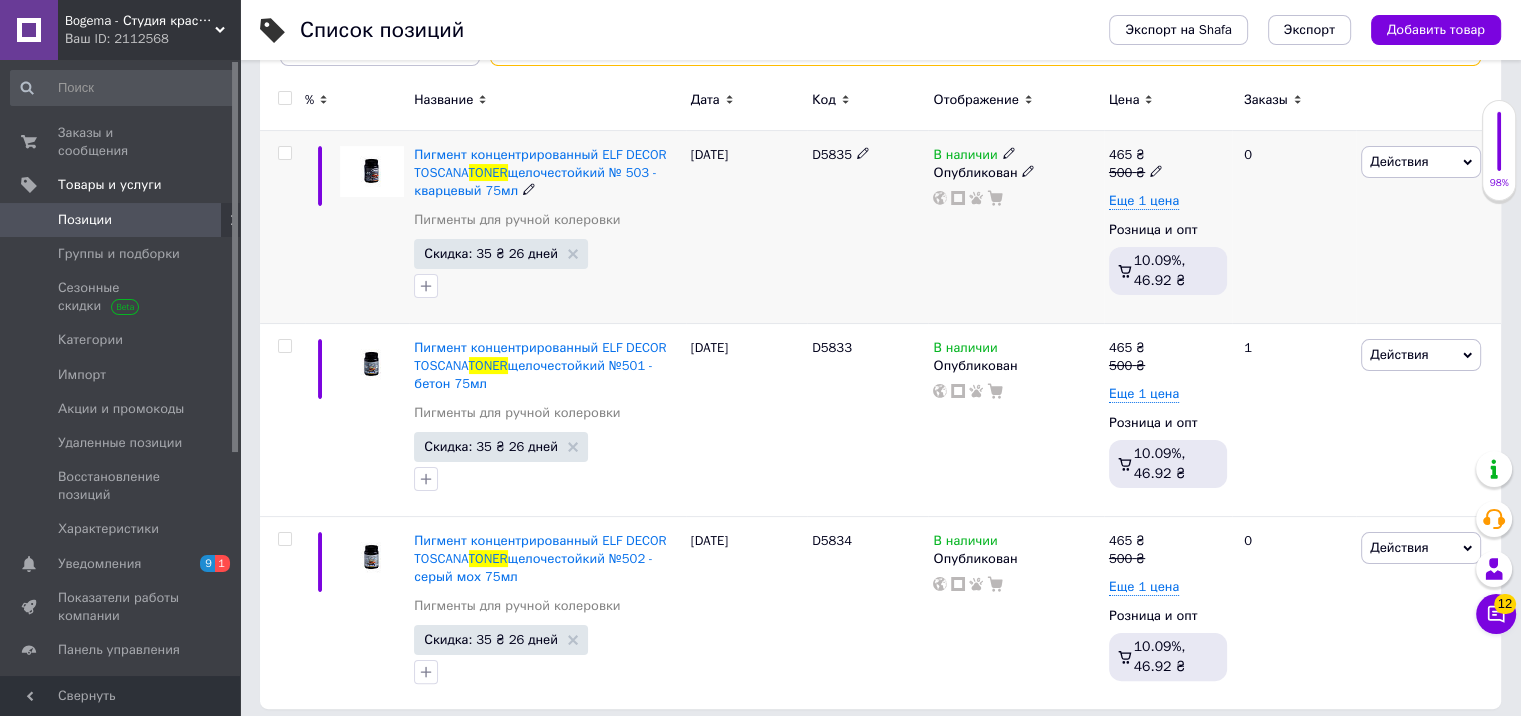 scroll, scrollTop: 275, scrollLeft: 0, axis: vertical 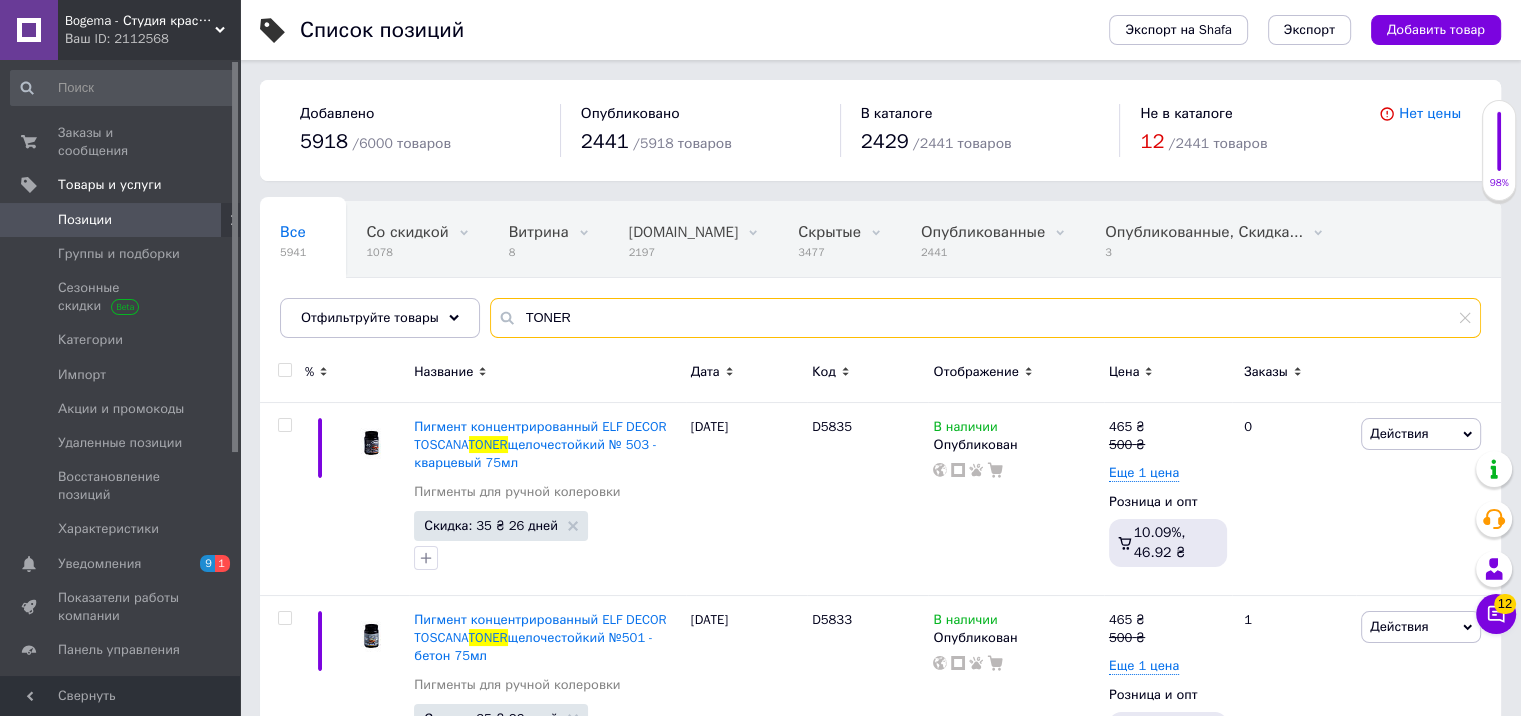 drag, startPoint x: 580, startPoint y: 300, endPoint x: 506, endPoint y: 301, distance: 74.00676 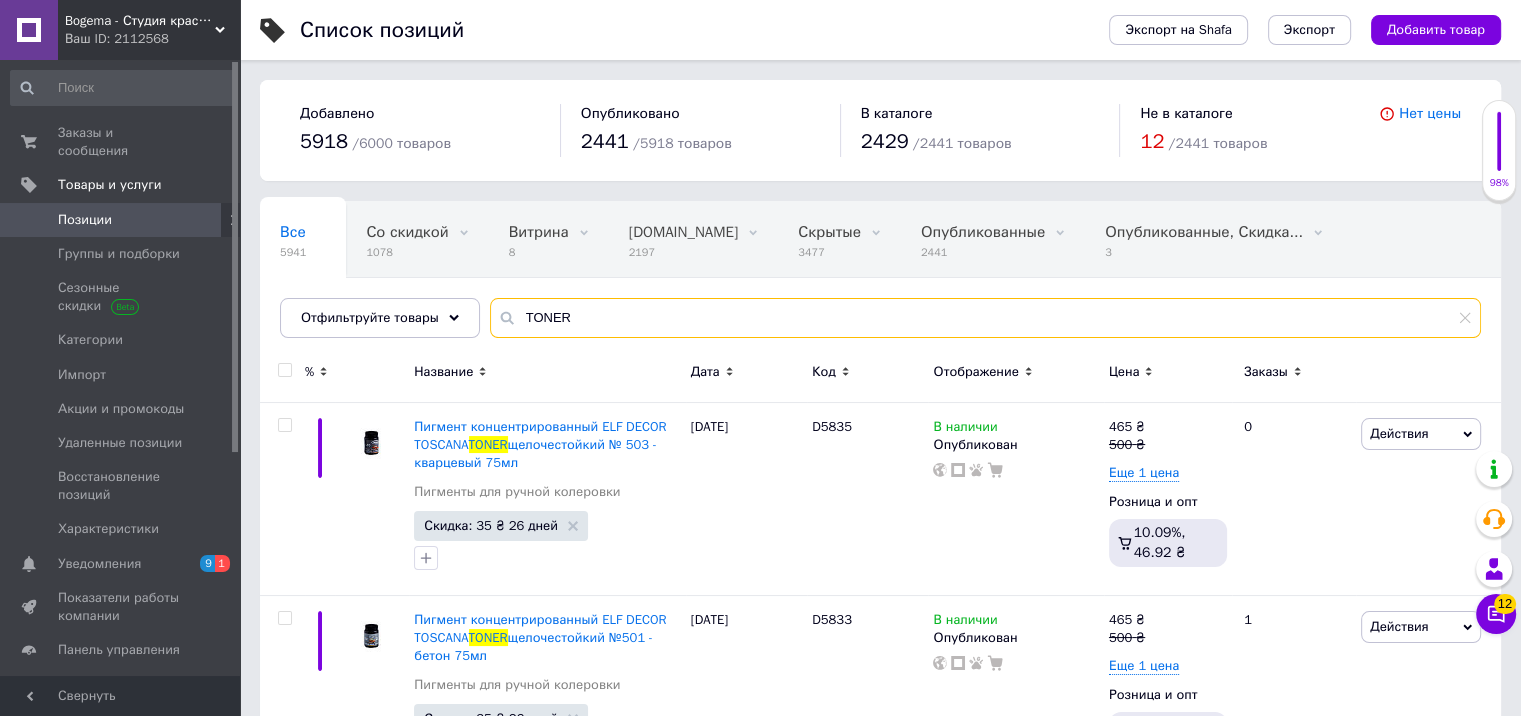 paste on "DECO" 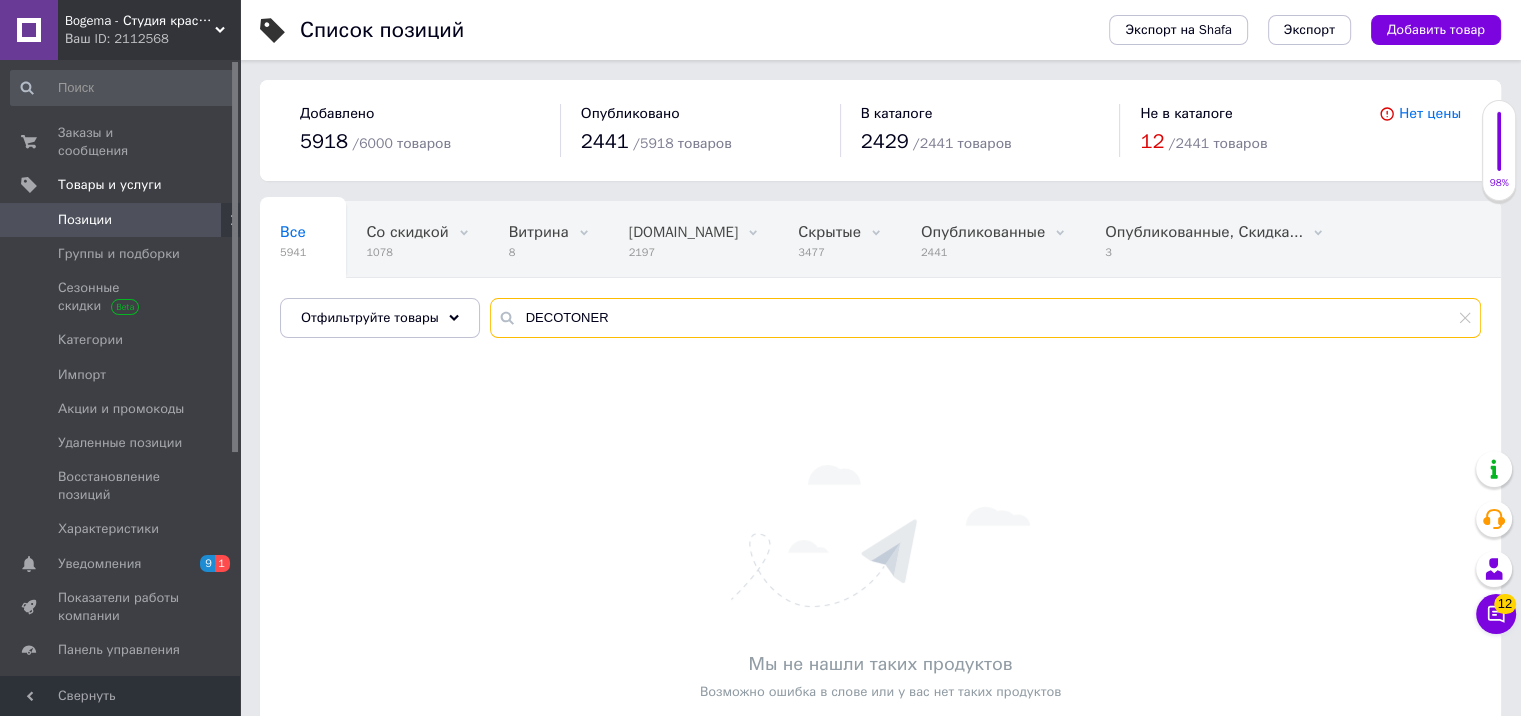 drag, startPoint x: 559, startPoint y: 307, endPoint x: 518, endPoint y: 298, distance: 41.976185 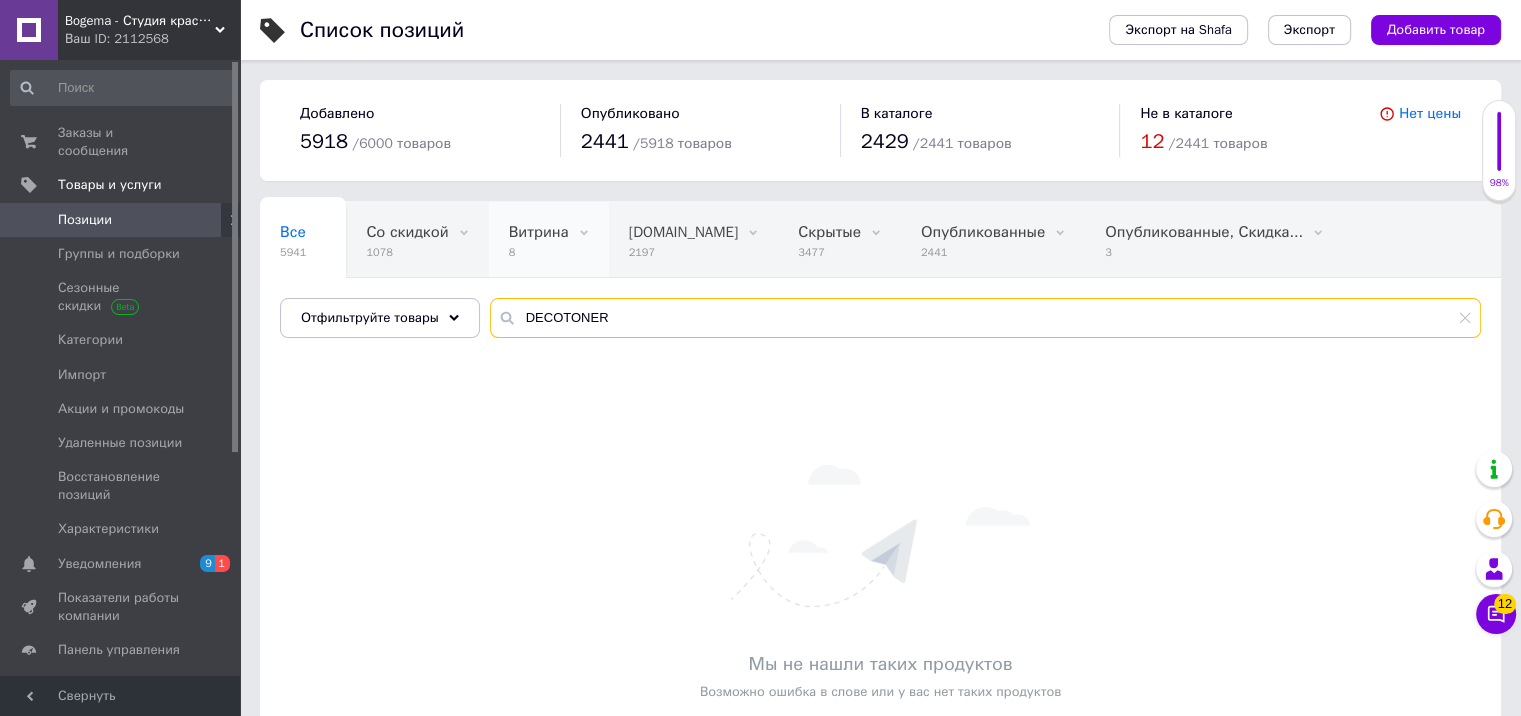 type on "TONER" 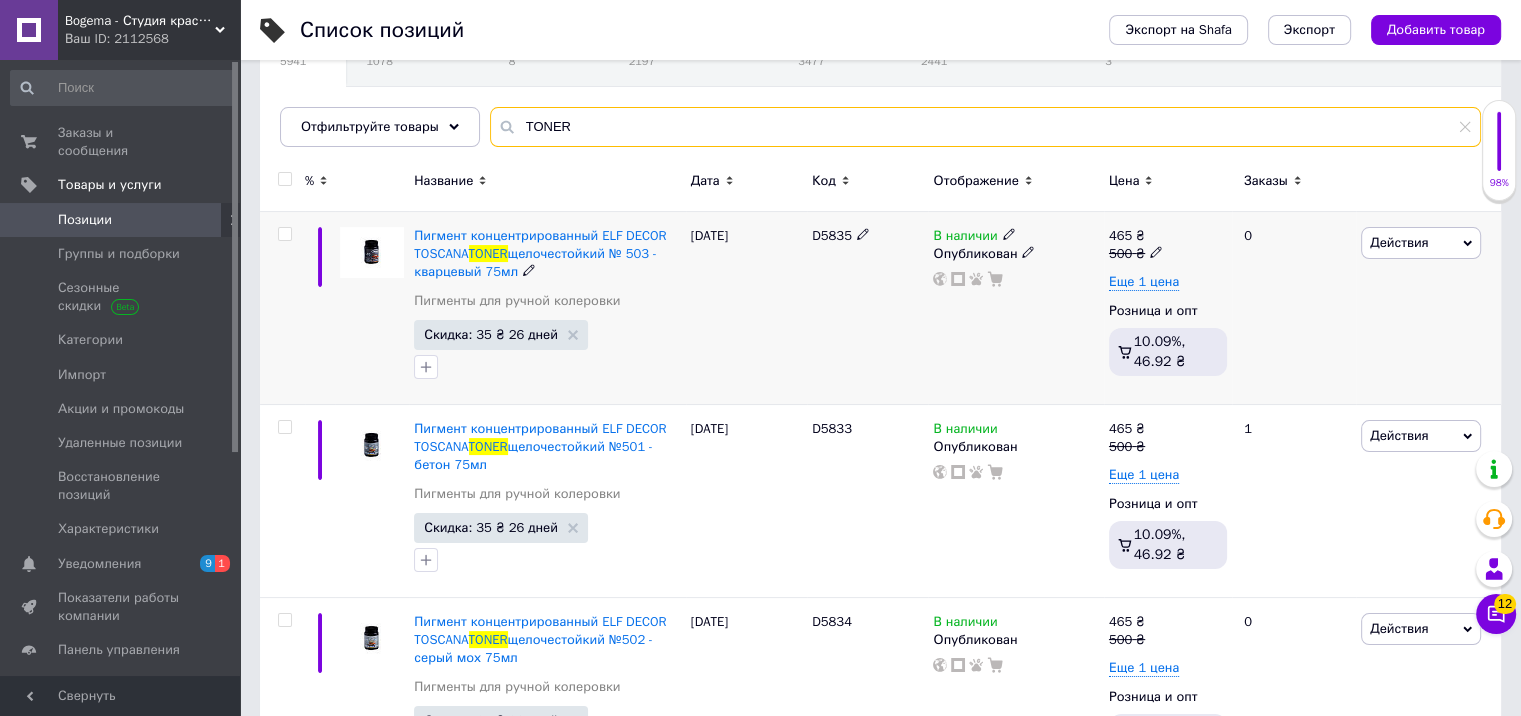 scroll, scrollTop: 200, scrollLeft: 0, axis: vertical 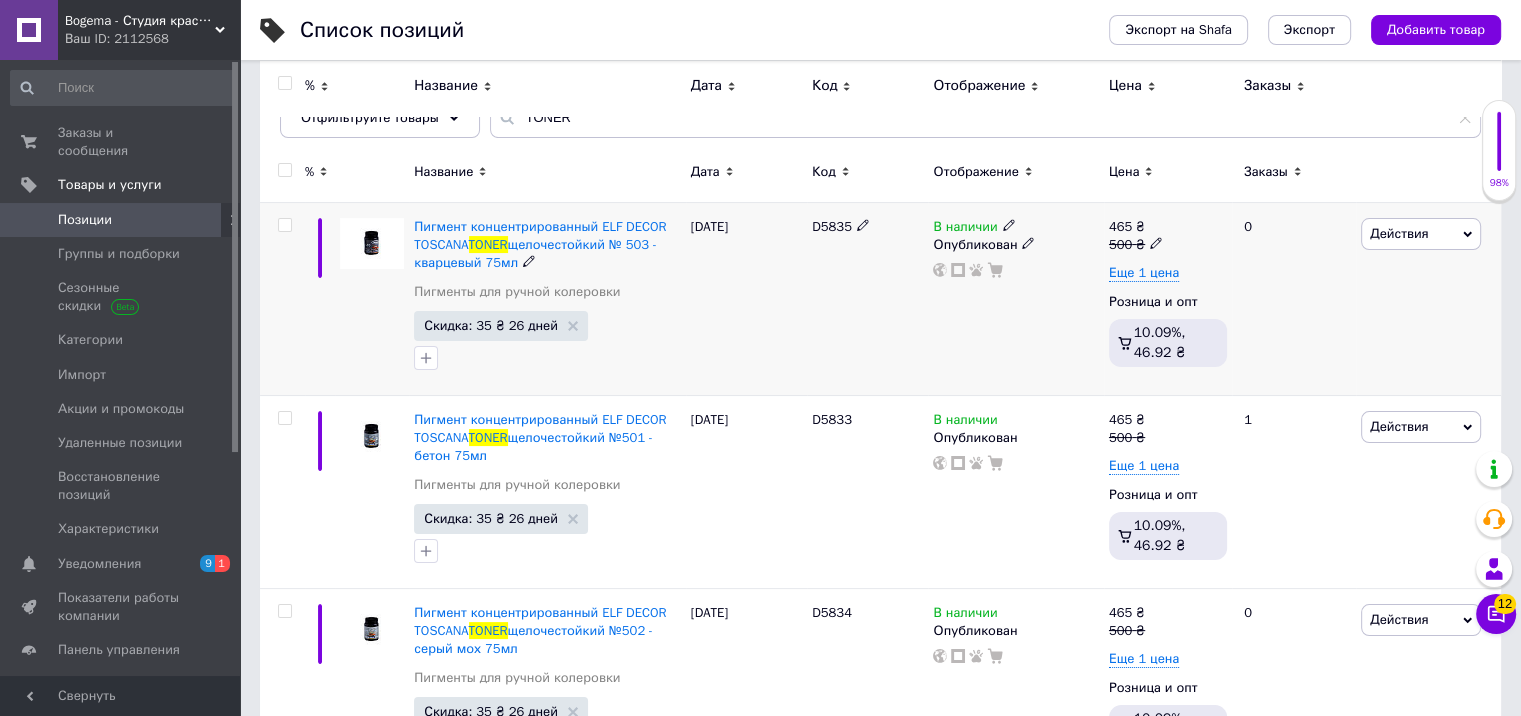 click 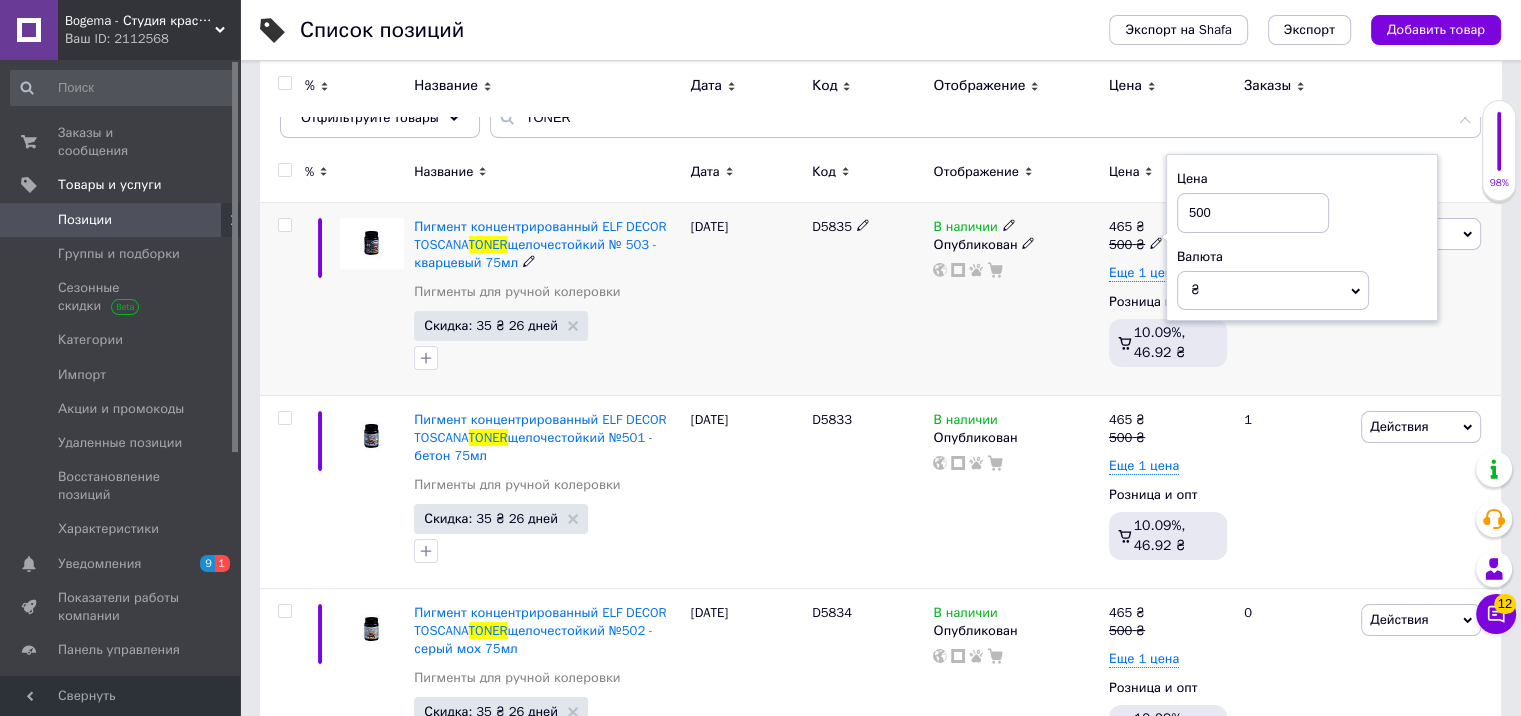 drag, startPoint x: 1237, startPoint y: 195, endPoint x: 1180, endPoint y: 200, distance: 57.21888 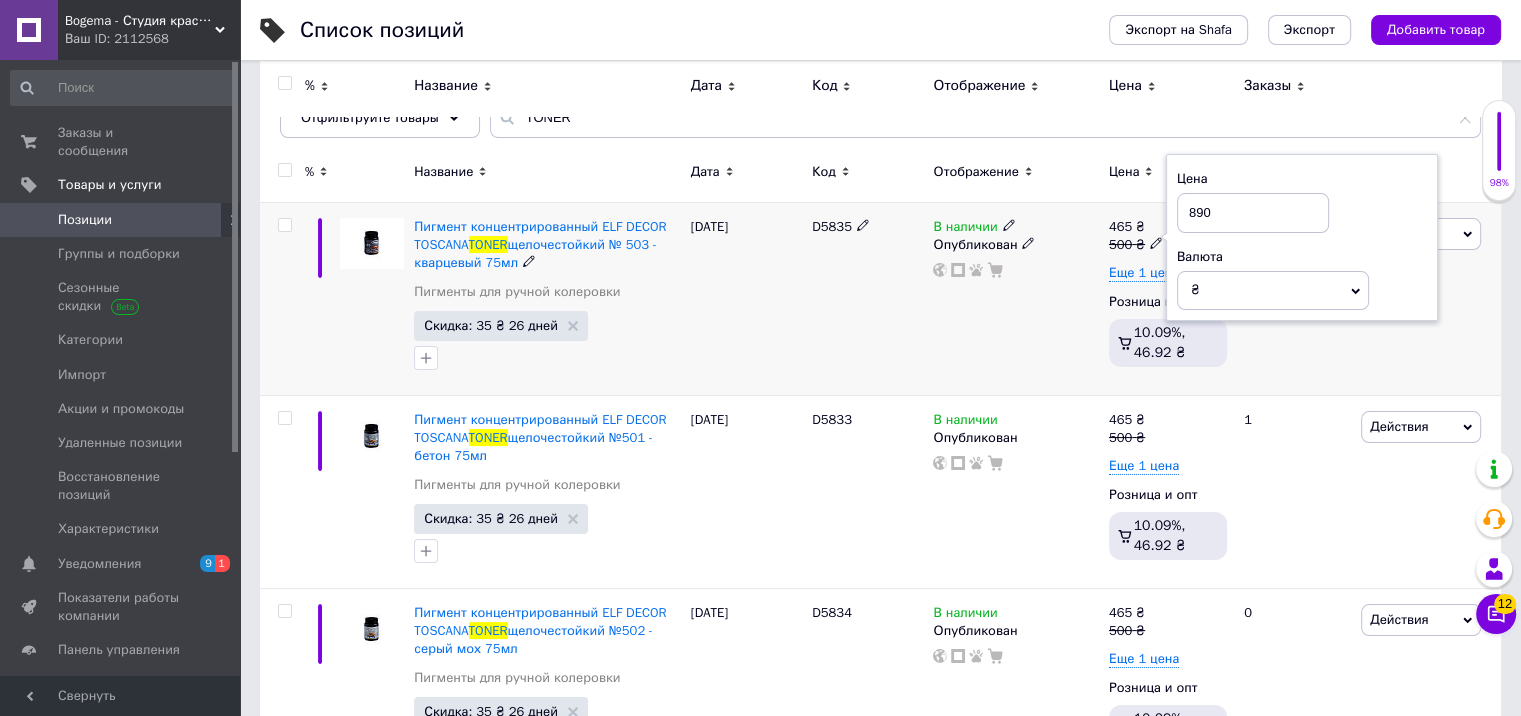 type on "890" 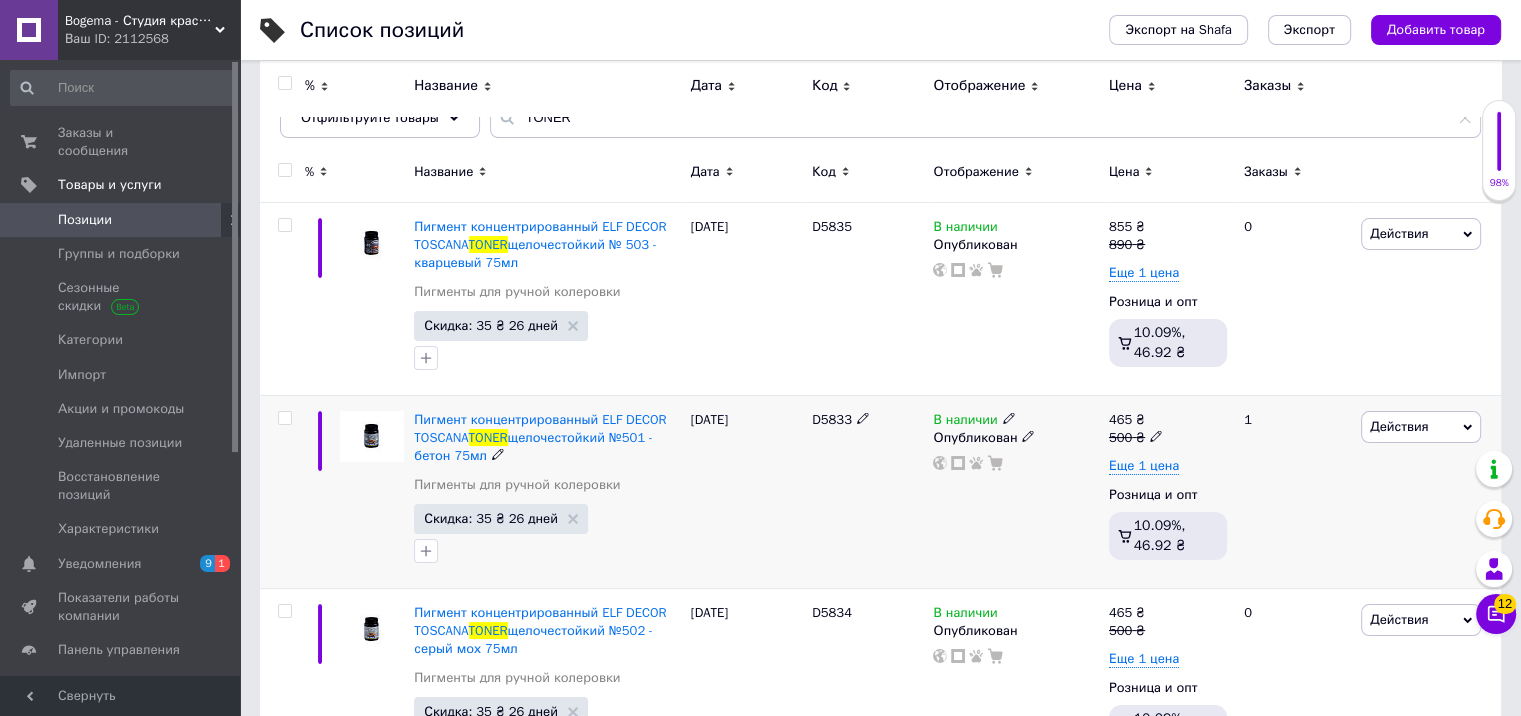 click 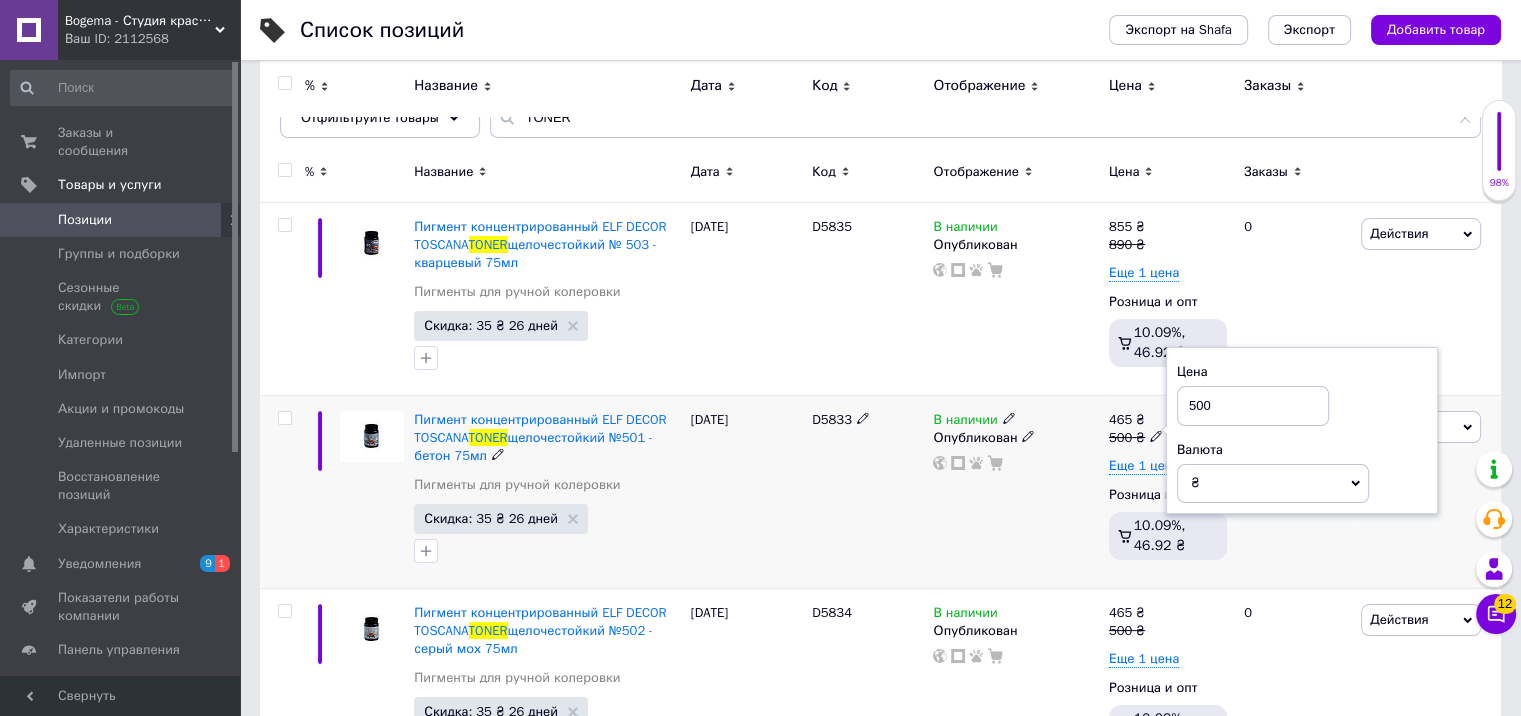 drag, startPoint x: 1216, startPoint y: 397, endPoint x: 1167, endPoint y: 397, distance: 49 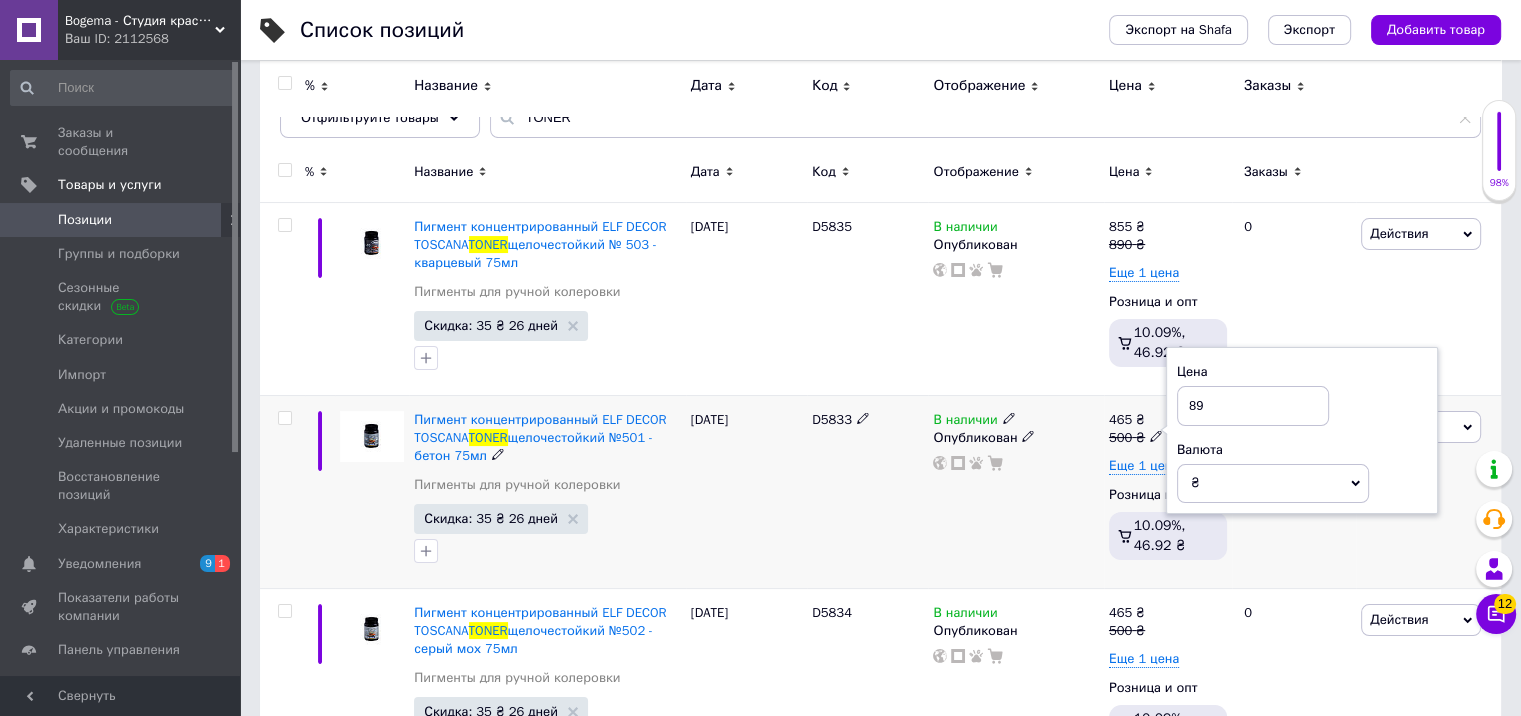 type on "890" 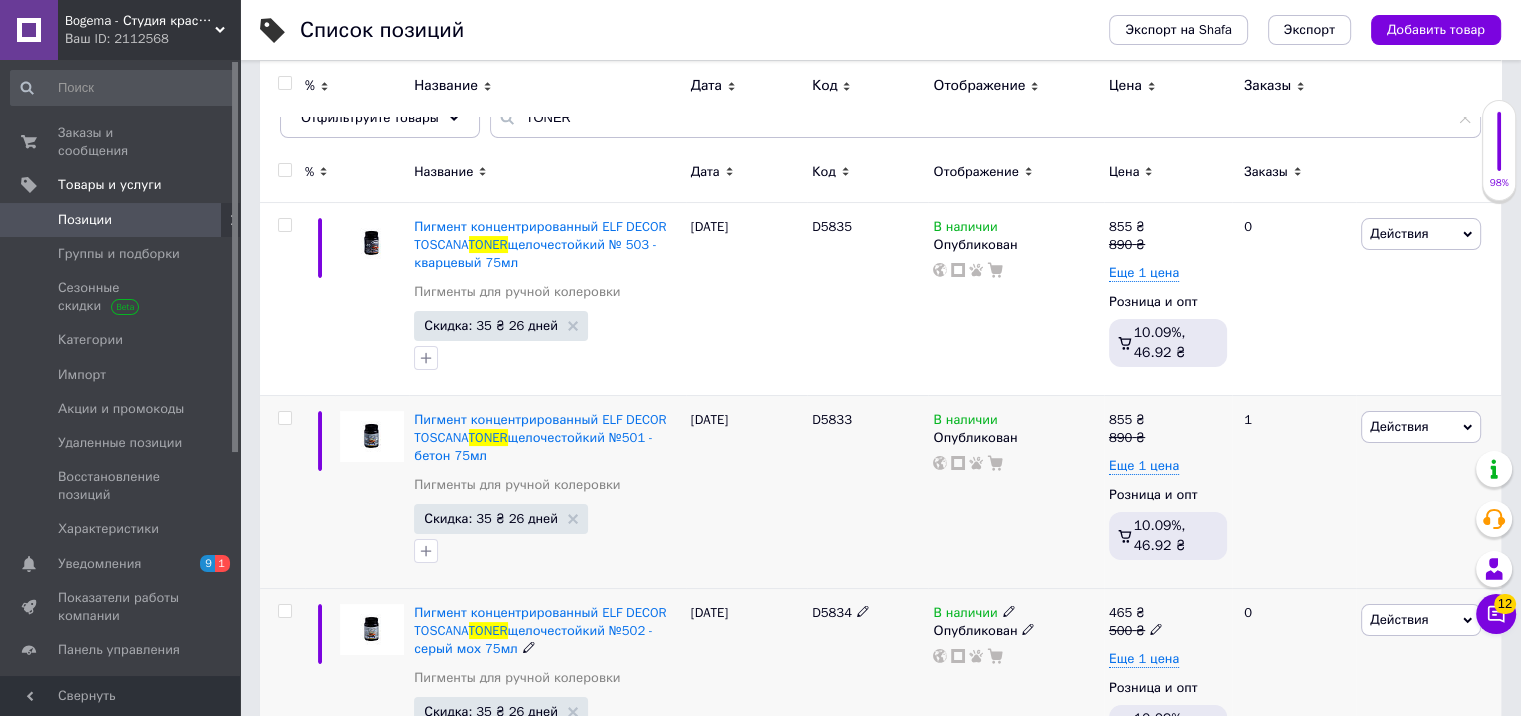 click on "500   ₴" at bounding box center (1136, 631) 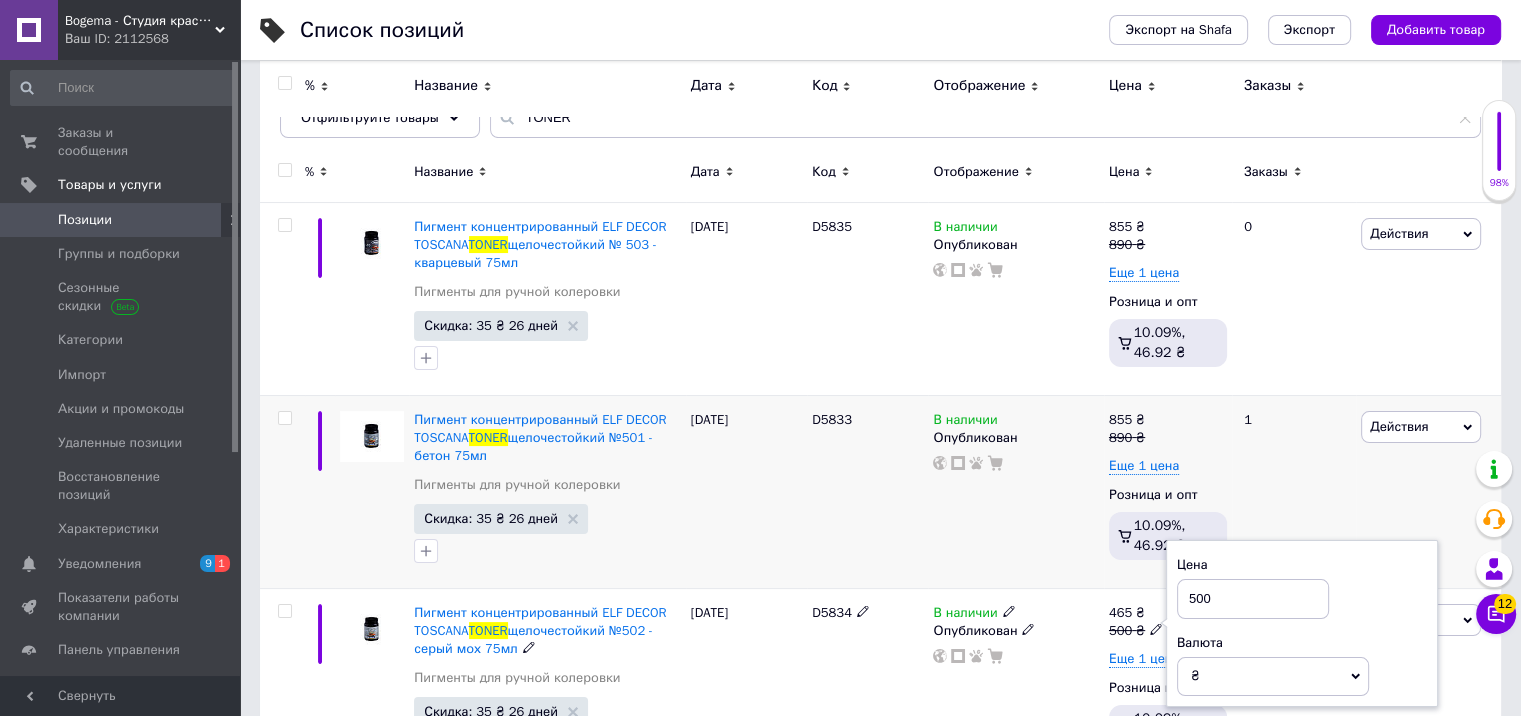 drag, startPoint x: 1207, startPoint y: 592, endPoint x: 1126, endPoint y: 559, distance: 87.46428 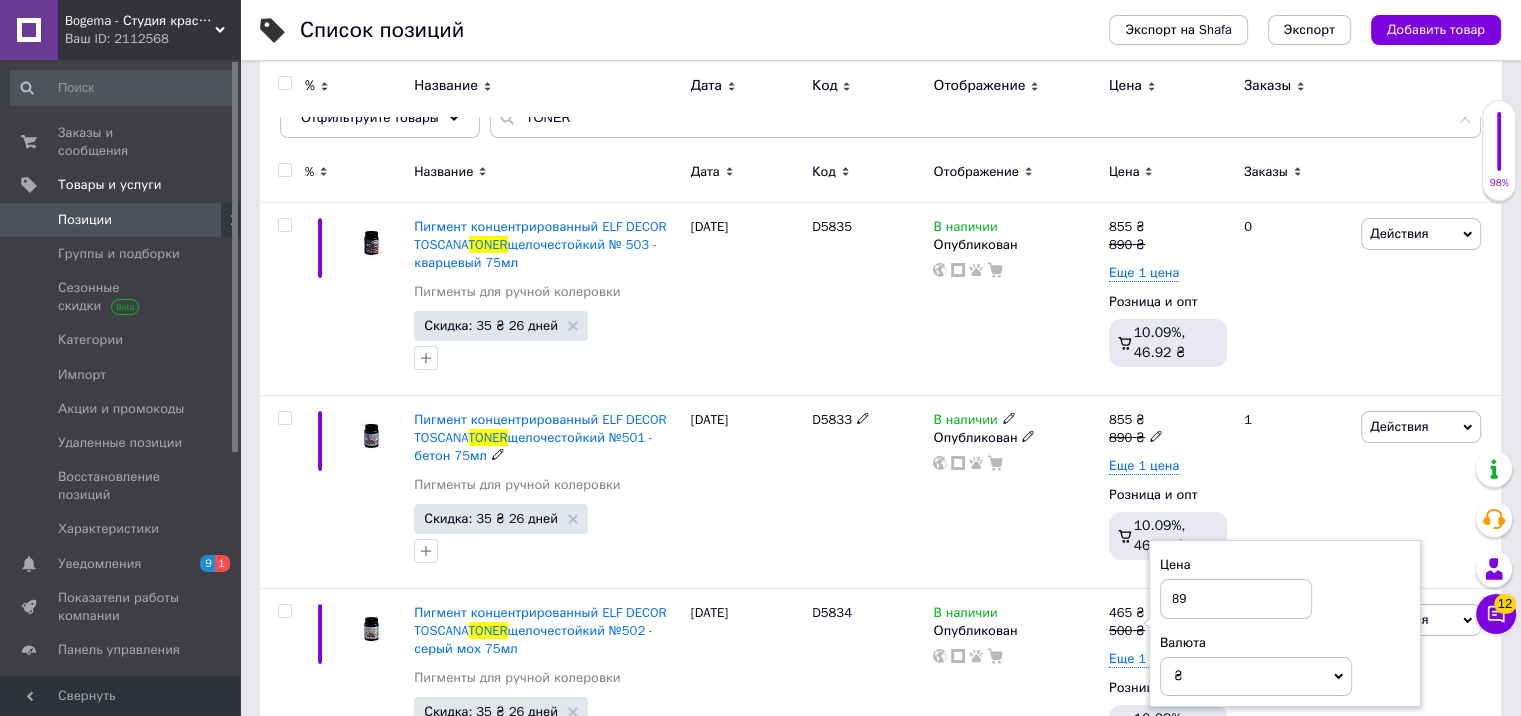 type on "890" 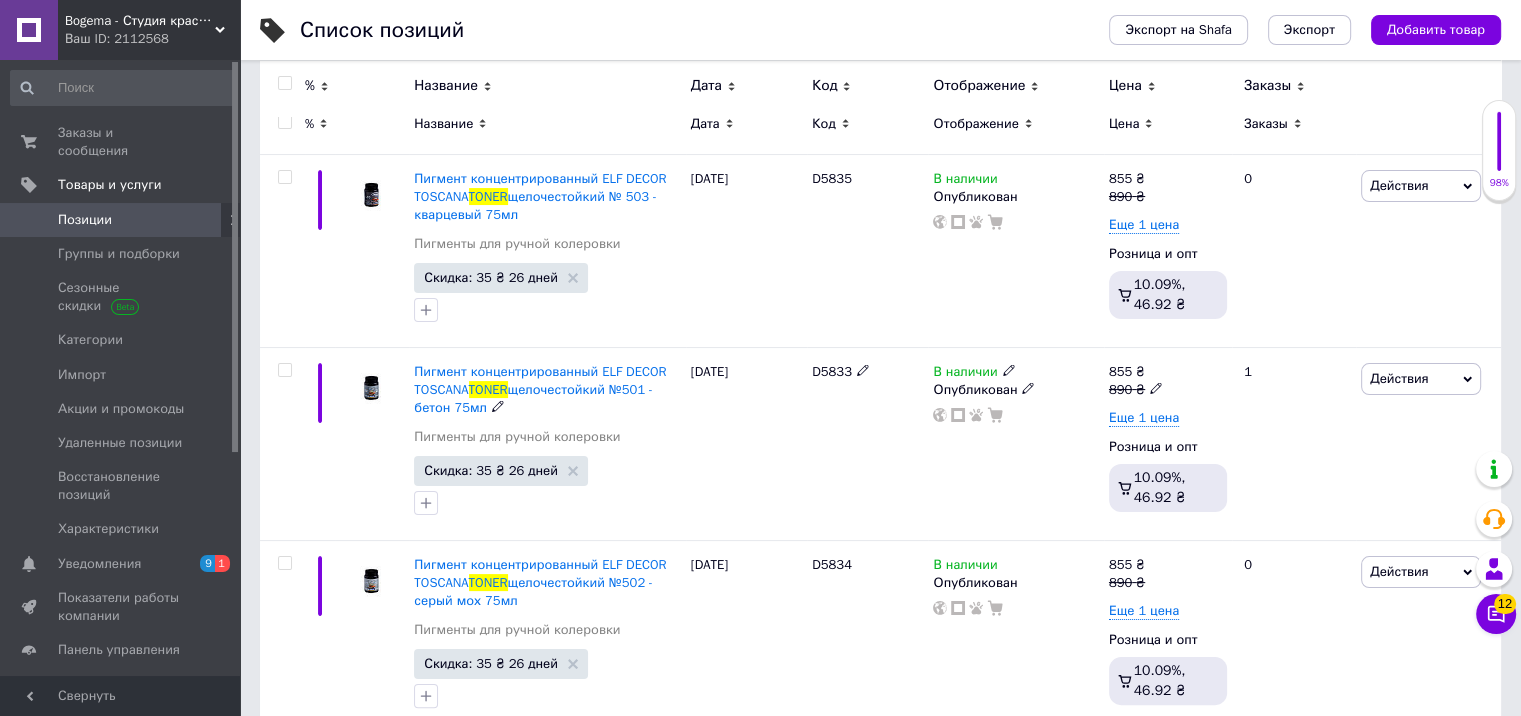 scroll, scrollTop: 275, scrollLeft: 0, axis: vertical 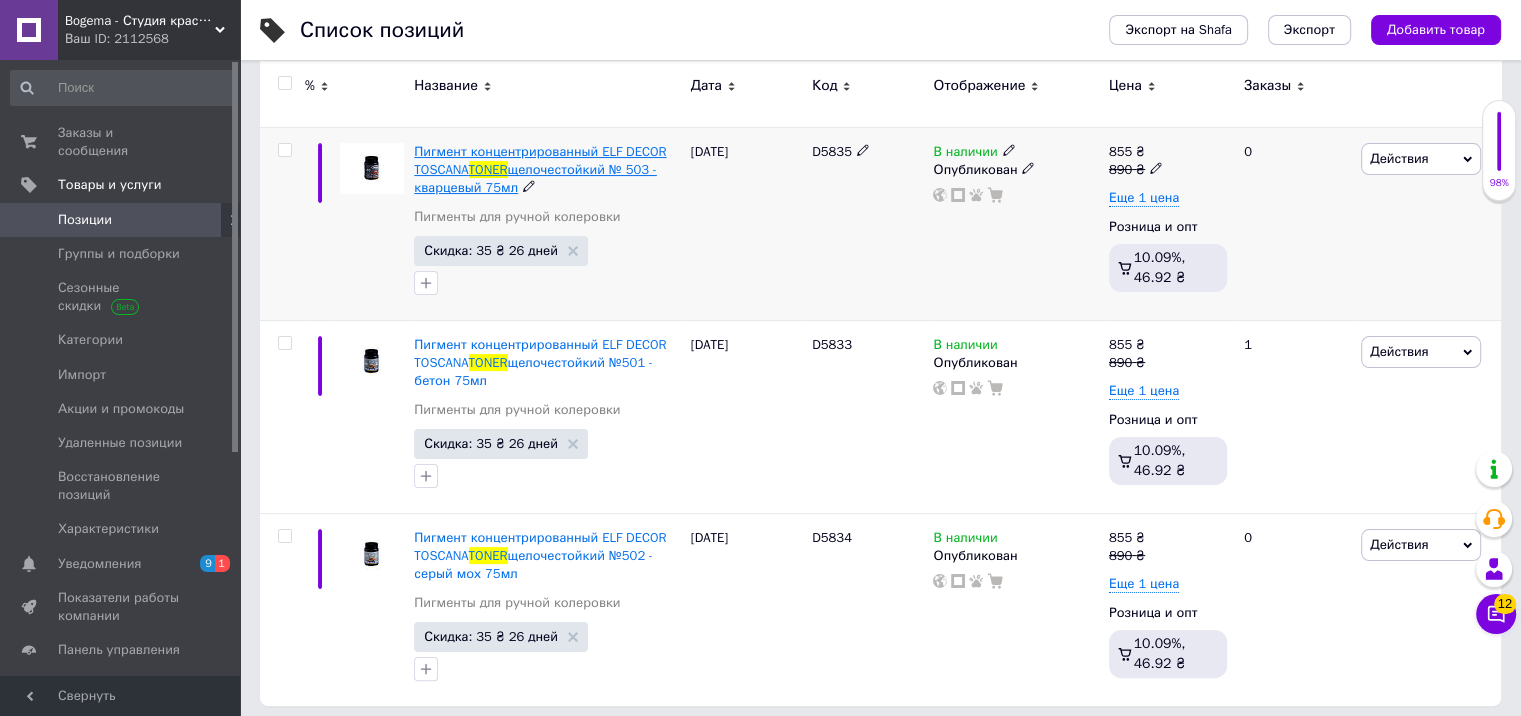 click on "Пигмент концентрированный ELF DECOR TOSCANA" at bounding box center [540, 160] 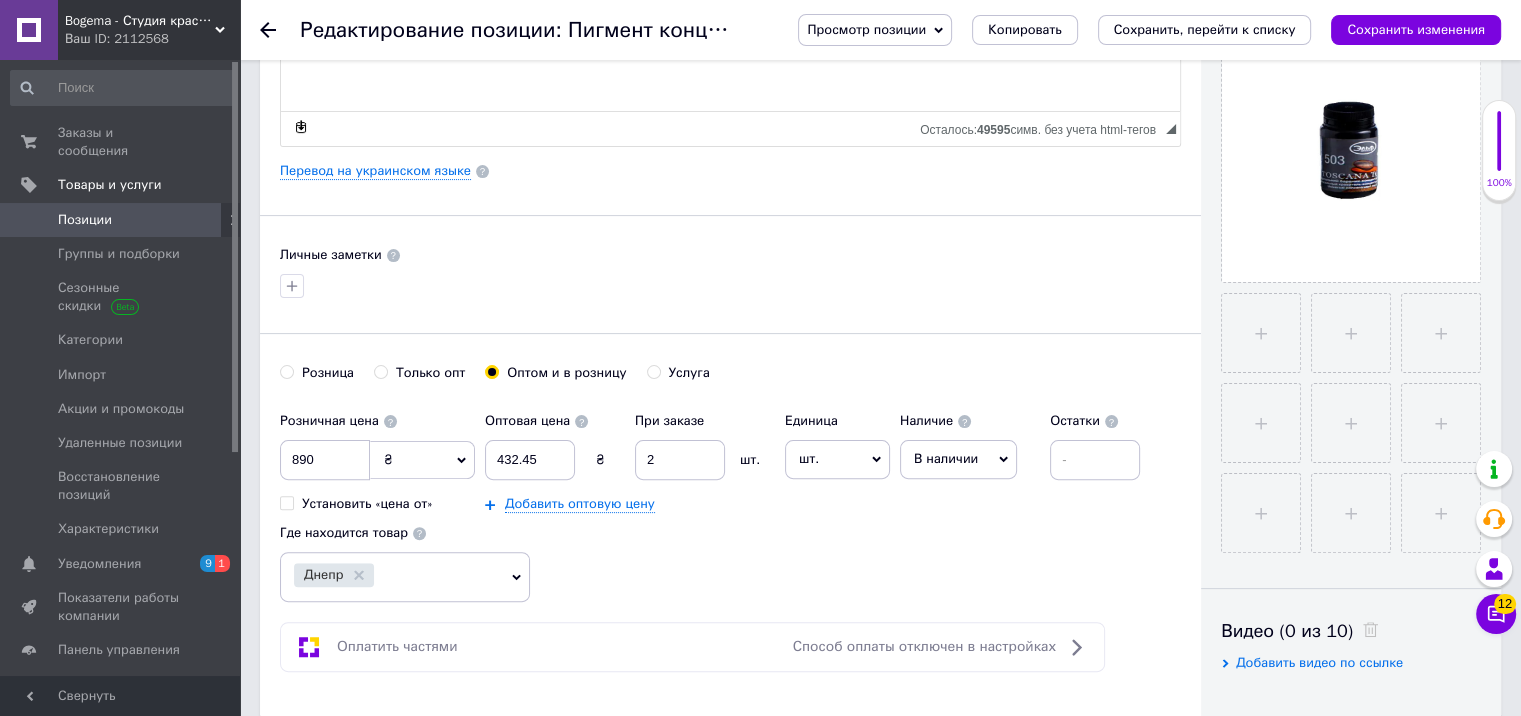 scroll, scrollTop: 500, scrollLeft: 0, axis: vertical 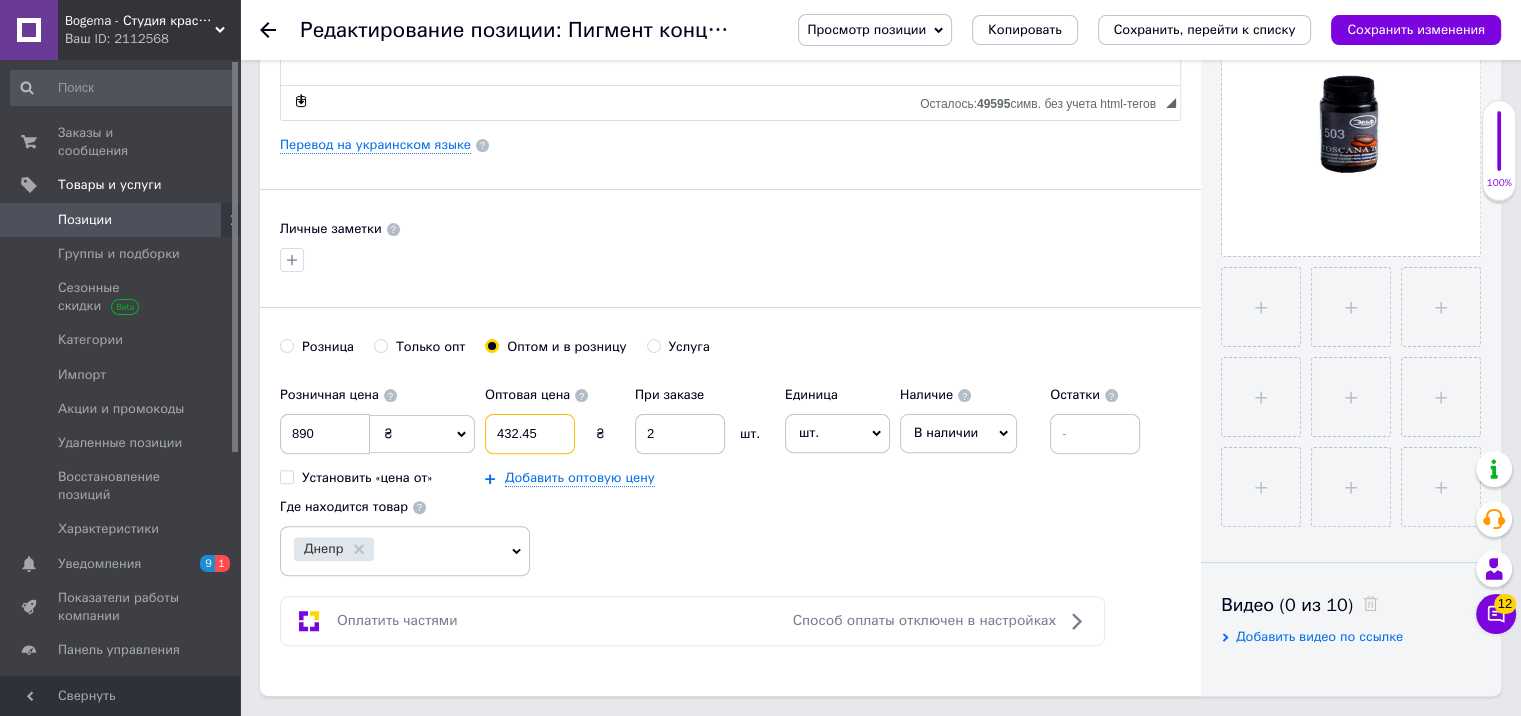 drag, startPoint x: 488, startPoint y: 432, endPoint x: 552, endPoint y: 438, distance: 64.28063 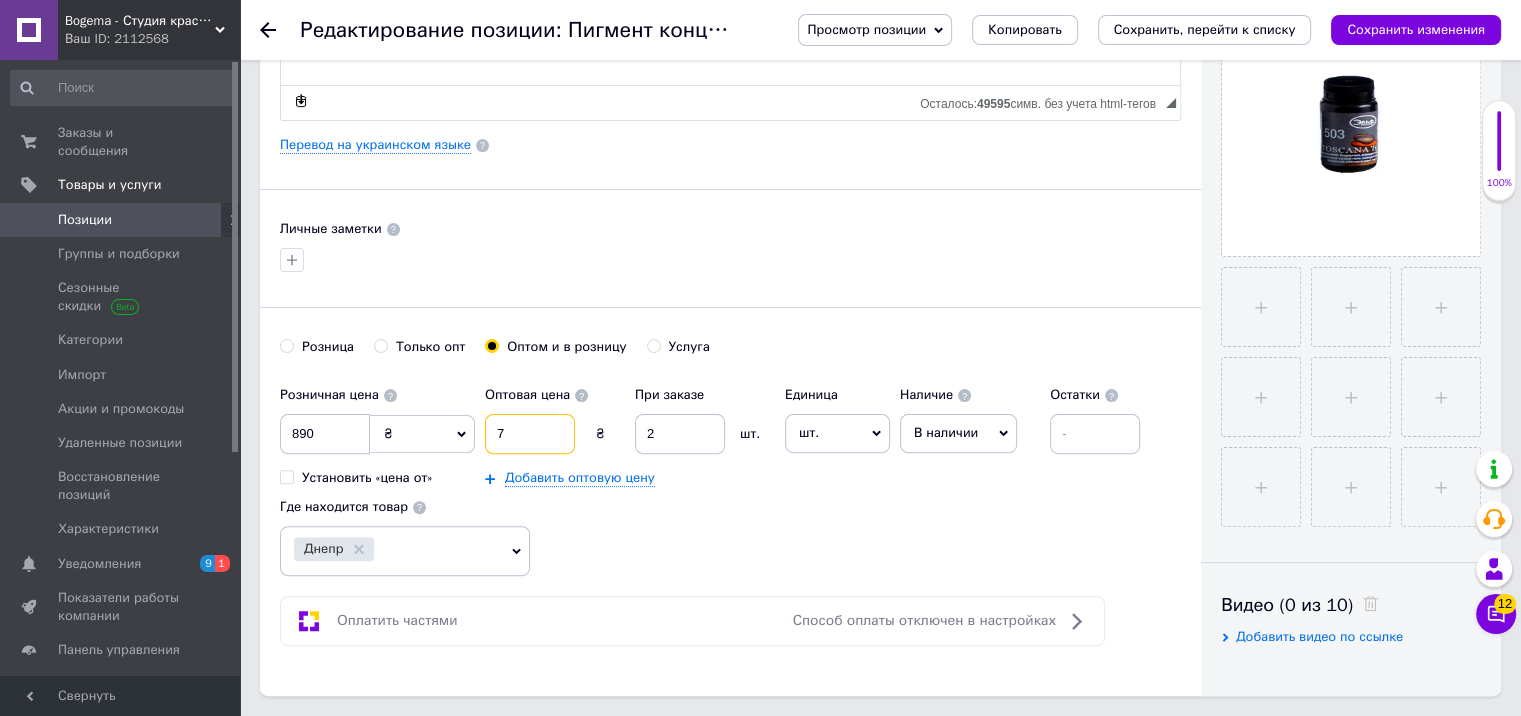 checkbox on "true" 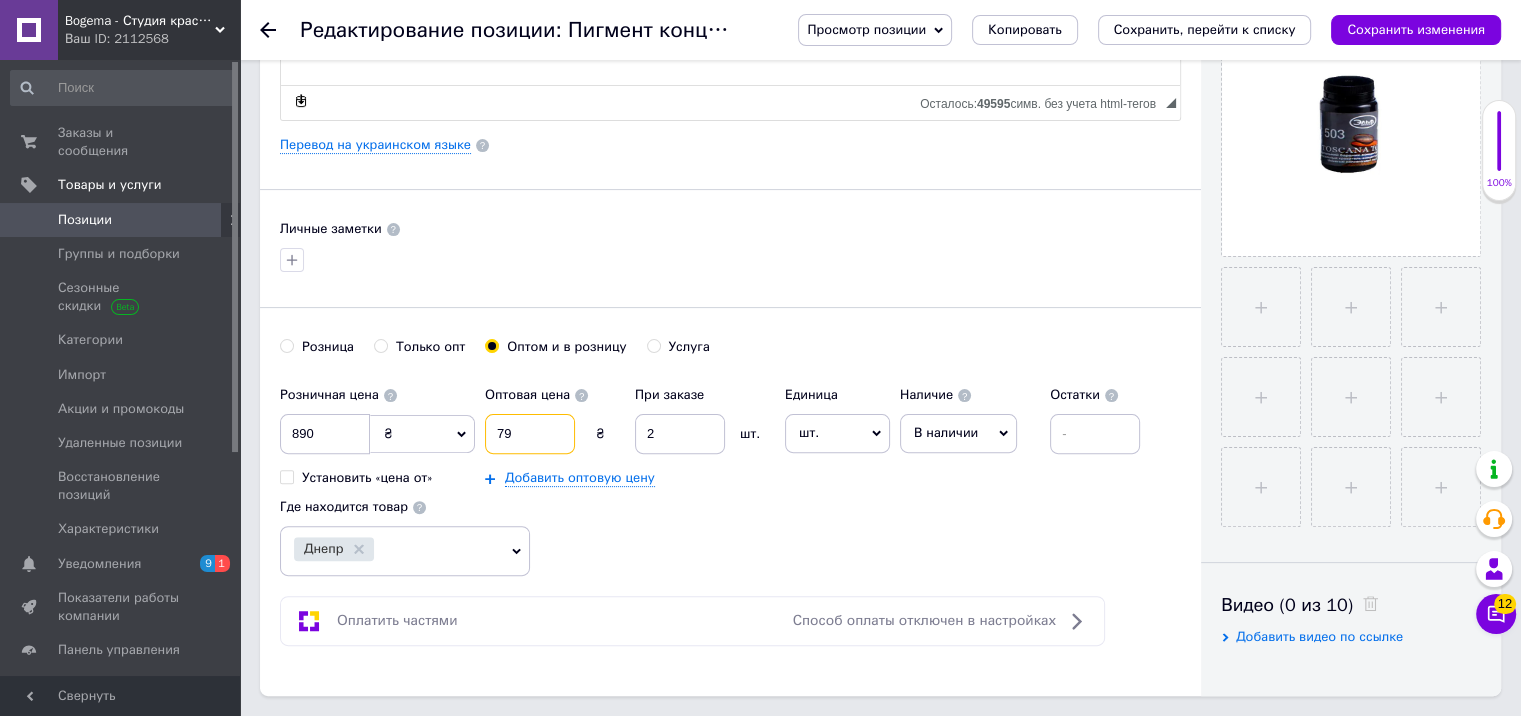 type on "798" 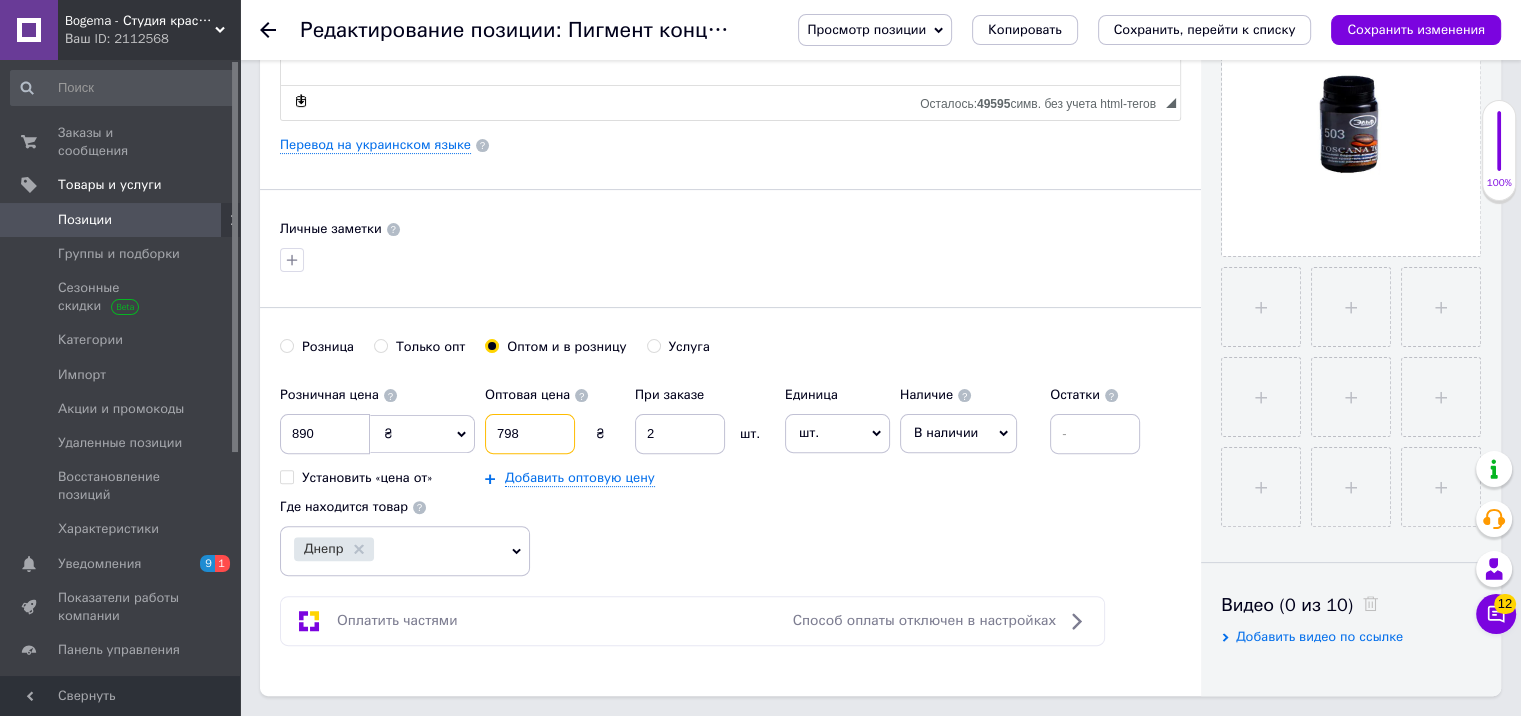 checkbox on "true" 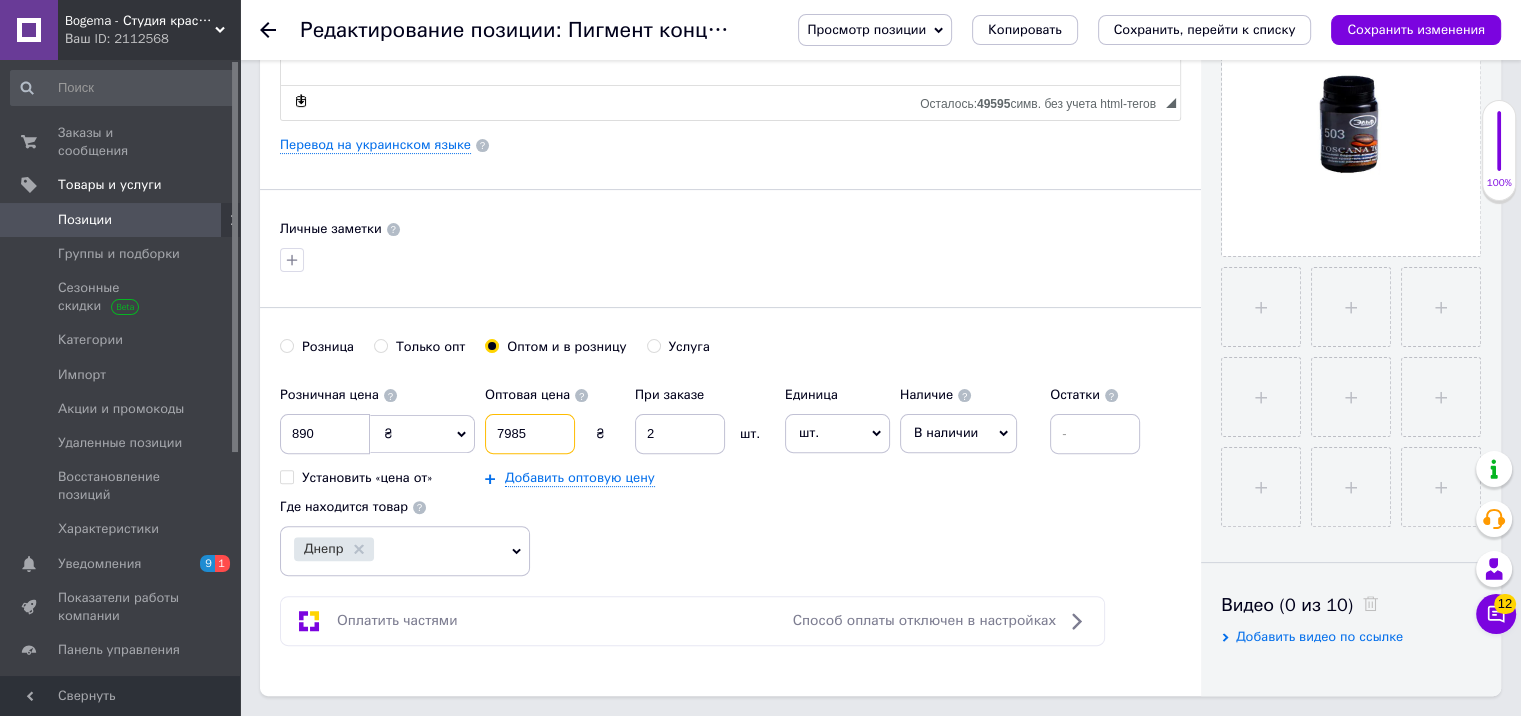 type on "7985." 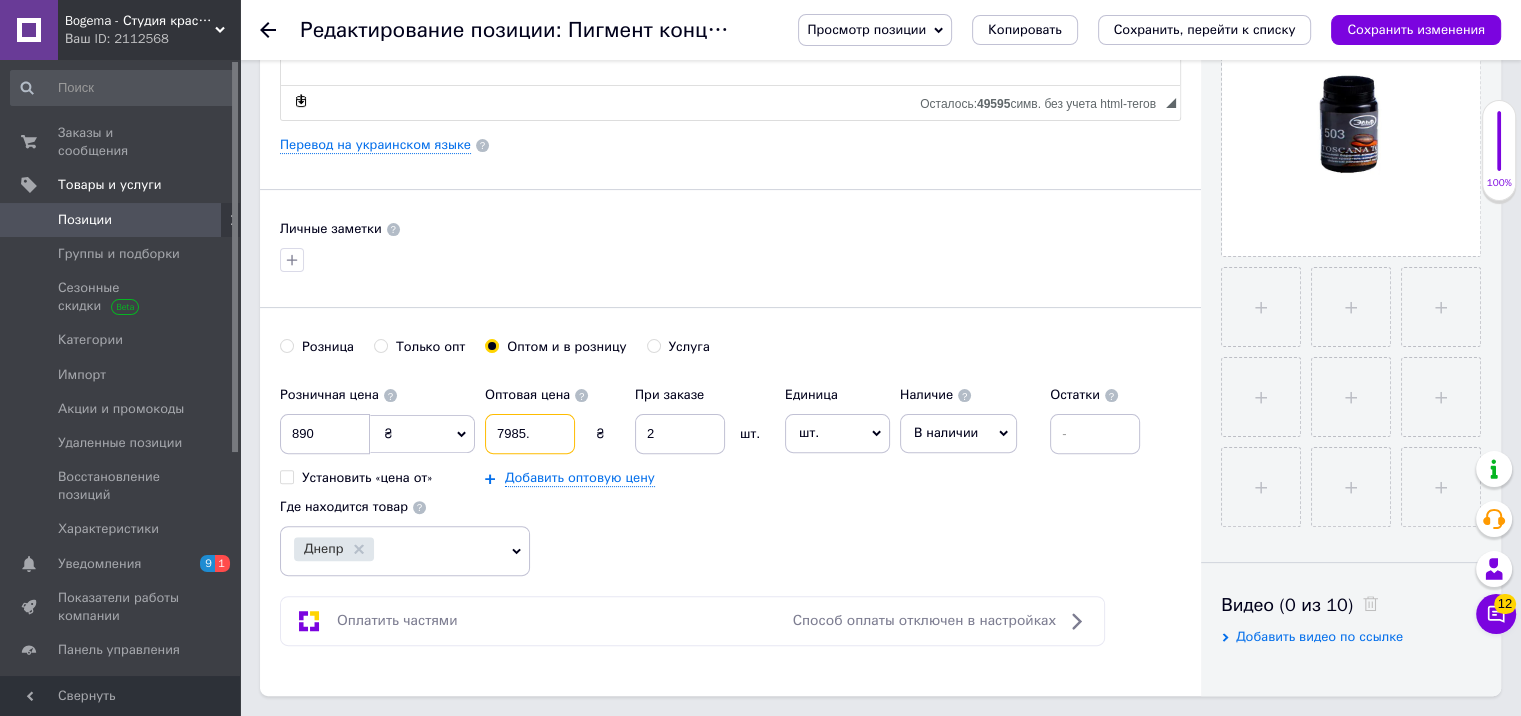 type on "7985.1" 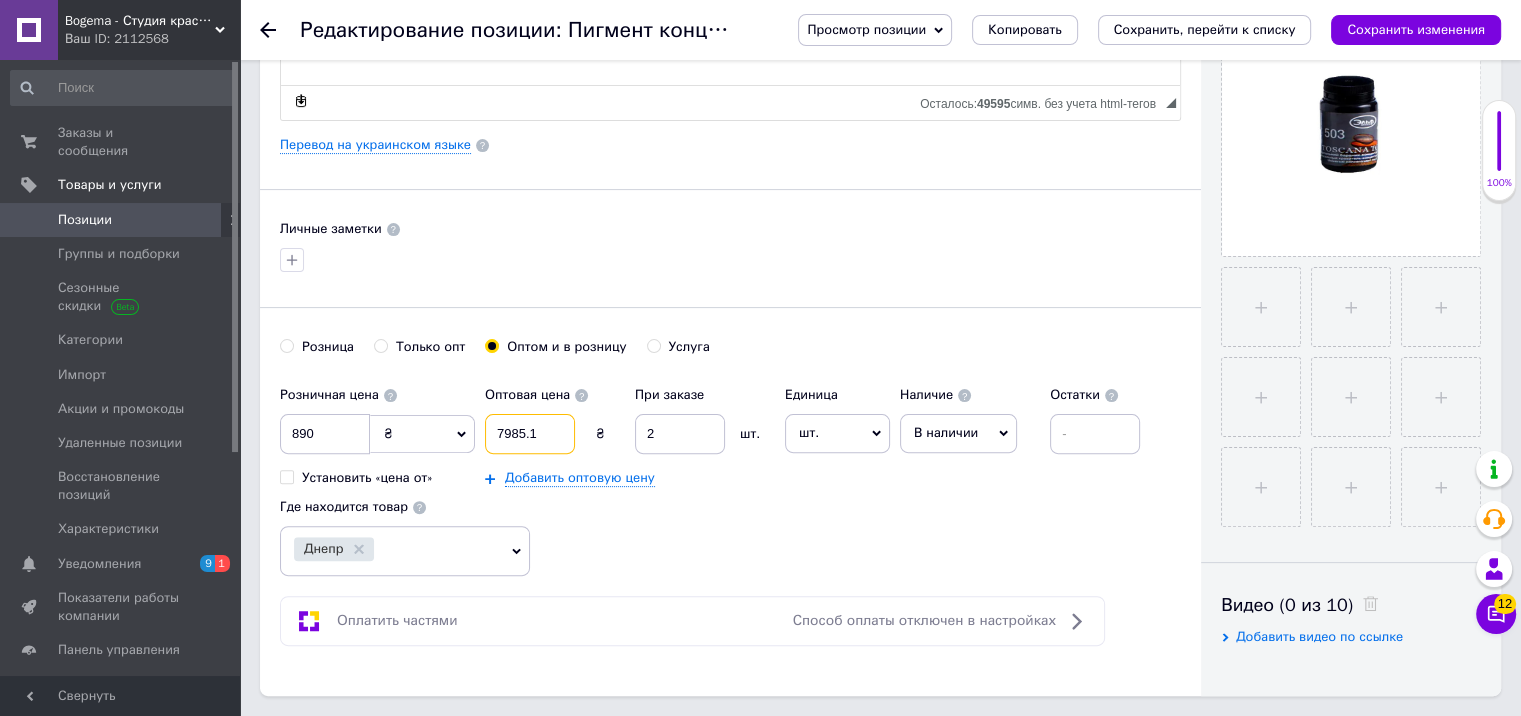 type on "7985.15" 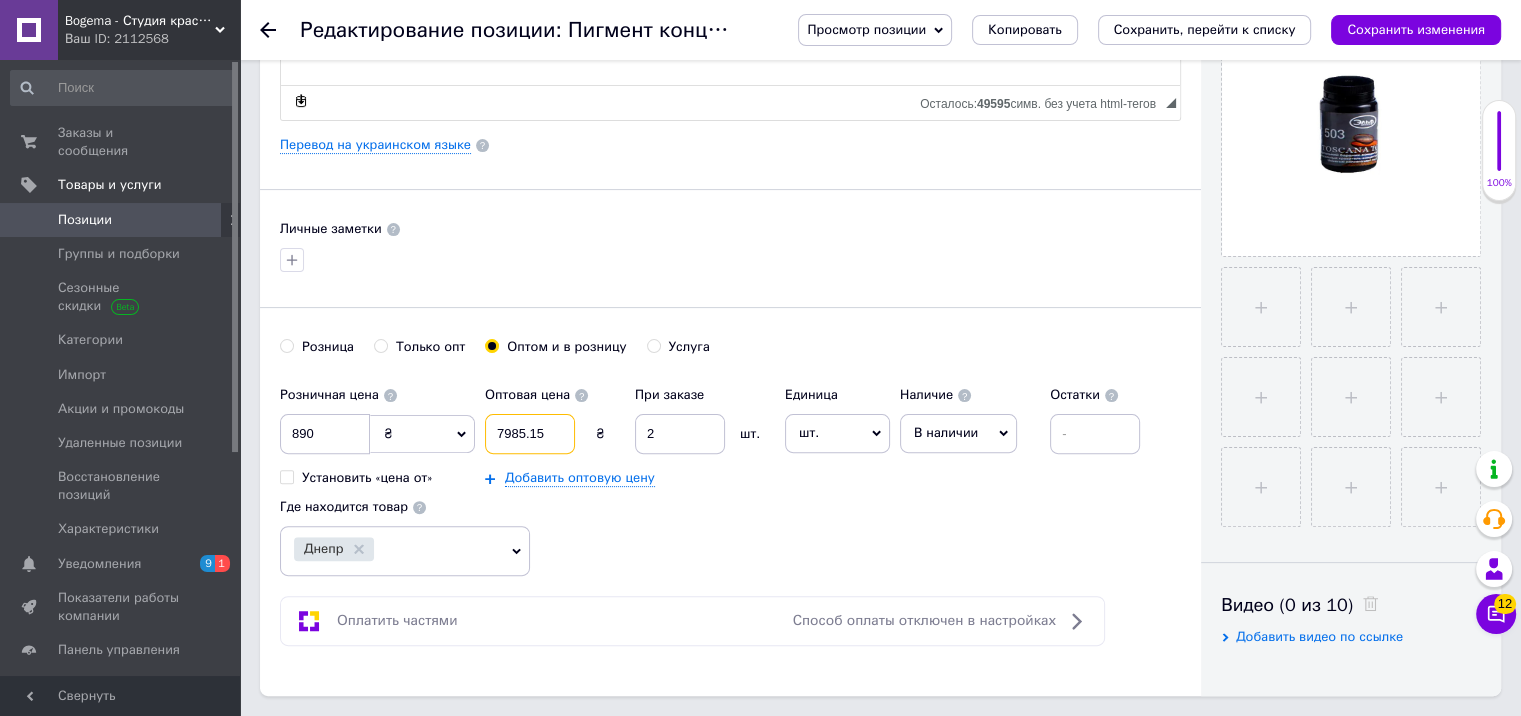 type on "795.15" 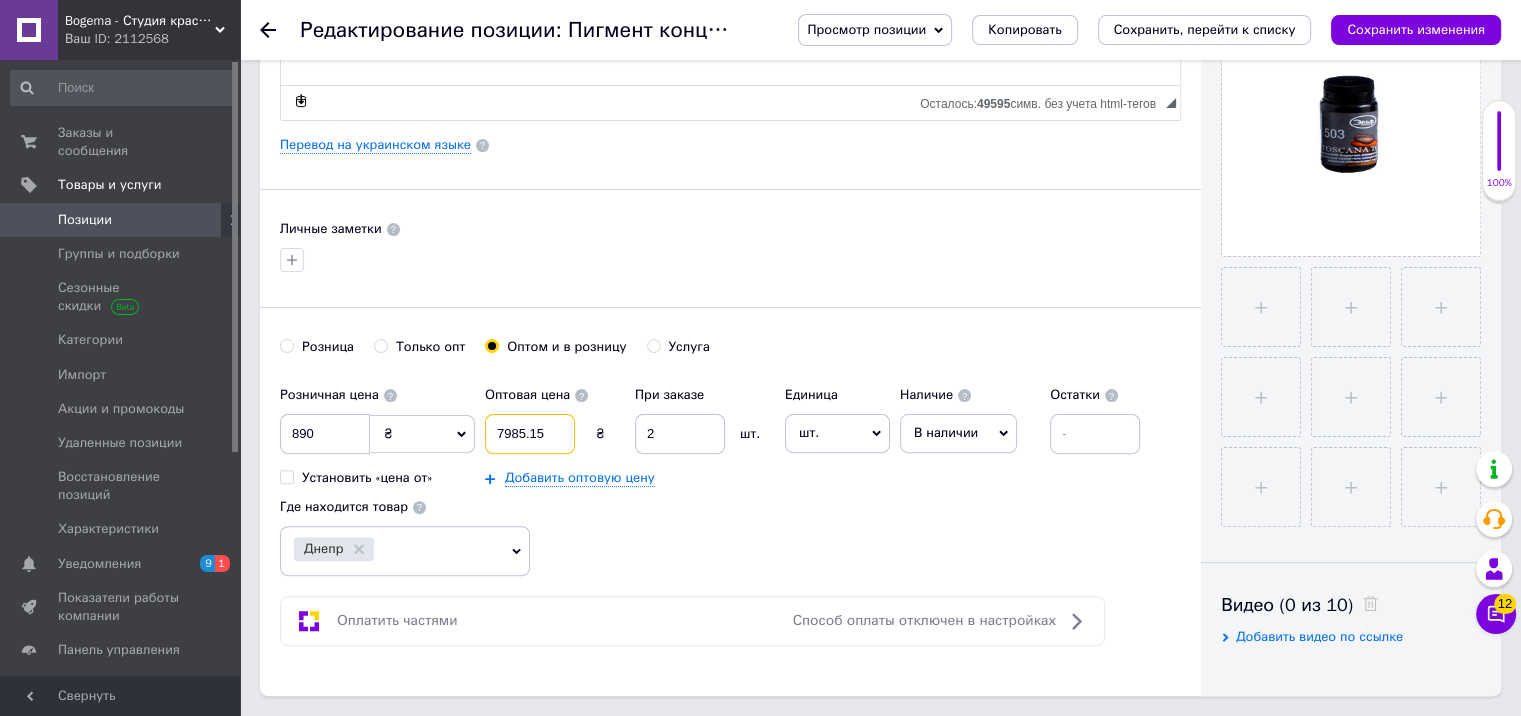 checkbox on "true" 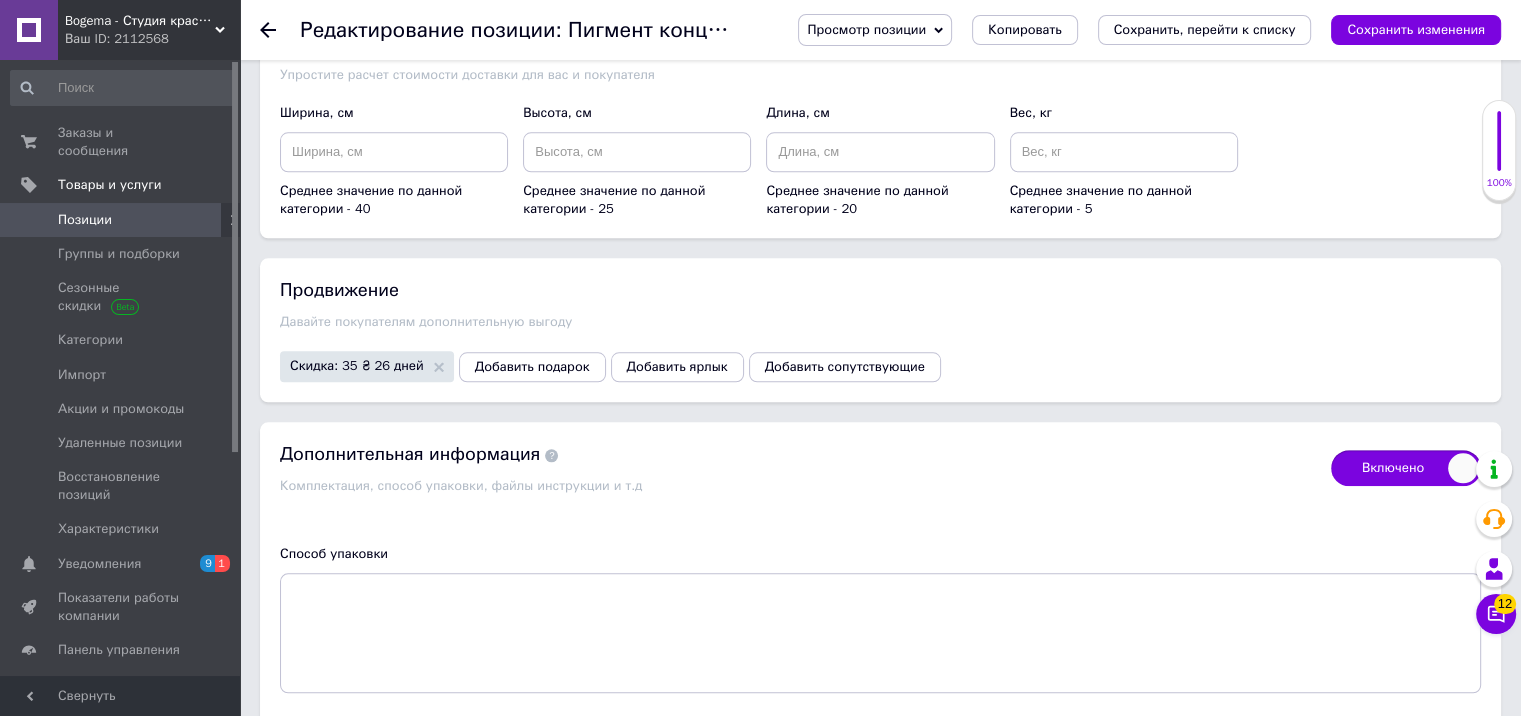 scroll, scrollTop: 2100, scrollLeft: 0, axis: vertical 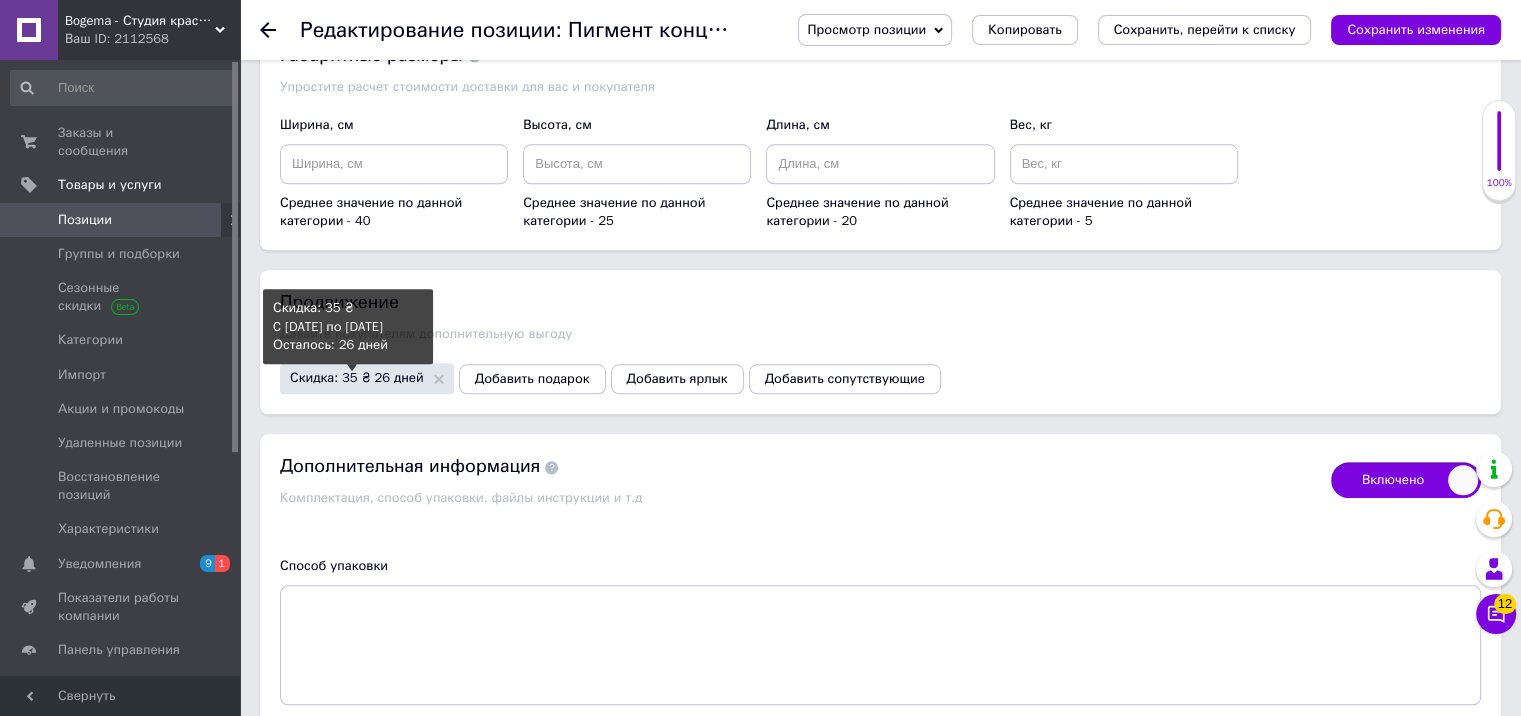 type on "795.15" 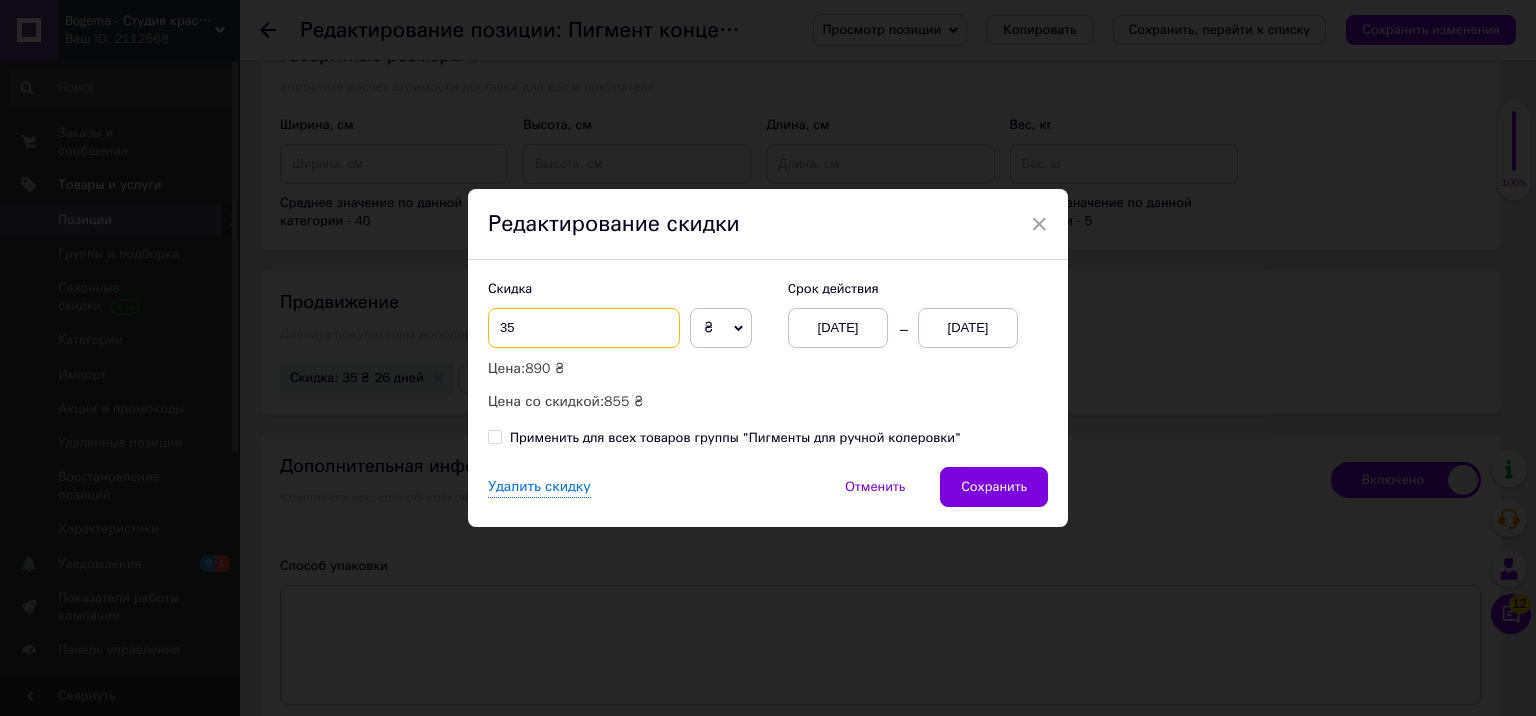 drag, startPoint x: 596, startPoint y: 342, endPoint x: 486, endPoint y: 341, distance: 110.00455 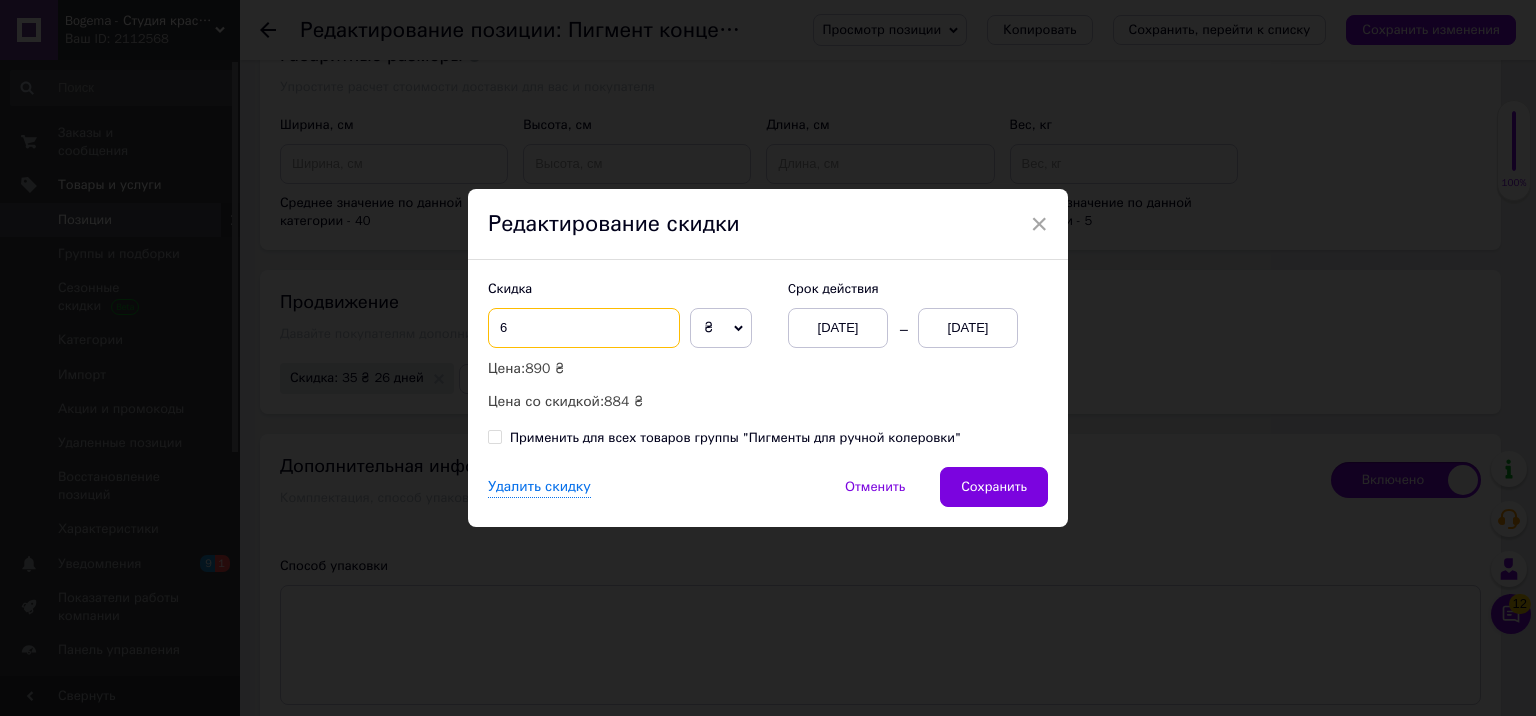 checkbox on "true" 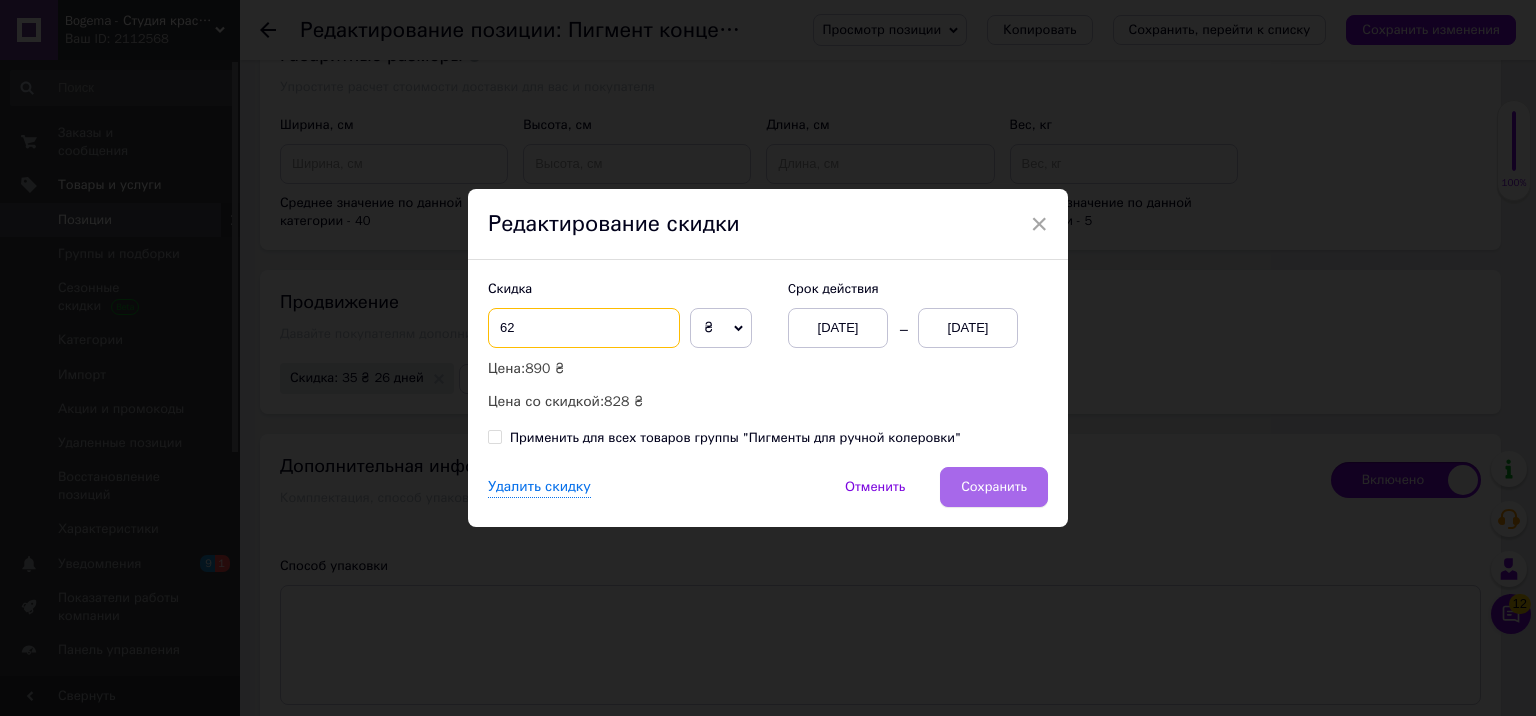 type on "62" 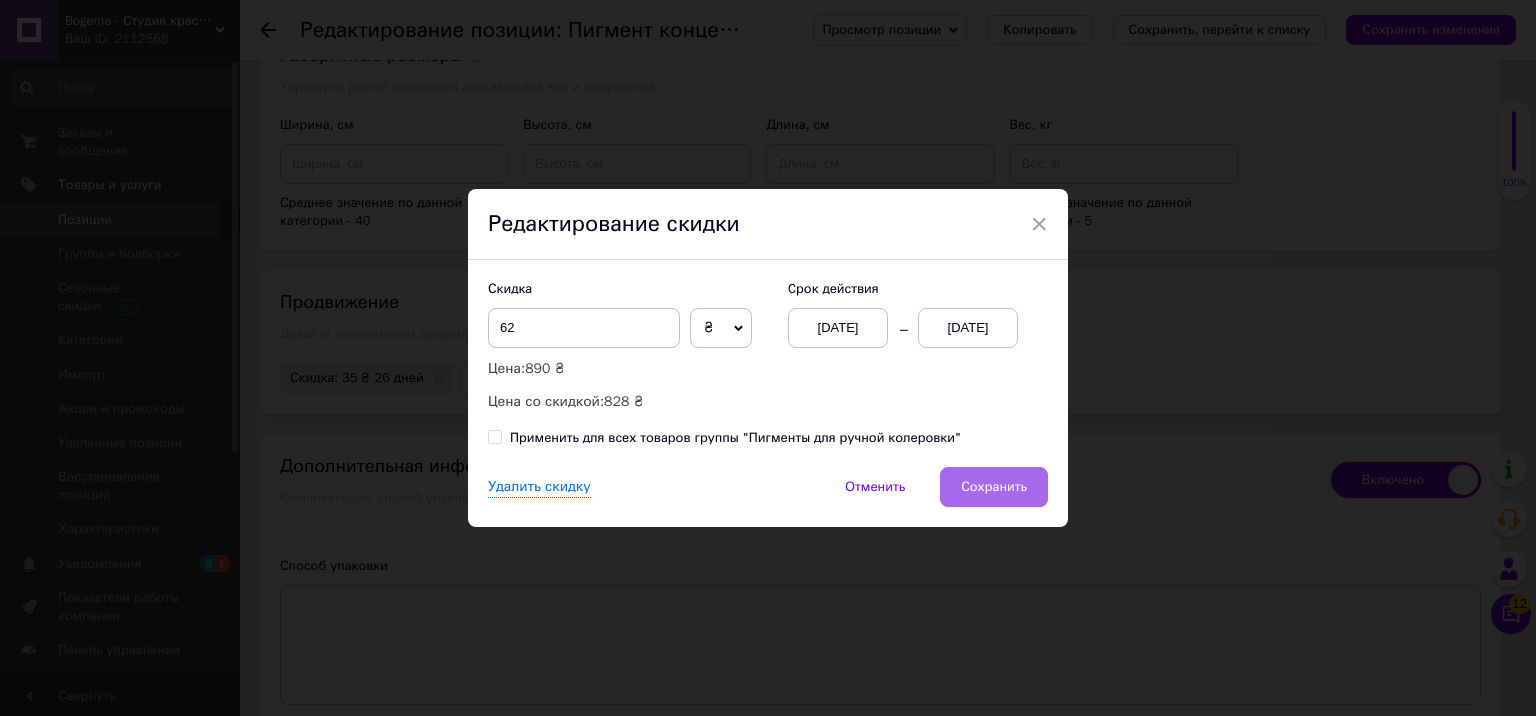 click on "Сохранить" at bounding box center [994, 487] 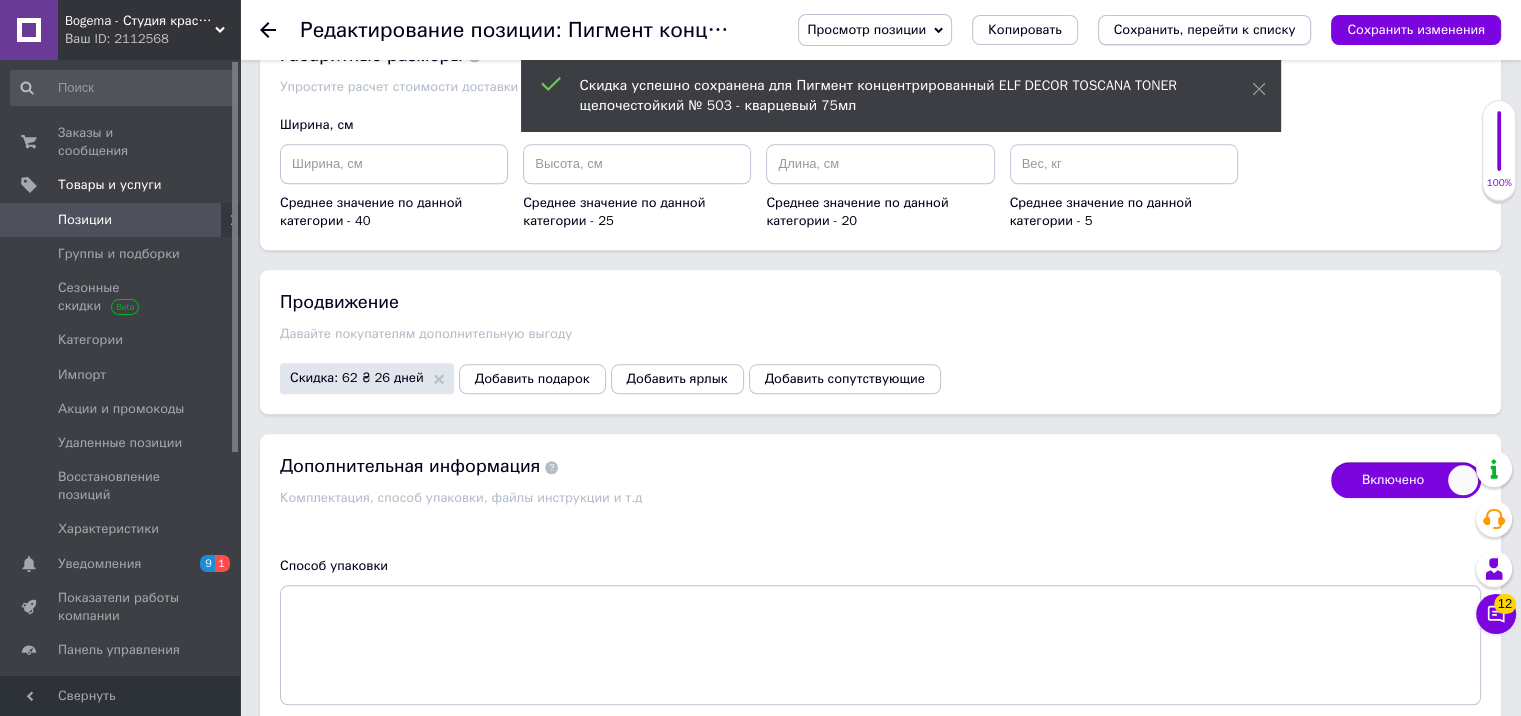 click on "Сохранить, перейти к списку" at bounding box center [1205, 29] 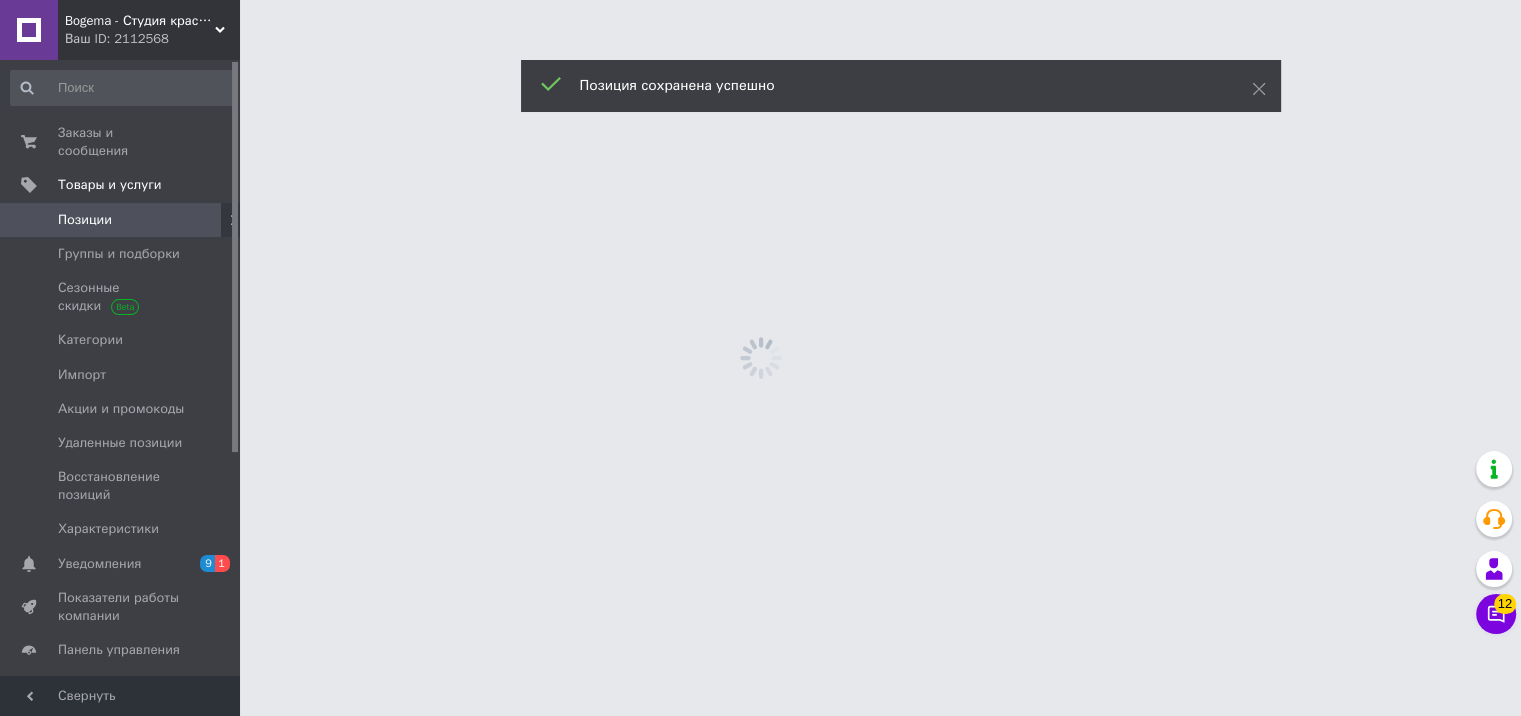 scroll, scrollTop: 0, scrollLeft: 0, axis: both 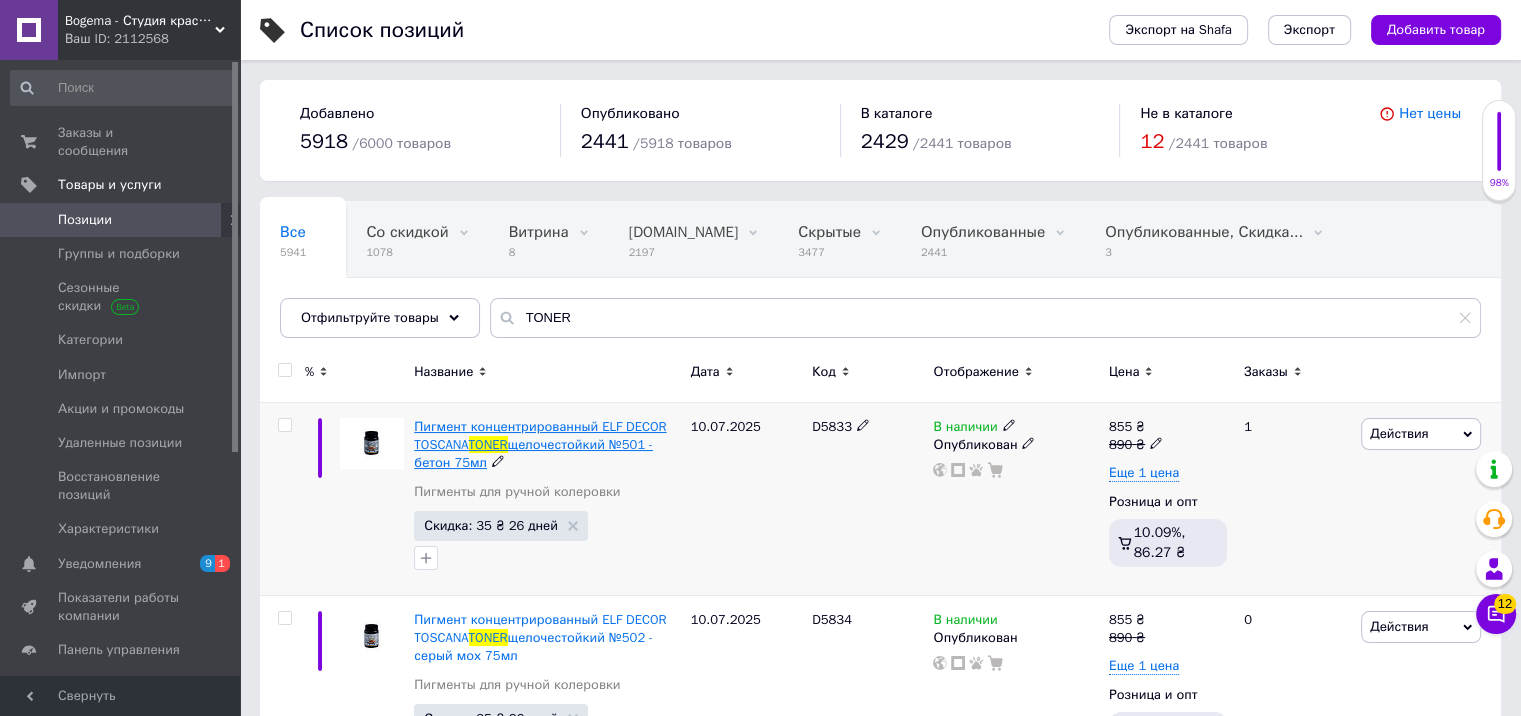 click on "Пигмент концентрированный ELF DECOR TOSCANA" at bounding box center (540, 435) 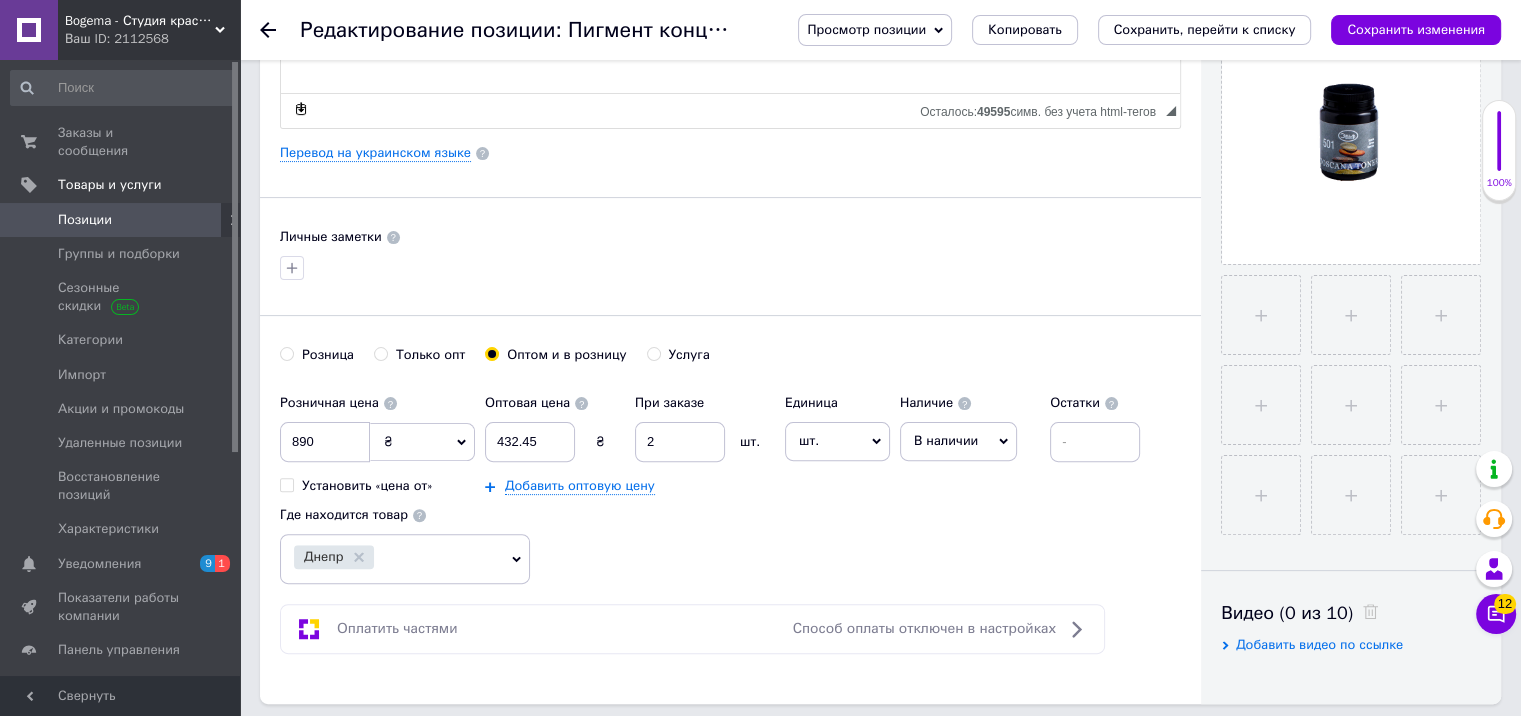 scroll, scrollTop: 600, scrollLeft: 0, axis: vertical 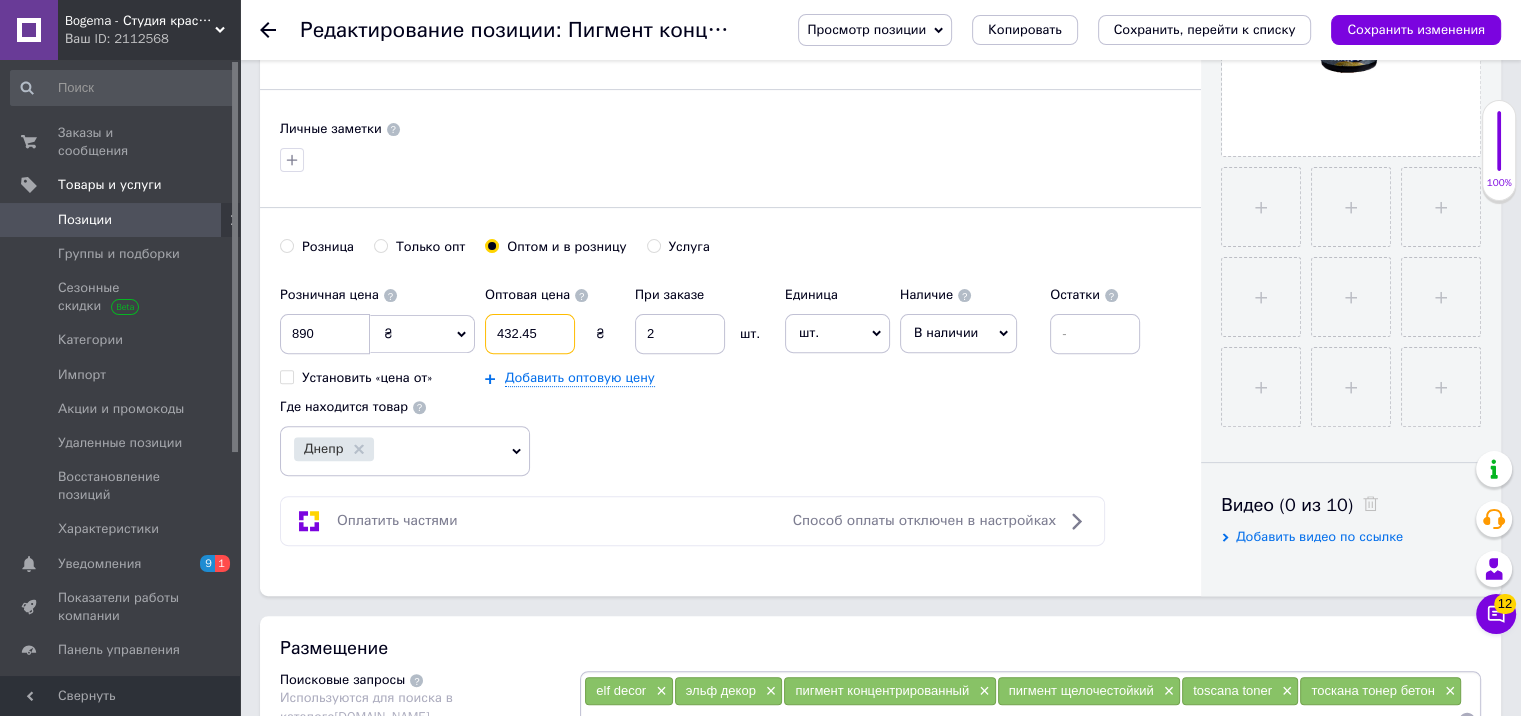 drag, startPoint x: 497, startPoint y: 332, endPoint x: 563, endPoint y: 332, distance: 66 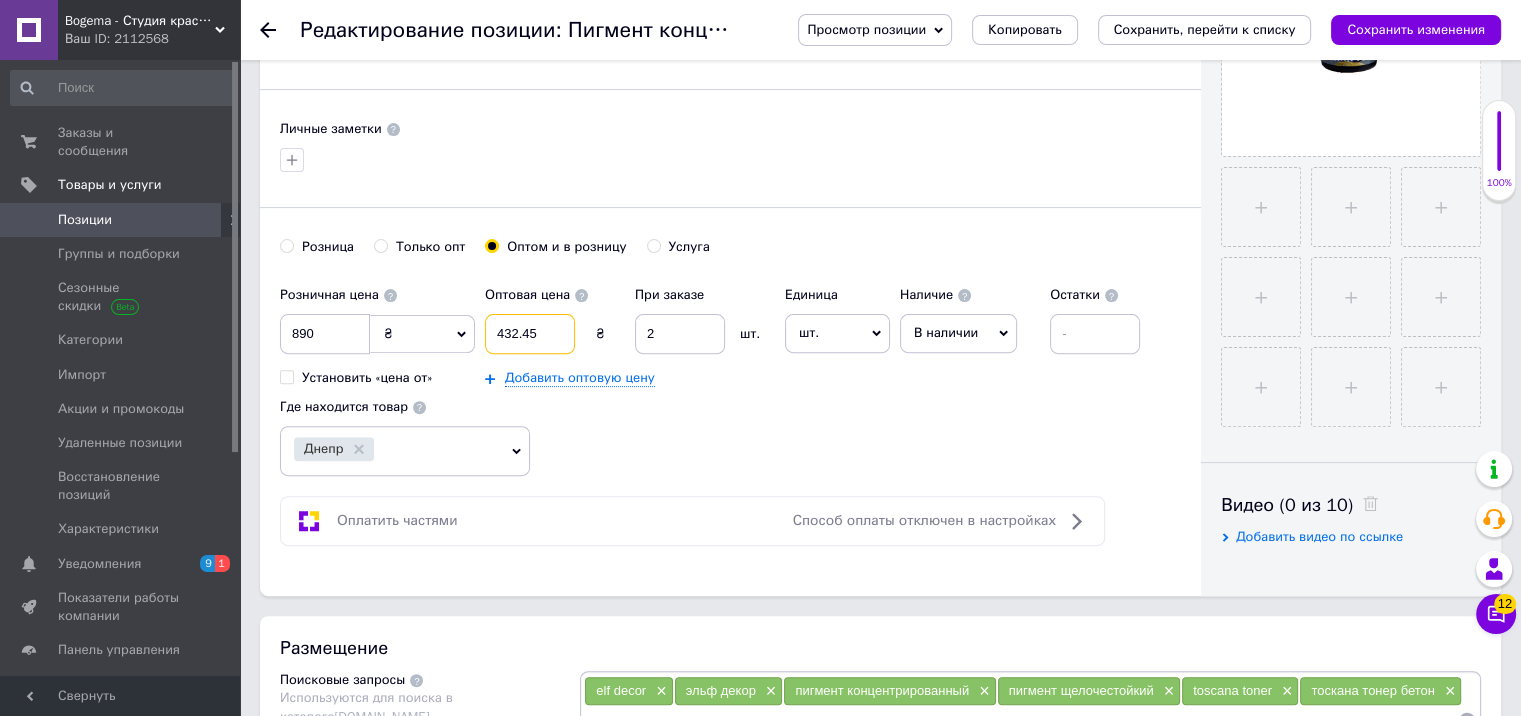 type on "7" 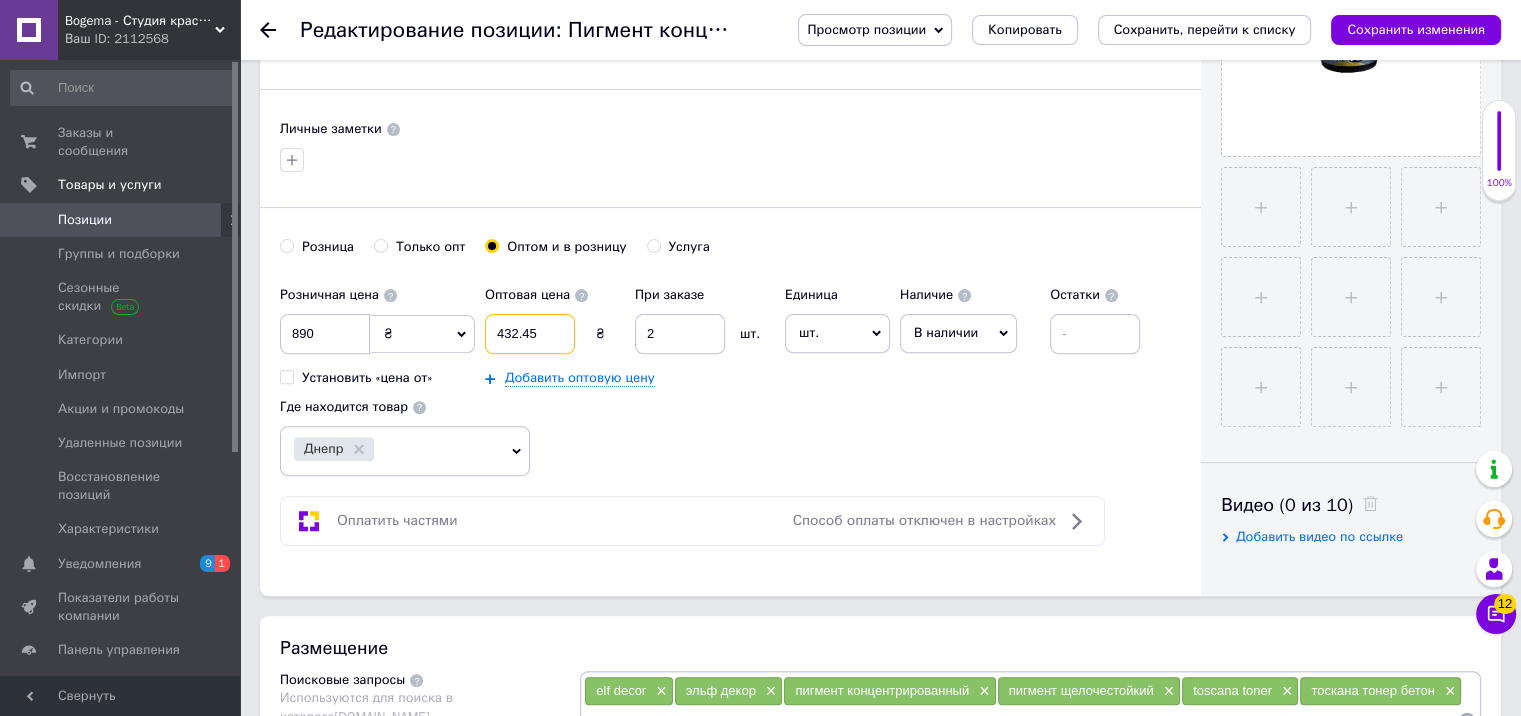 checkbox on "true" 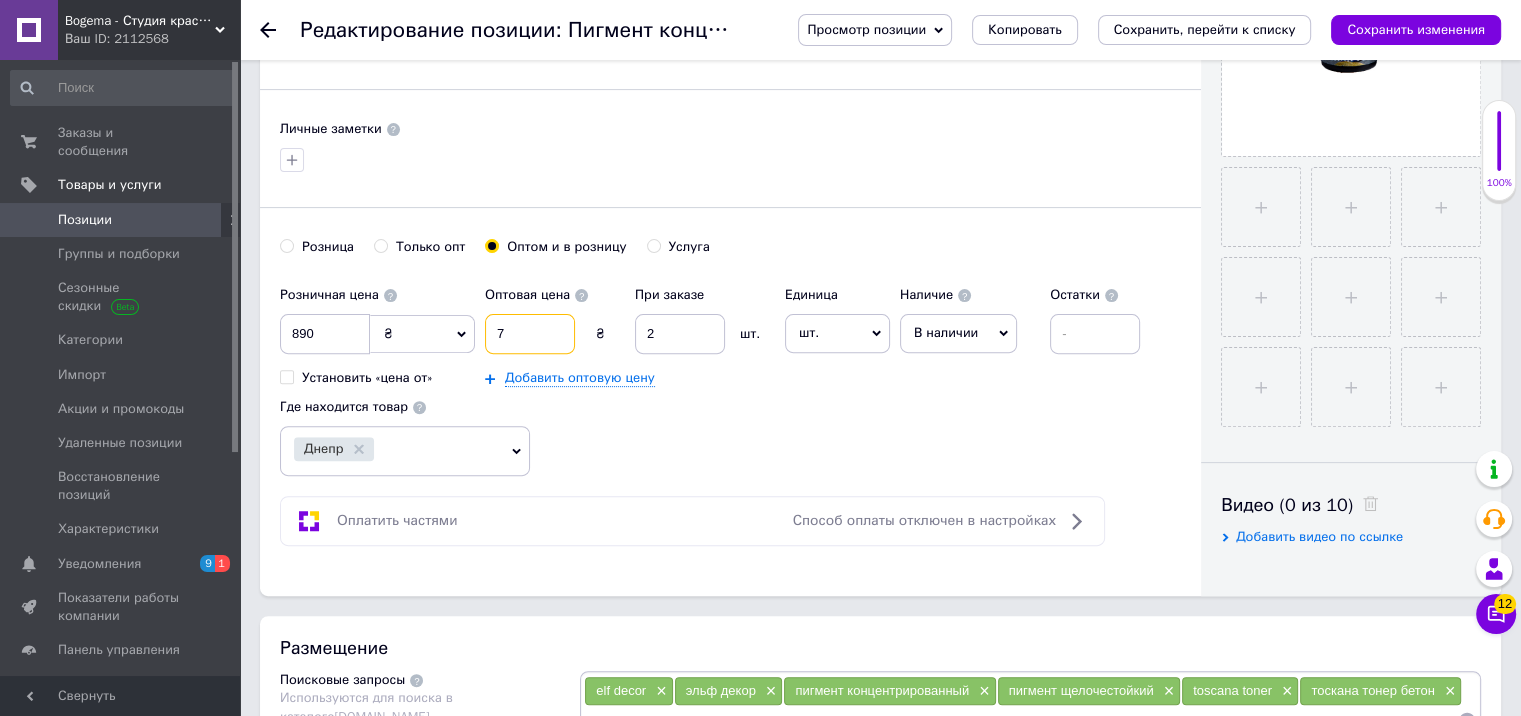 type on "79" 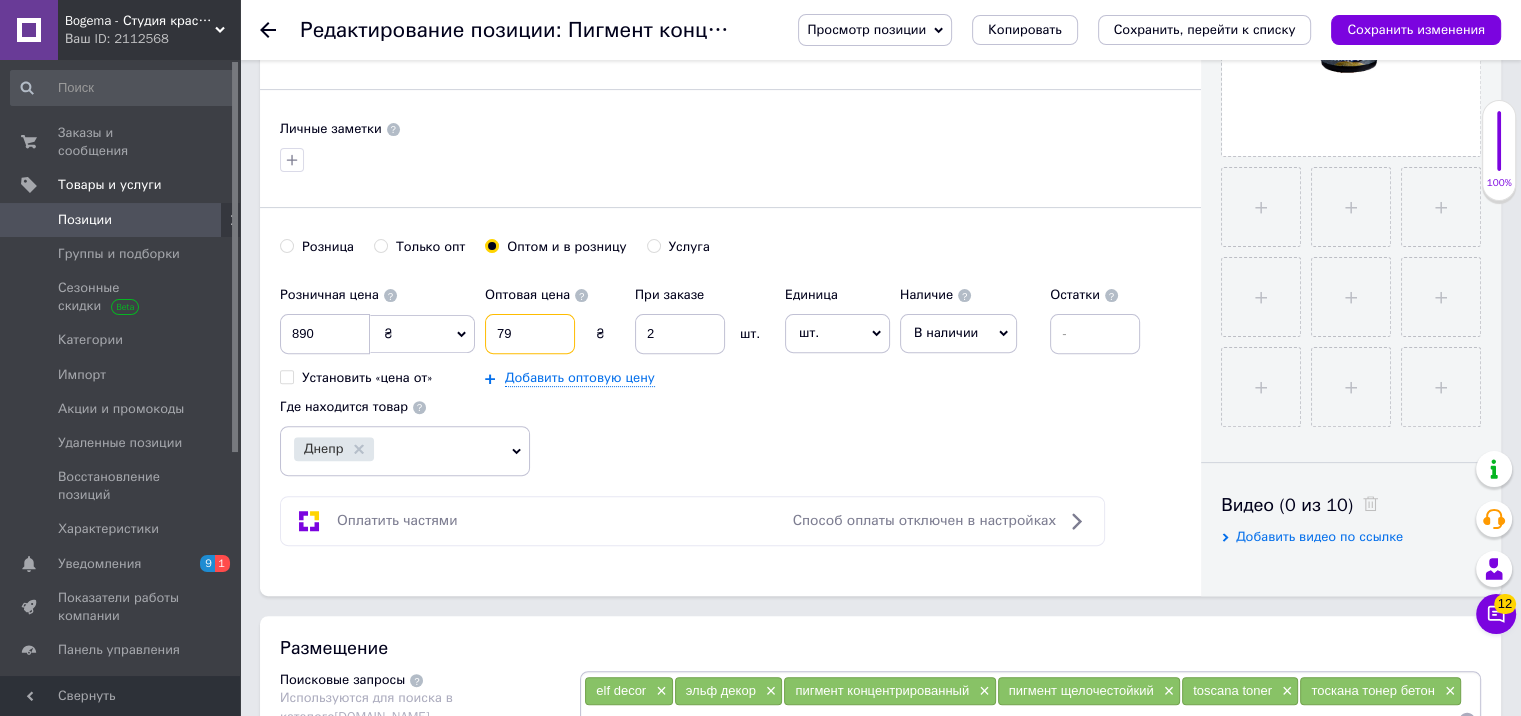 type on "795" 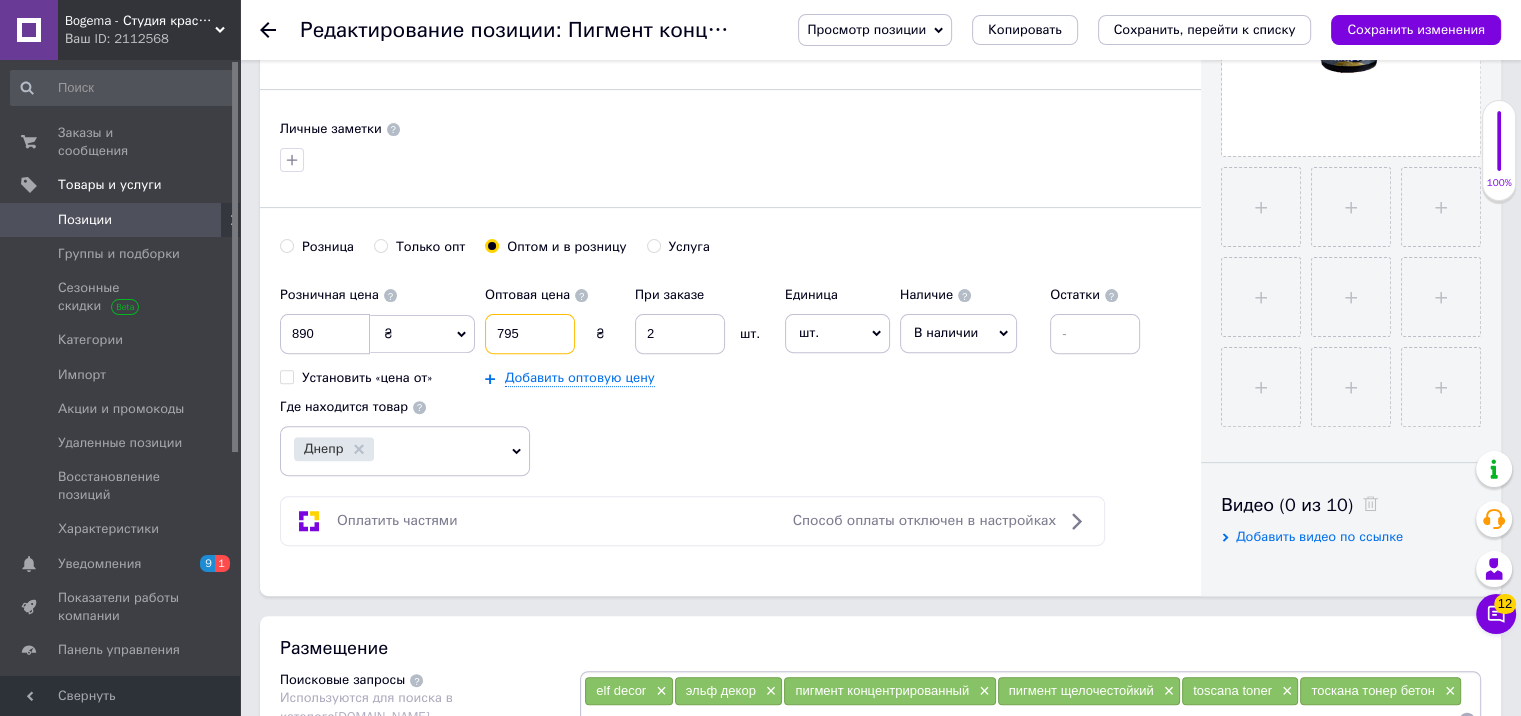 checkbox on "true" 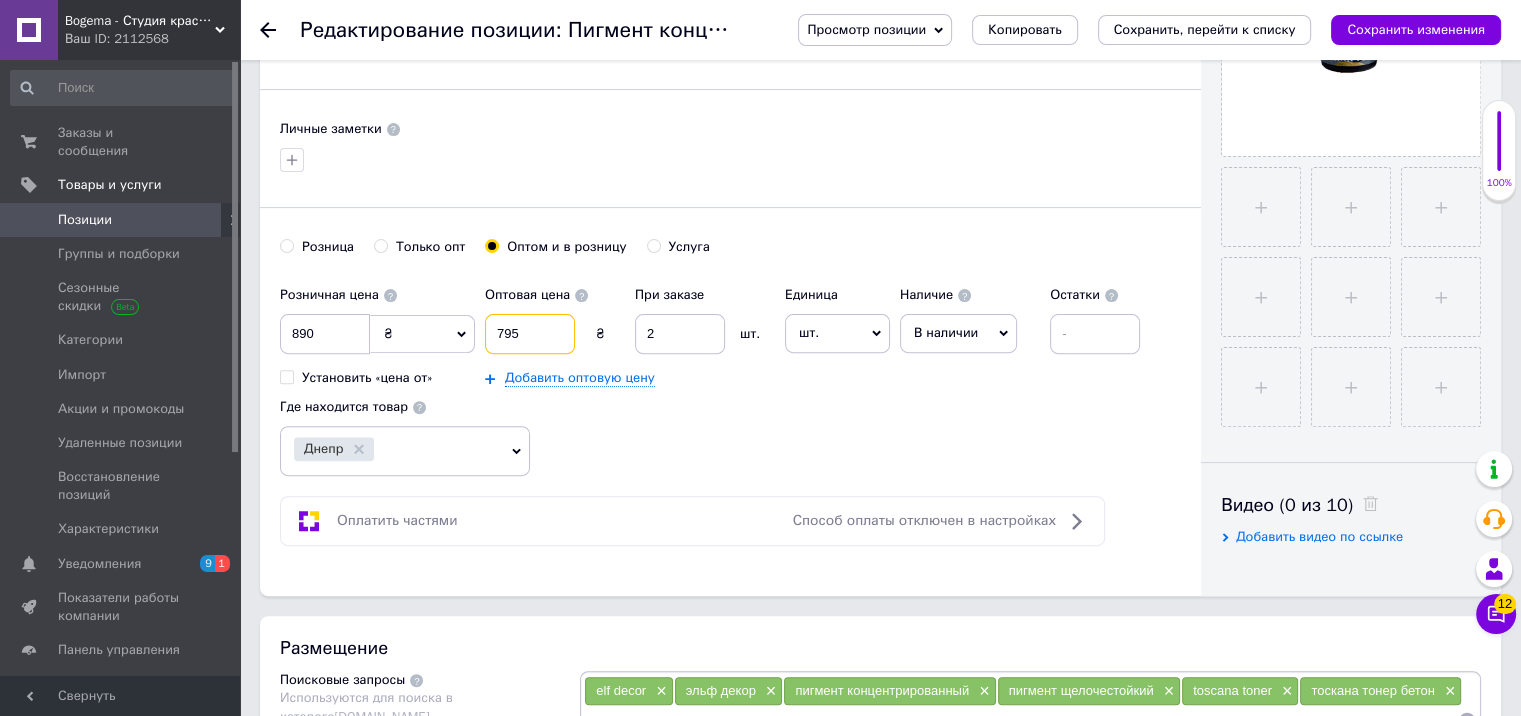 type on "7950" 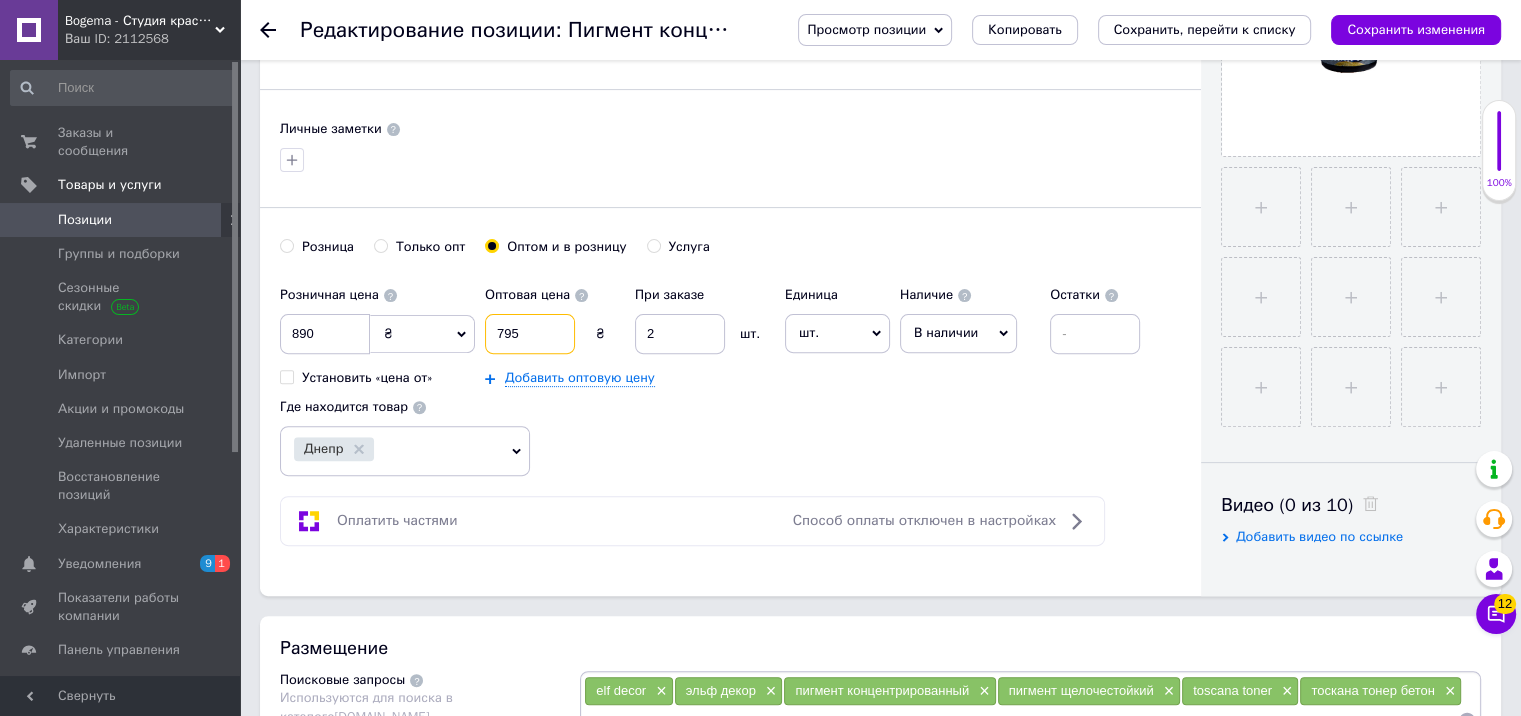 checkbox on "true" 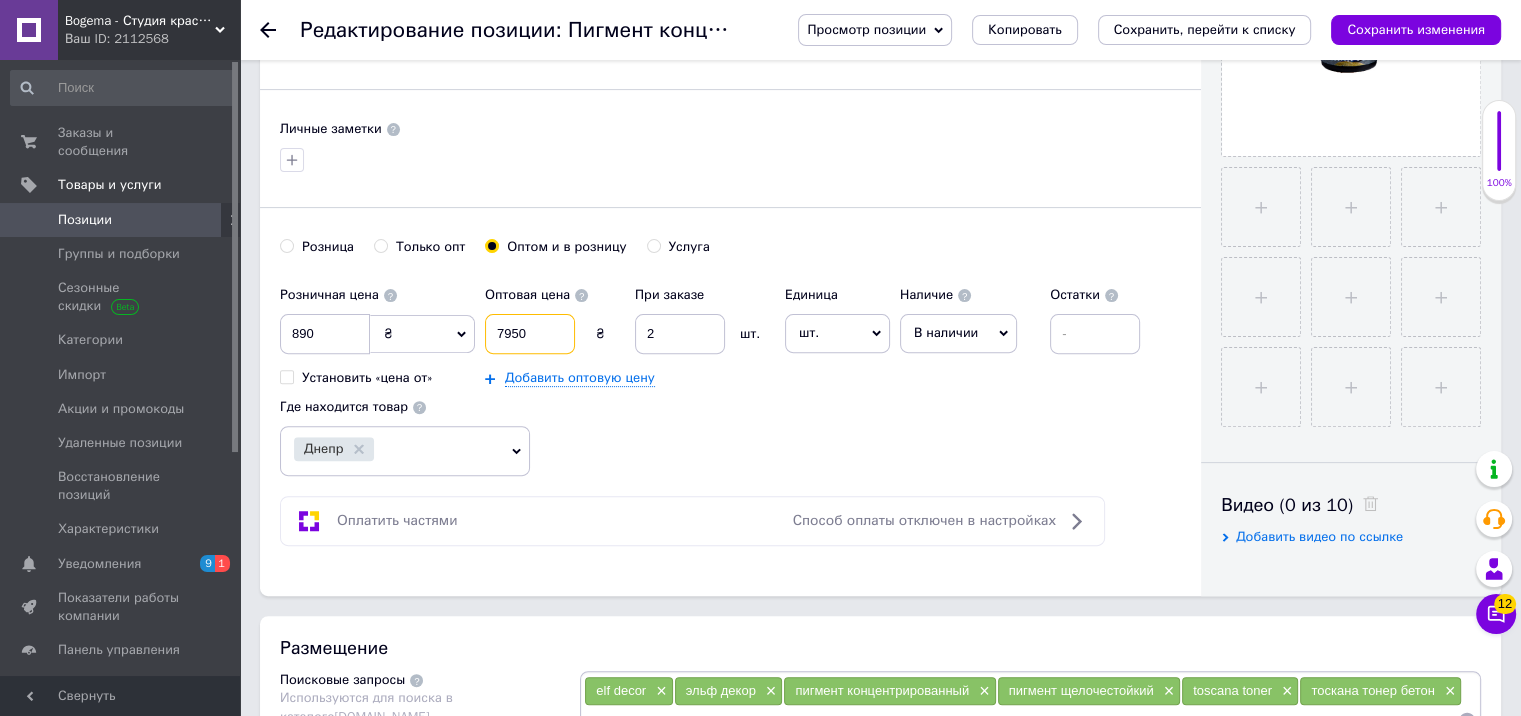 type on "795" 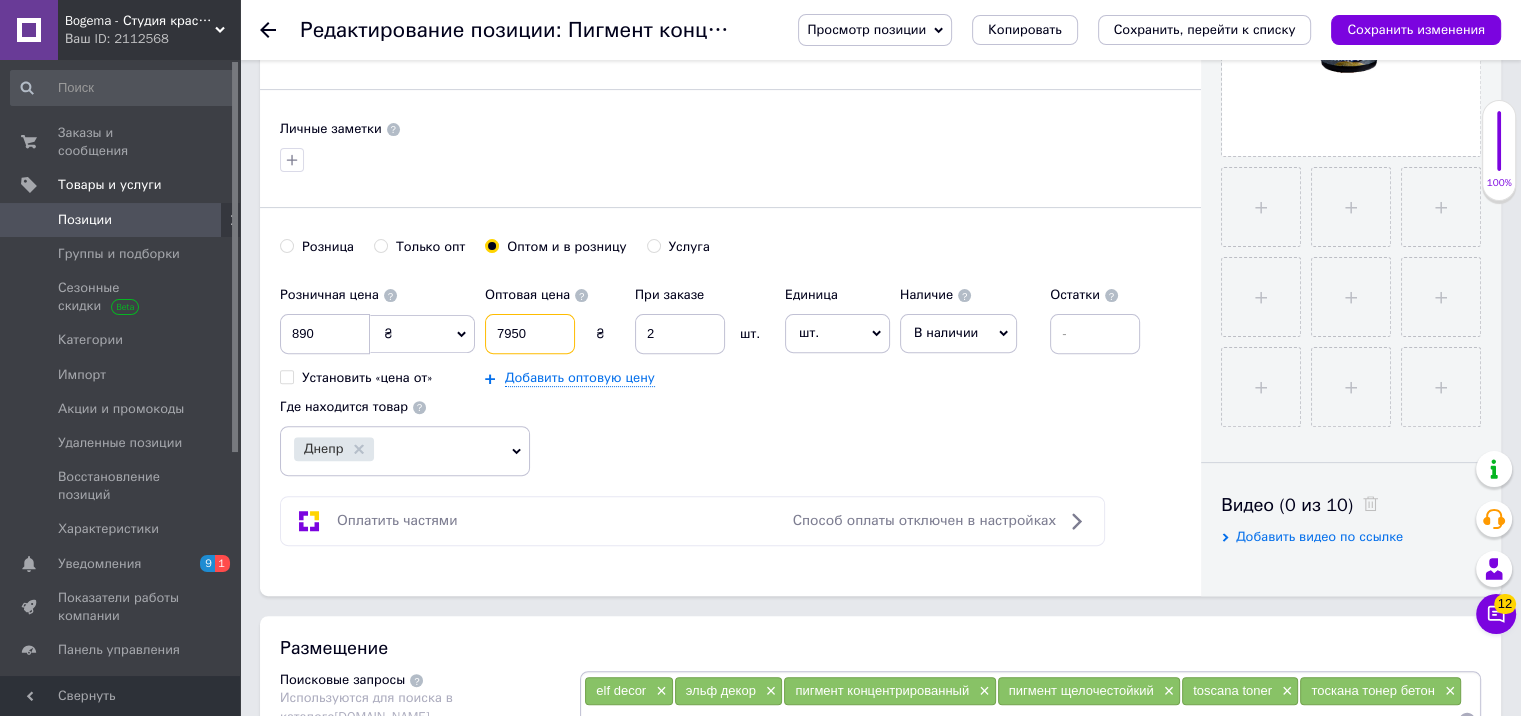 checkbox on "true" 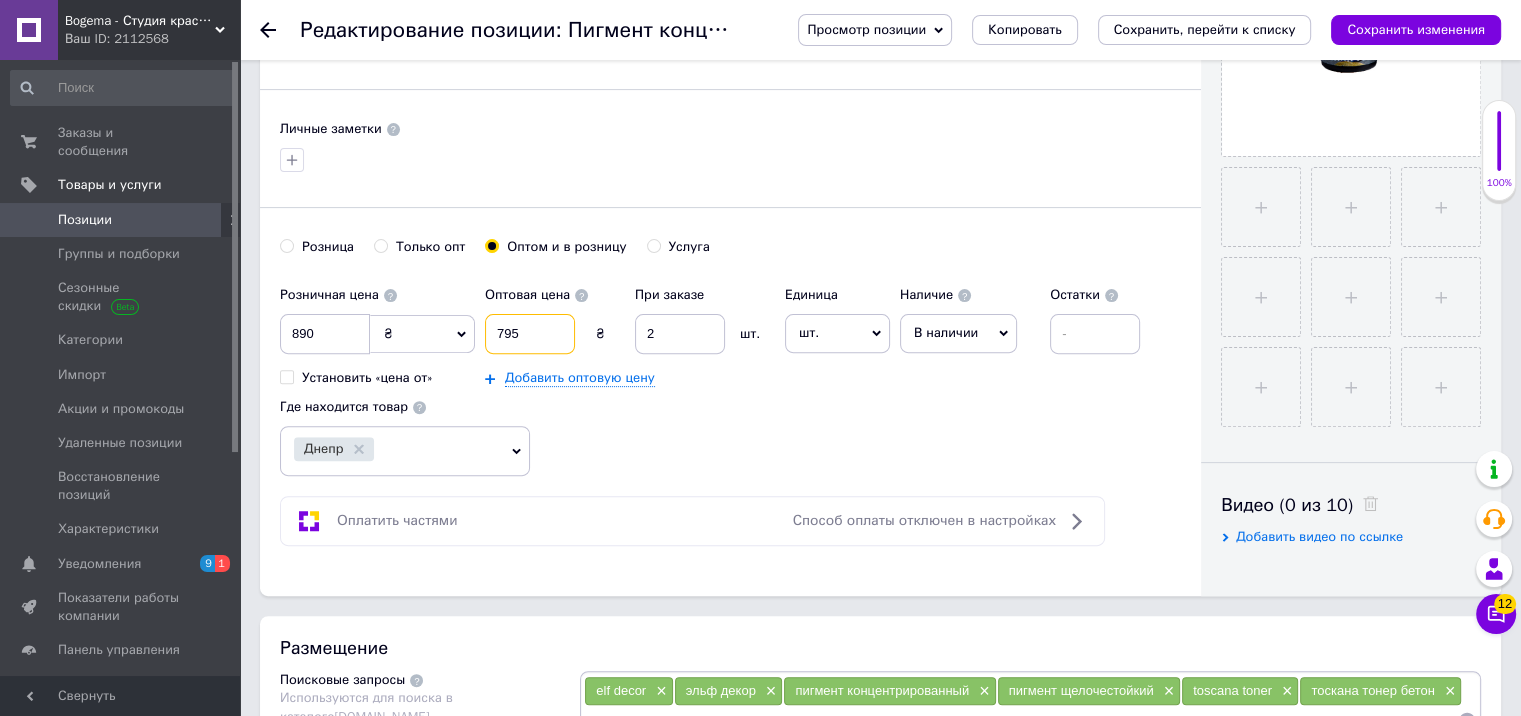 type on "795." 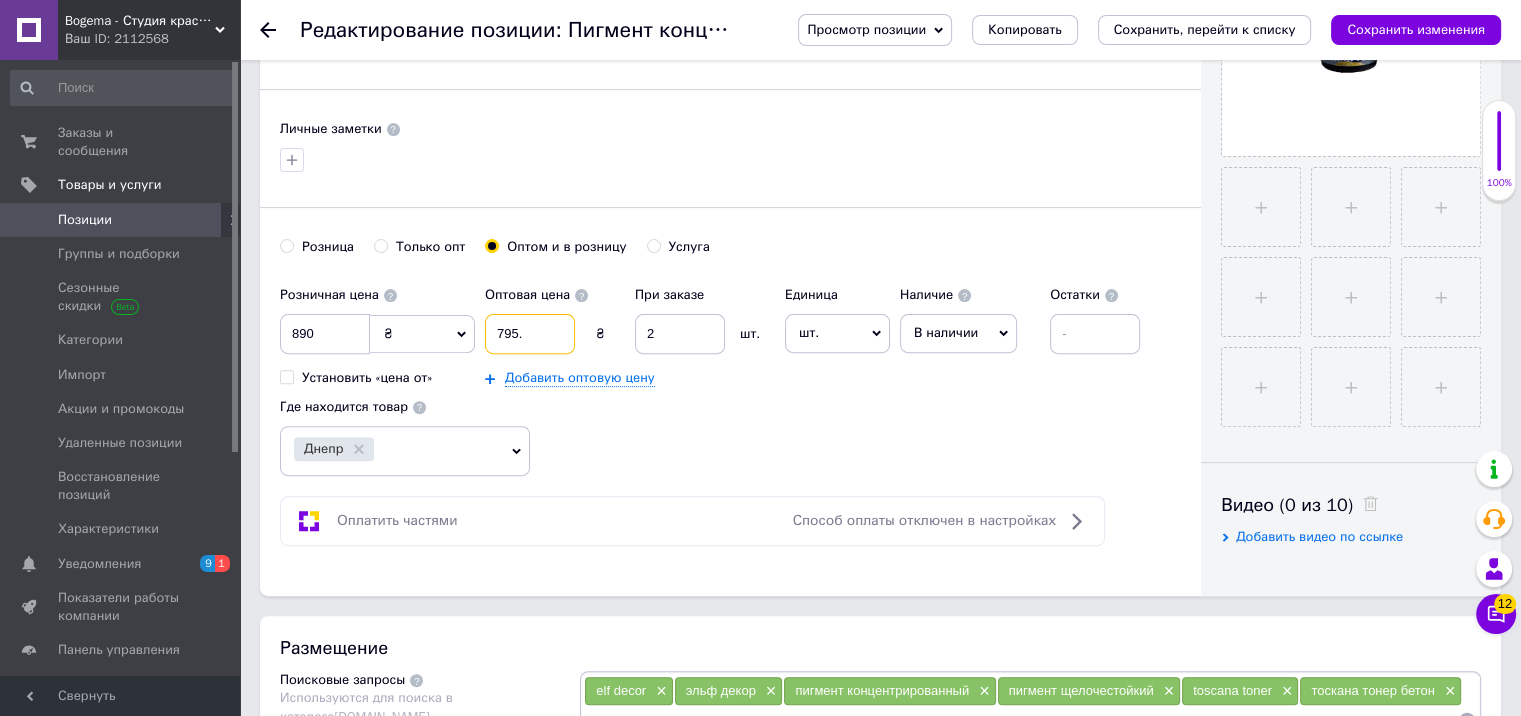 checkbox on "true" 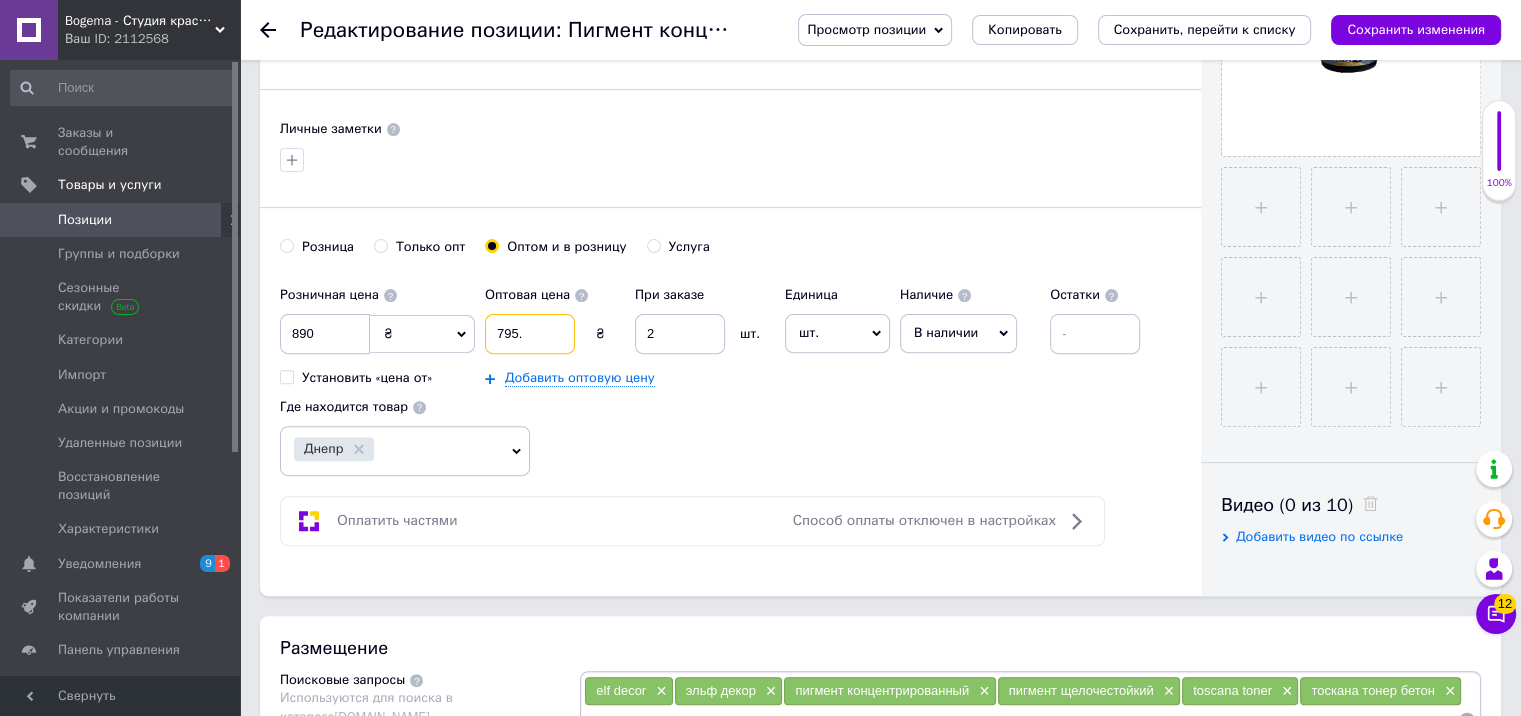 type on "795.1" 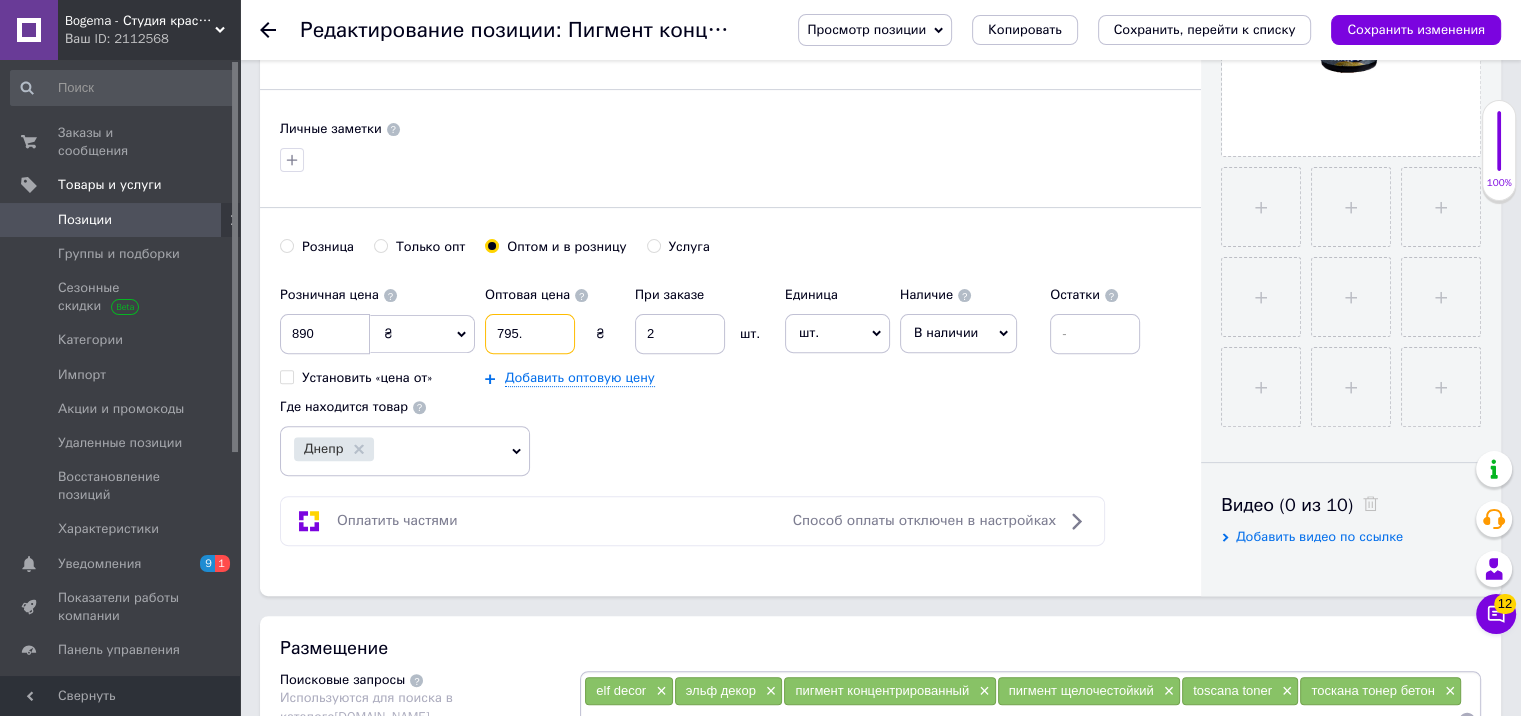 checkbox on "true" 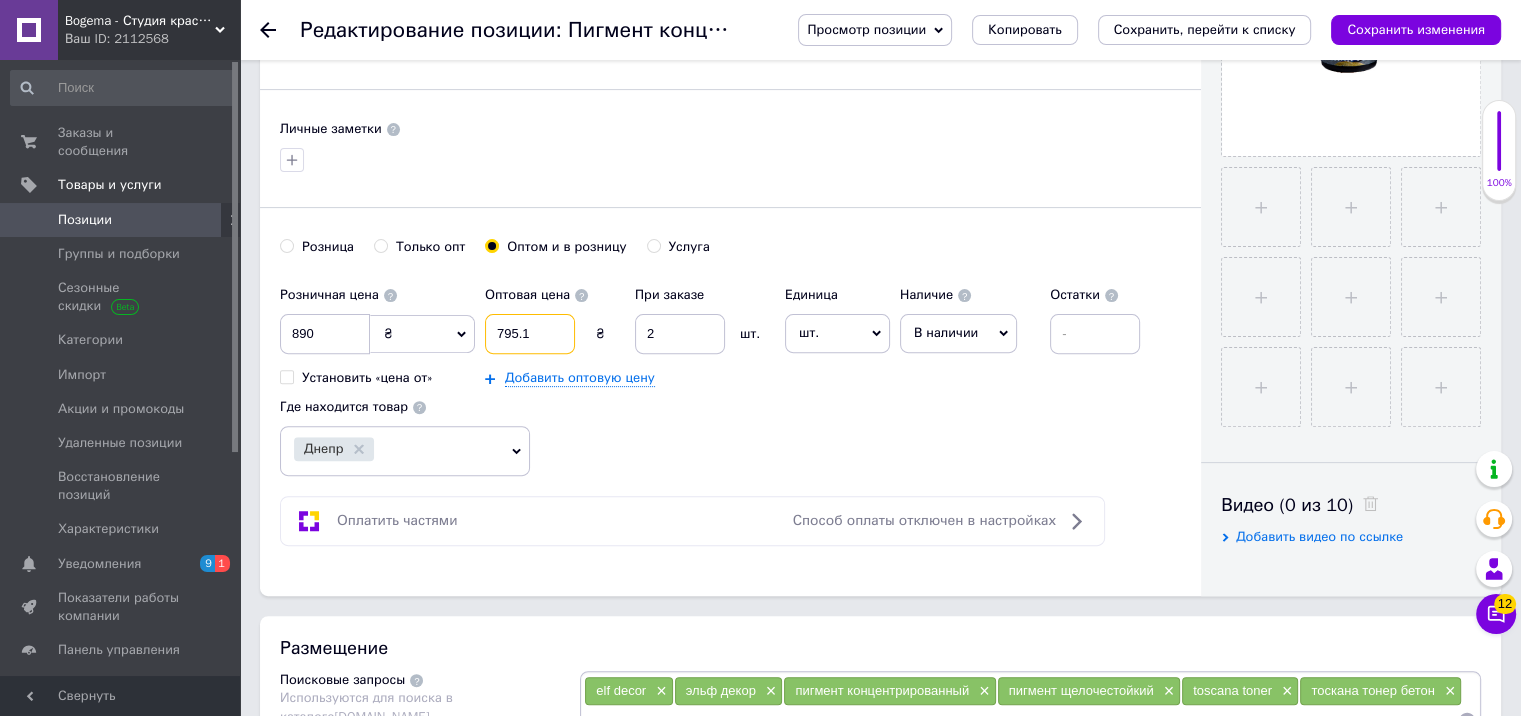 type on "795.15" 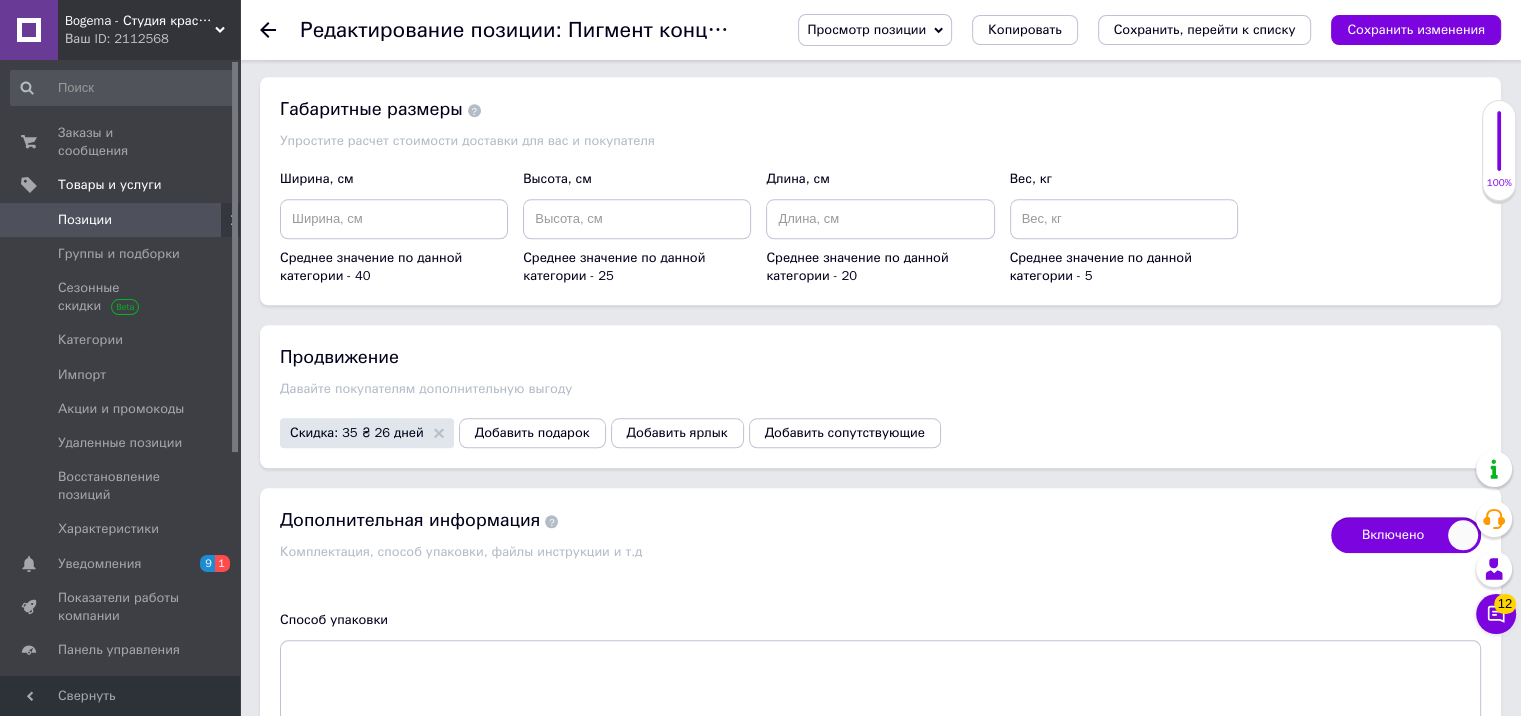 scroll, scrollTop: 2100, scrollLeft: 0, axis: vertical 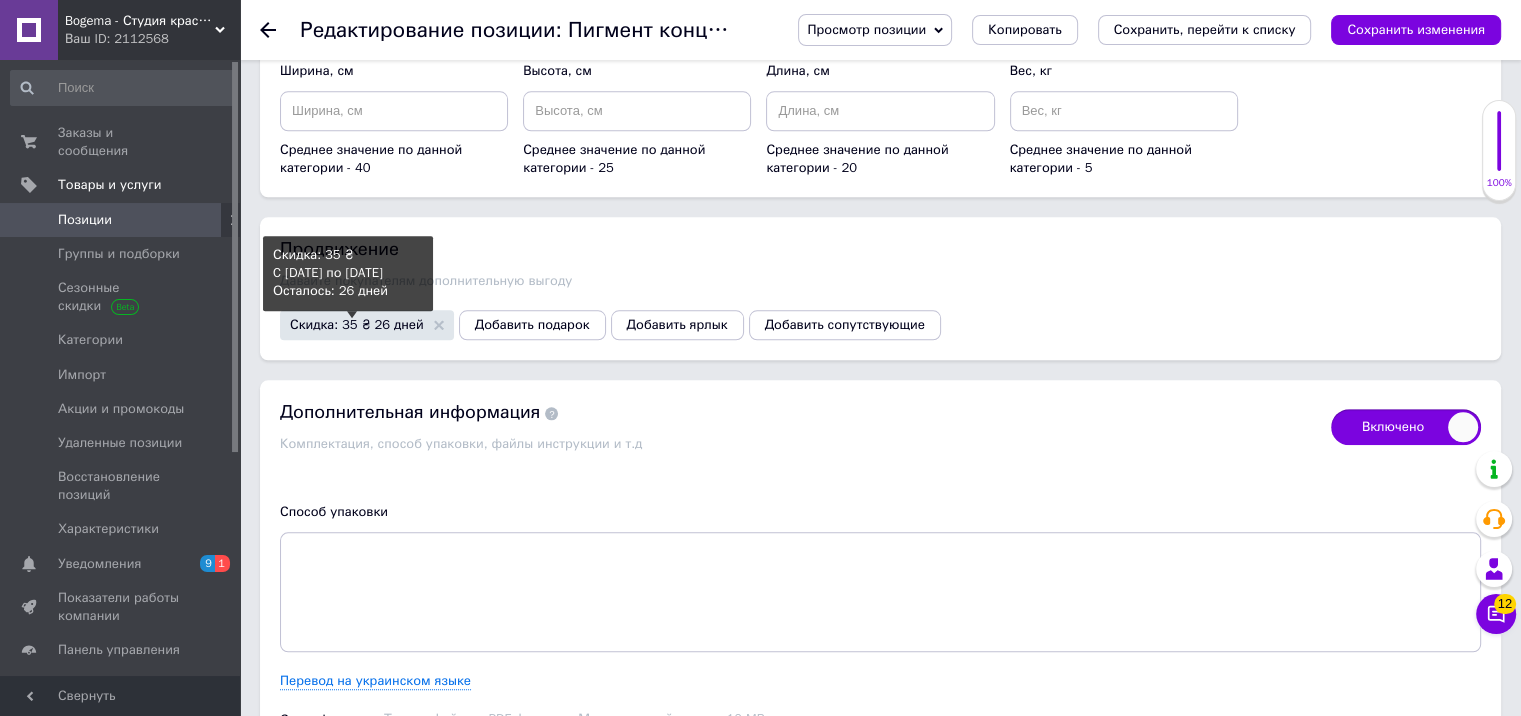 type on "795.15" 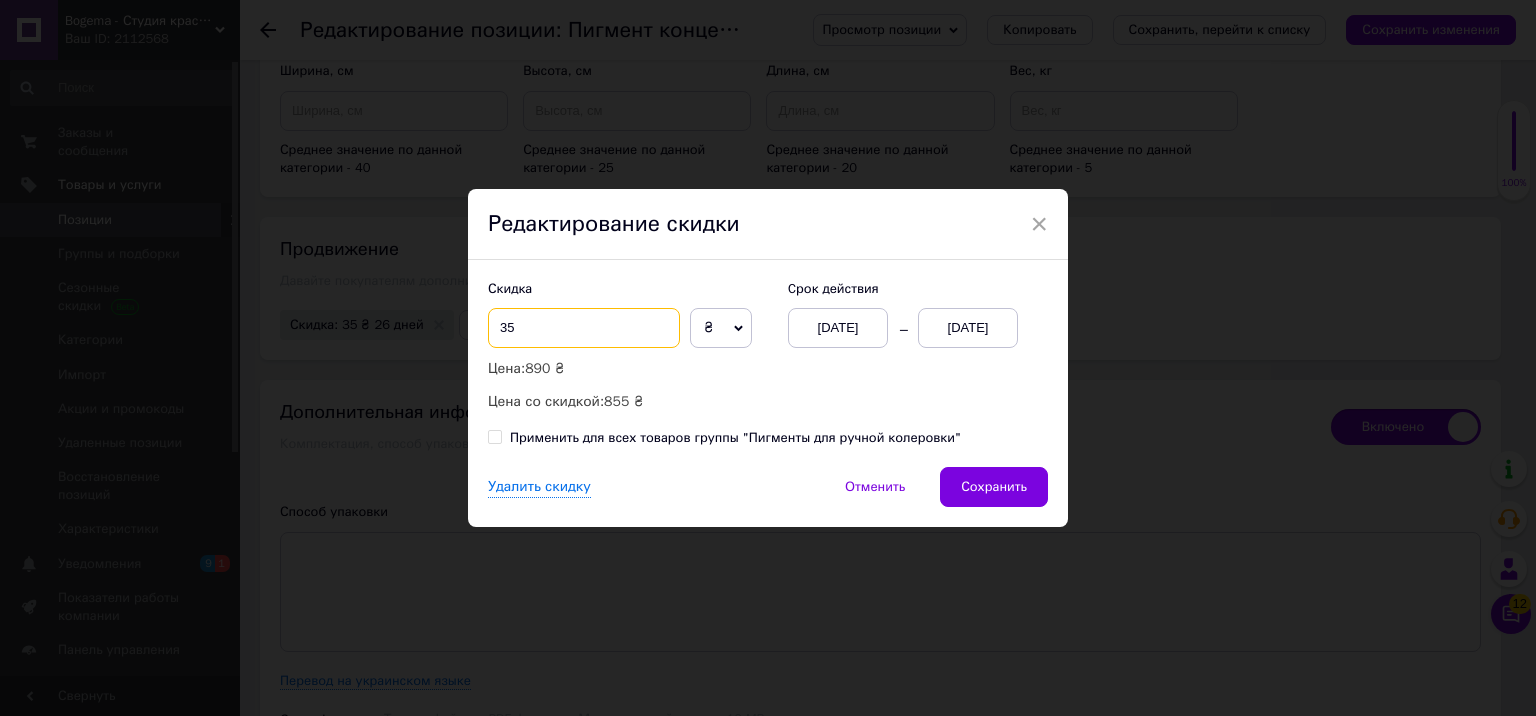 drag, startPoint x: 524, startPoint y: 332, endPoint x: 487, endPoint y: 331, distance: 37.01351 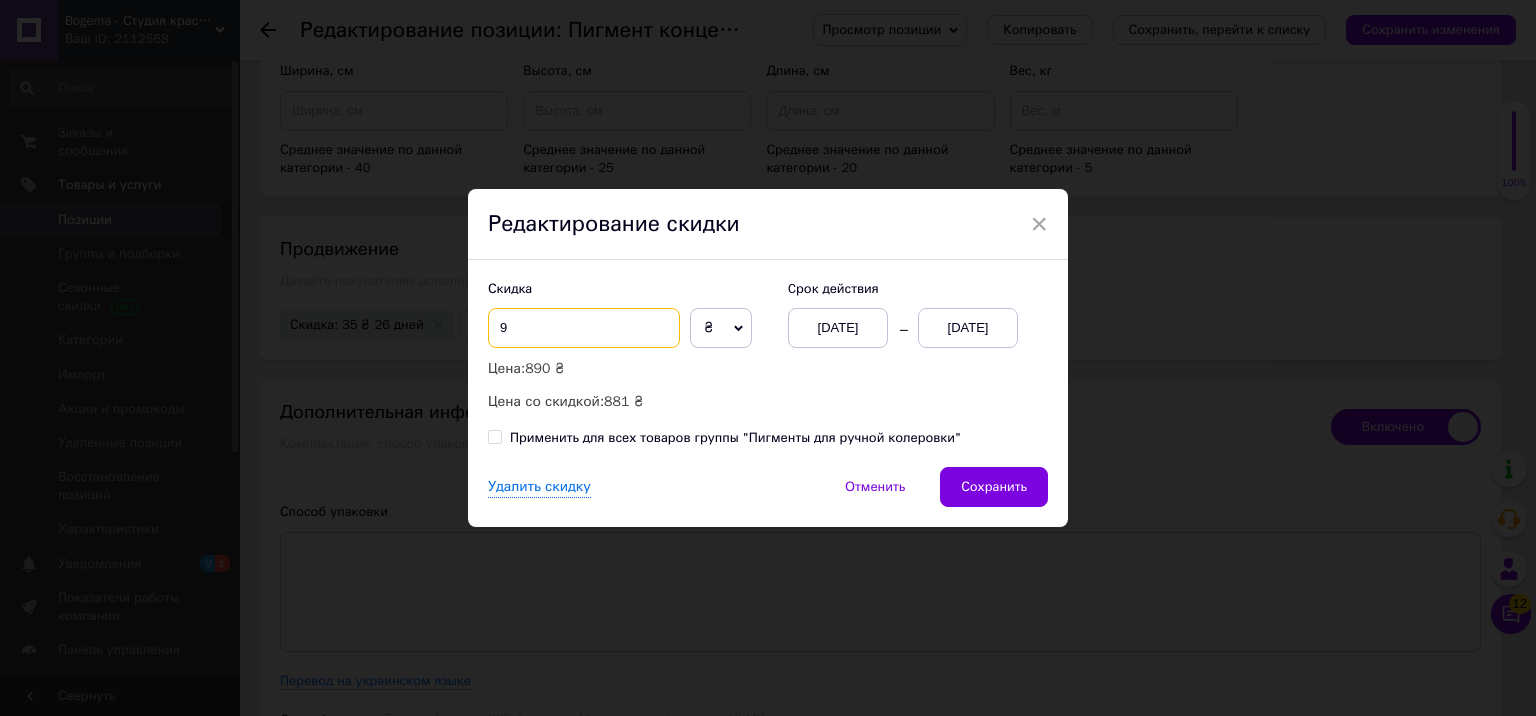 checkbox on "true" 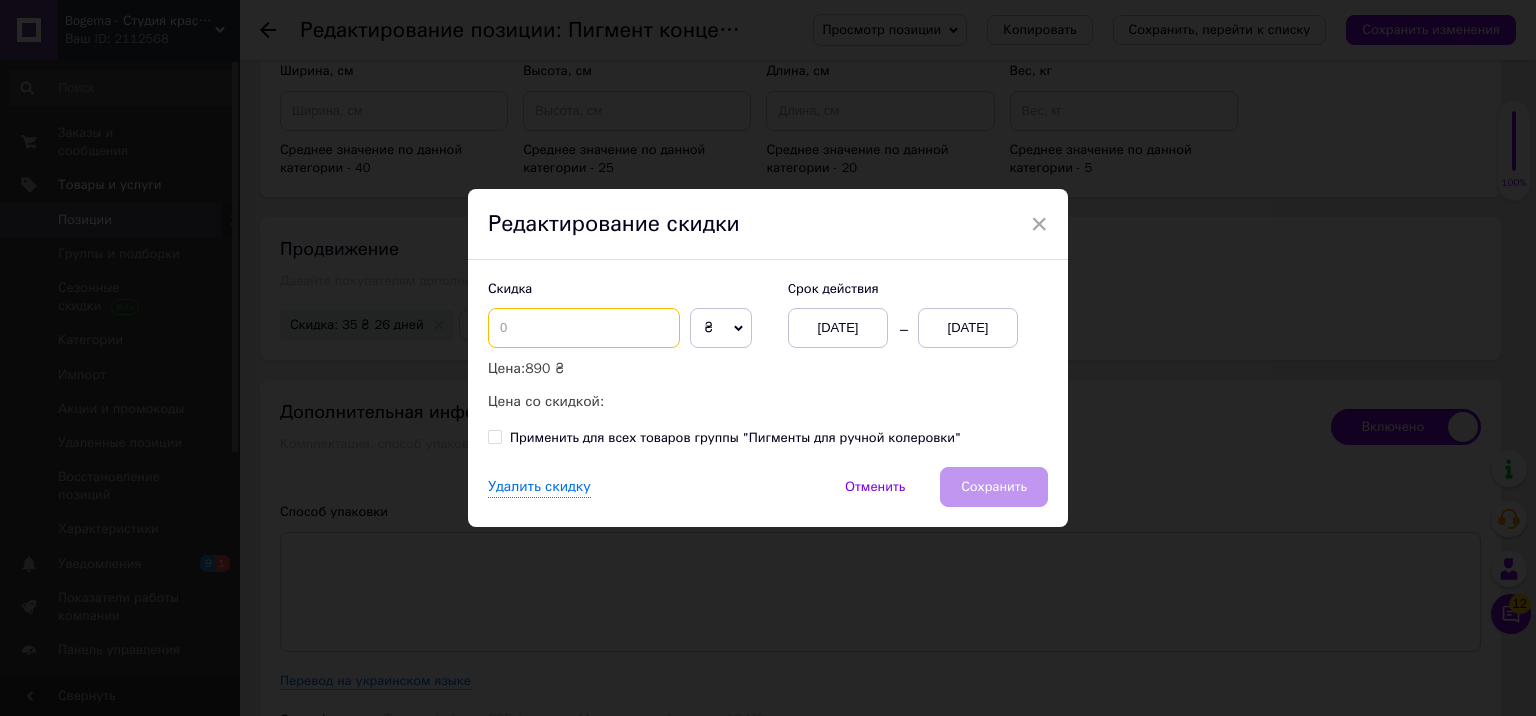 checkbox on "true" 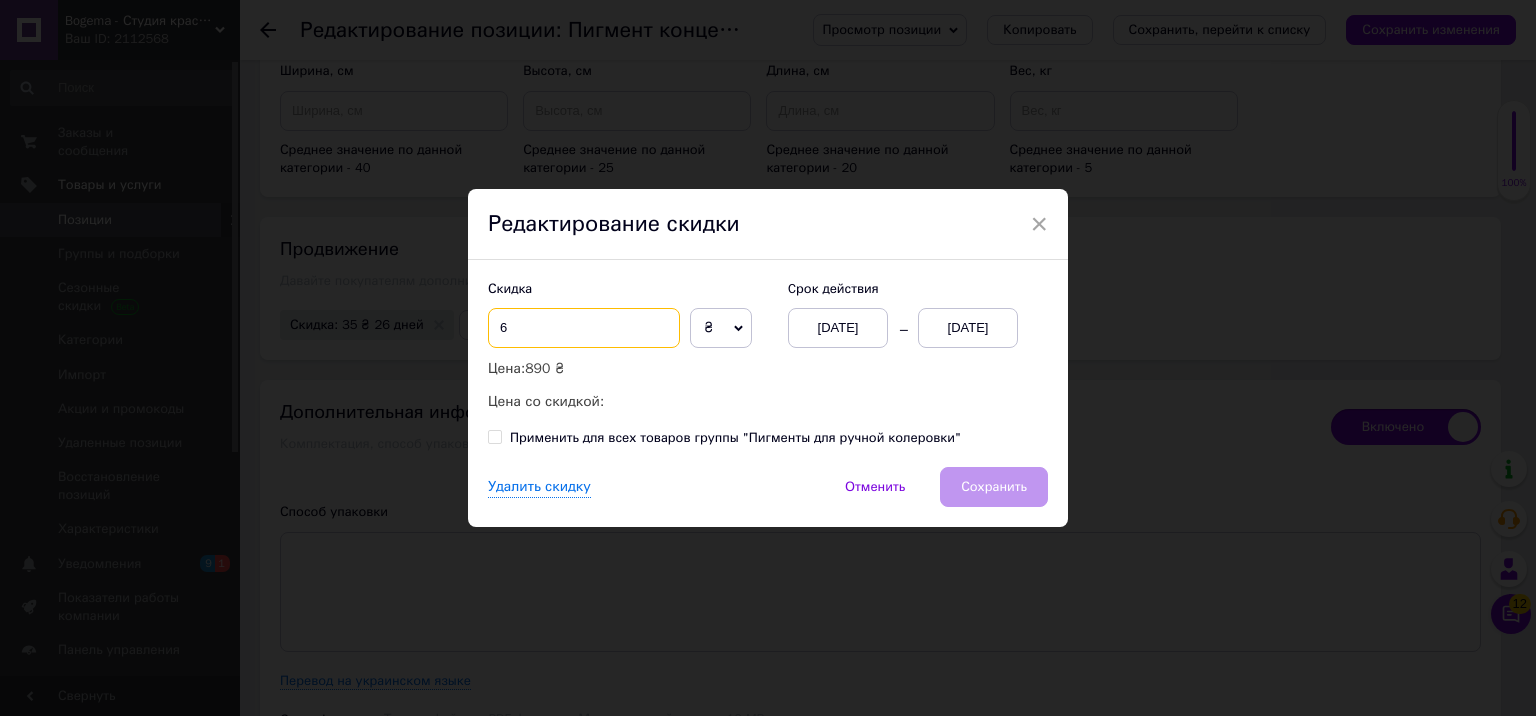 checkbox on "true" 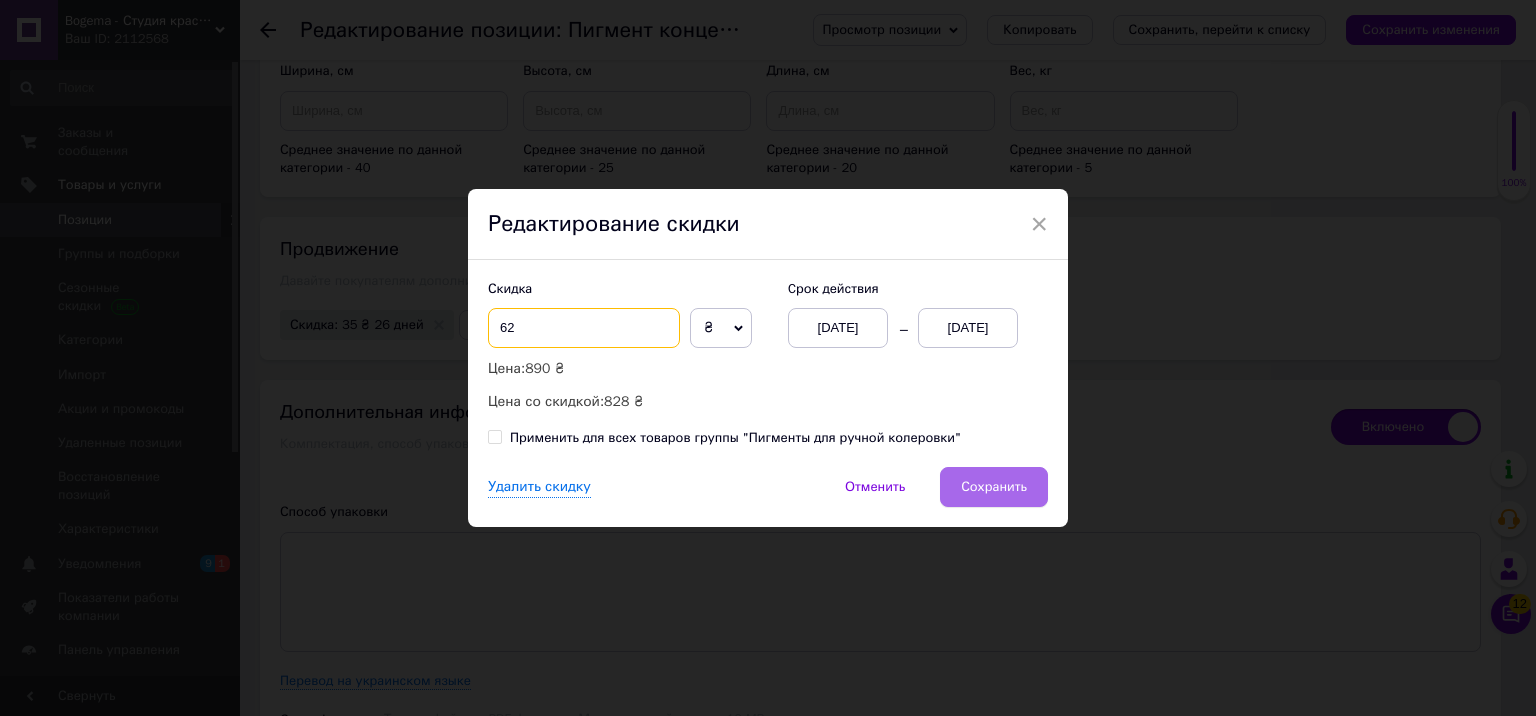 type on "62" 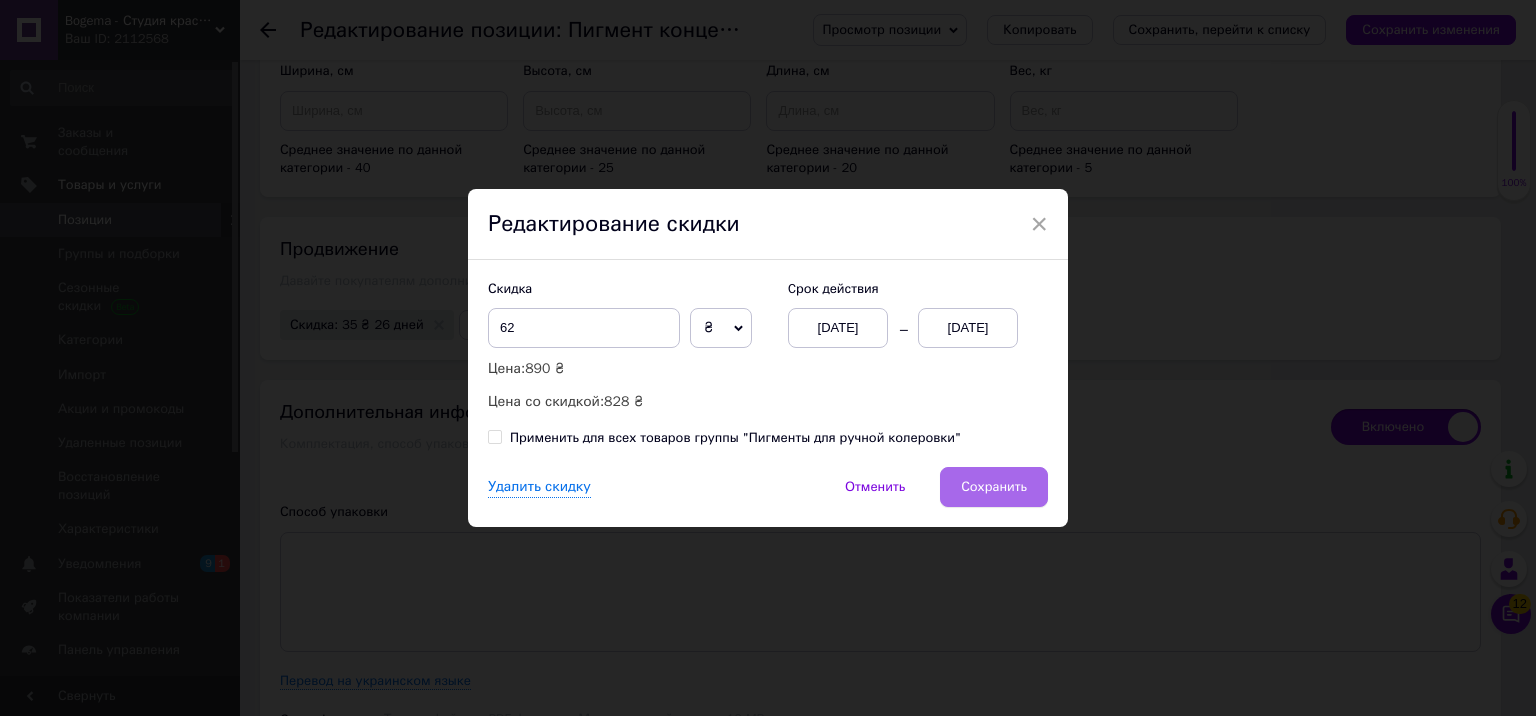 click on "Сохранить" at bounding box center [994, 487] 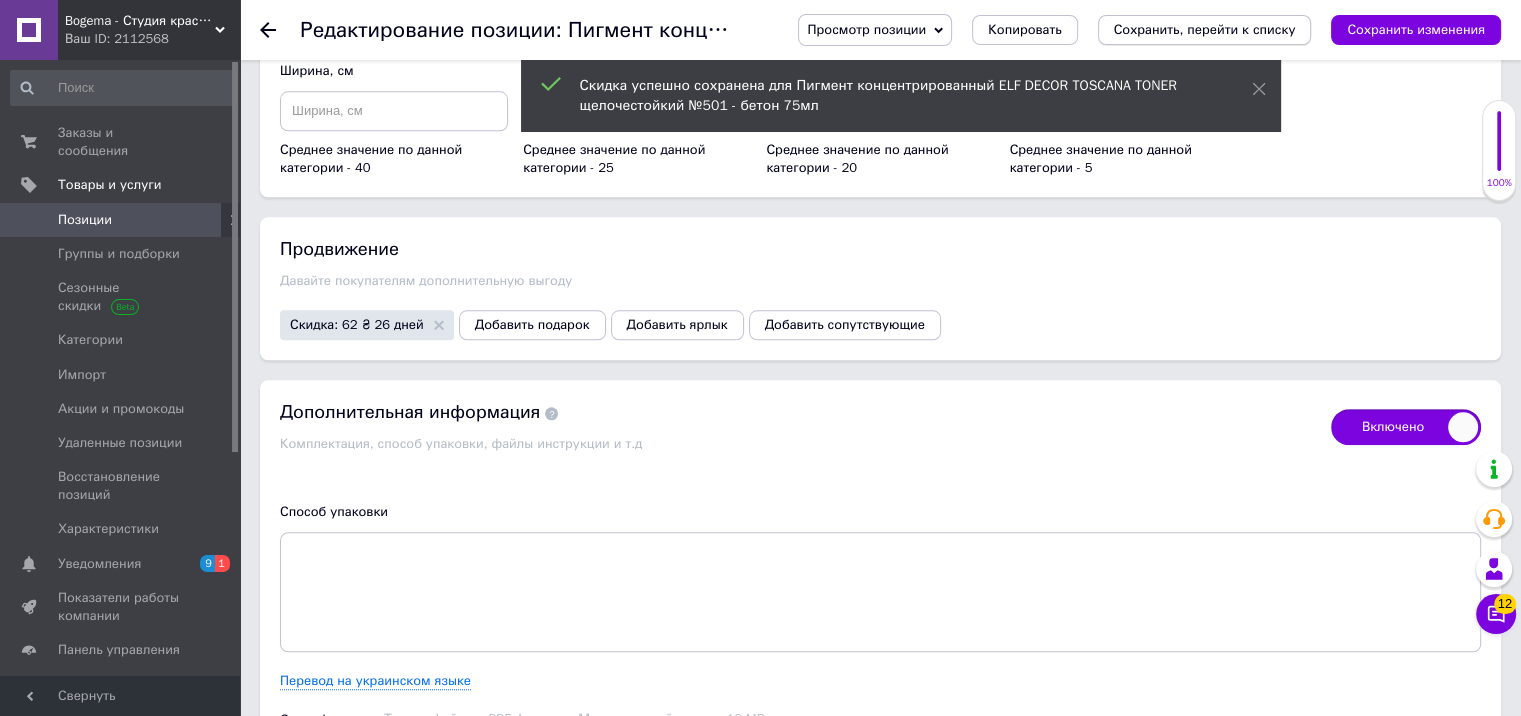 click on "Сохранить, перейти к списку" at bounding box center (1205, 29) 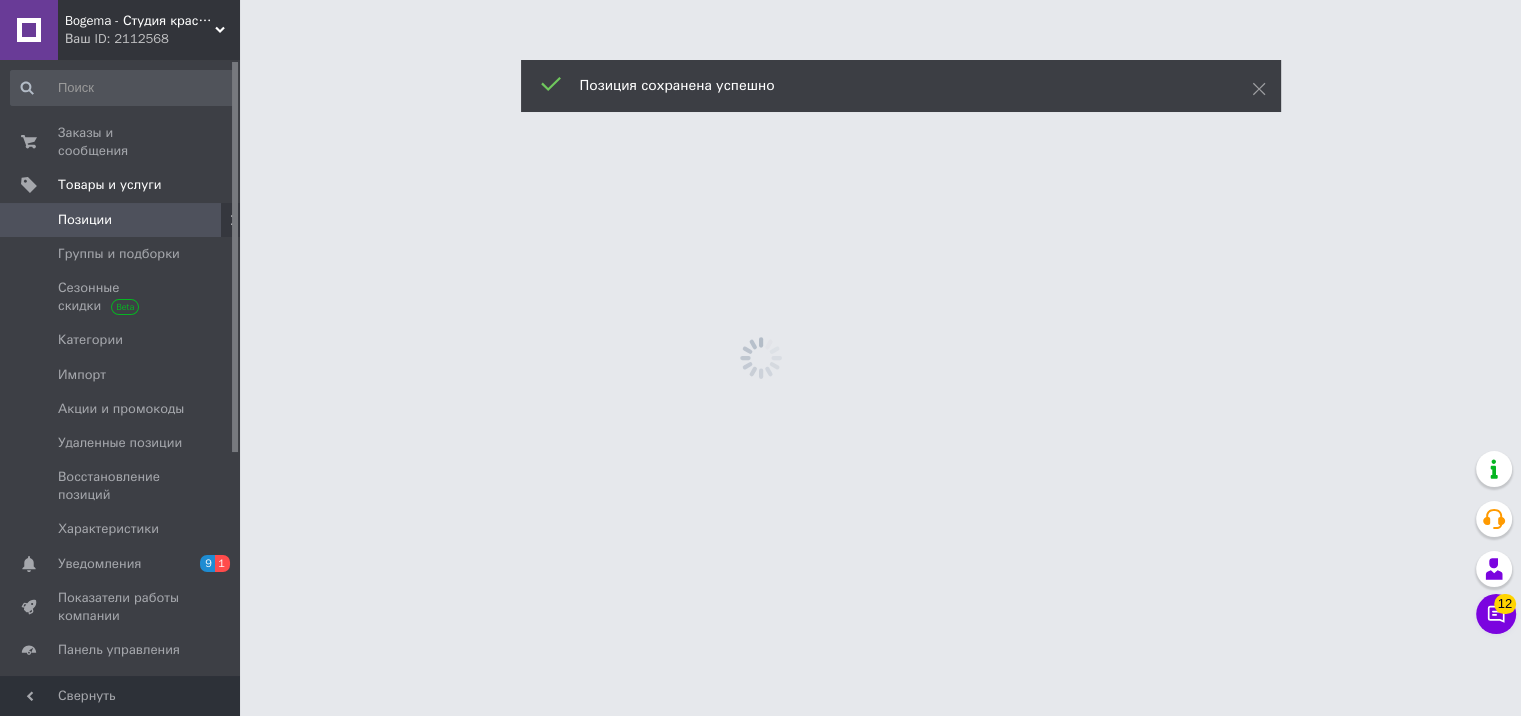 scroll, scrollTop: 0, scrollLeft: 0, axis: both 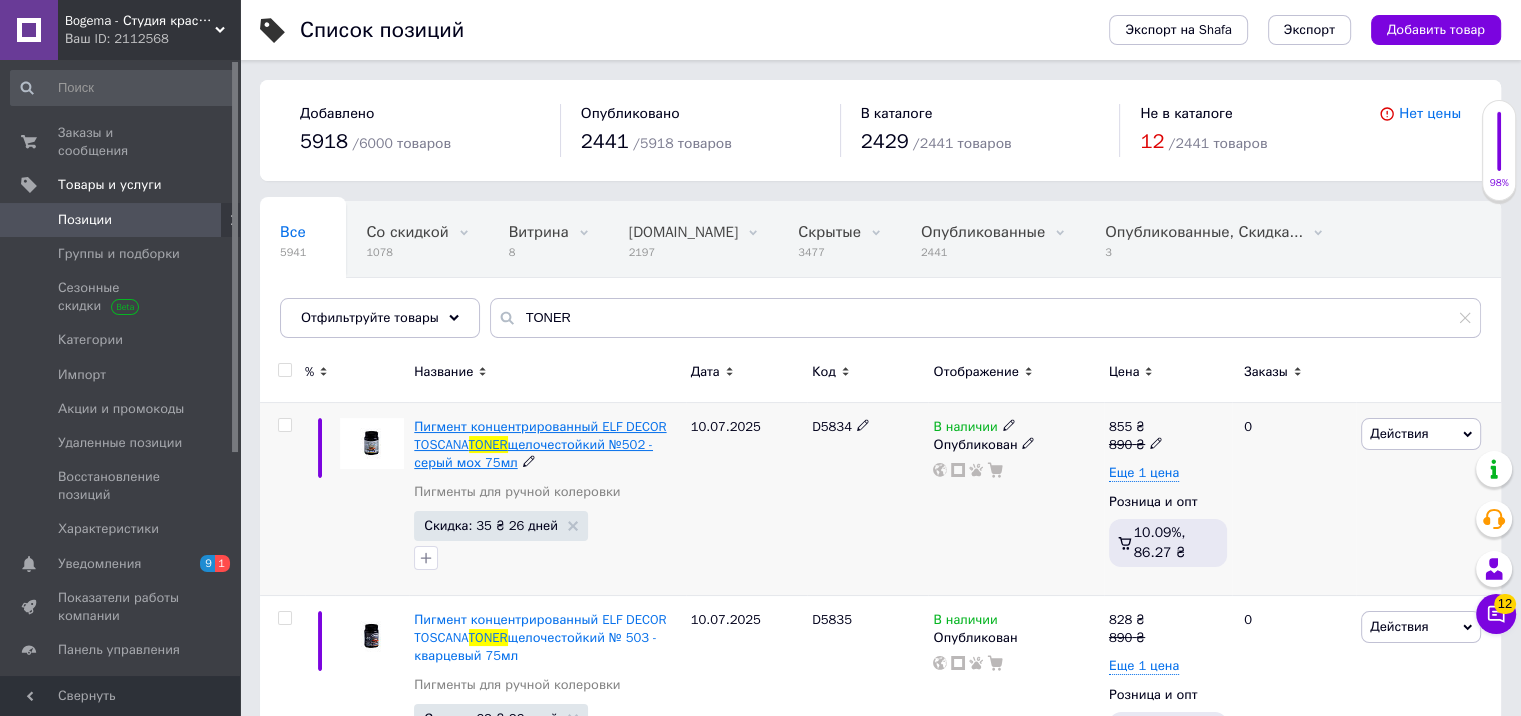 click on "Пигмент концентрированный ELF DECOR TOSCANA" at bounding box center [540, 435] 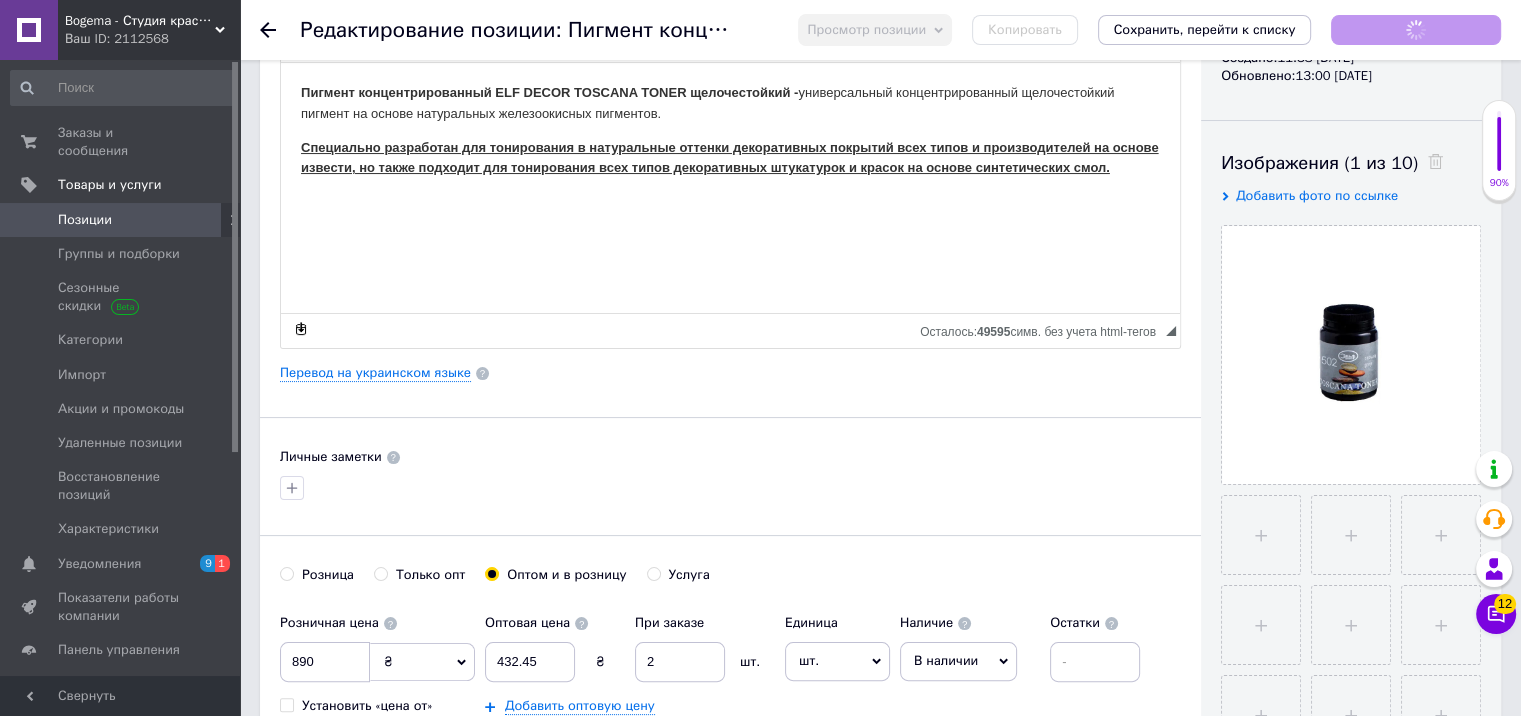 scroll, scrollTop: 400, scrollLeft: 0, axis: vertical 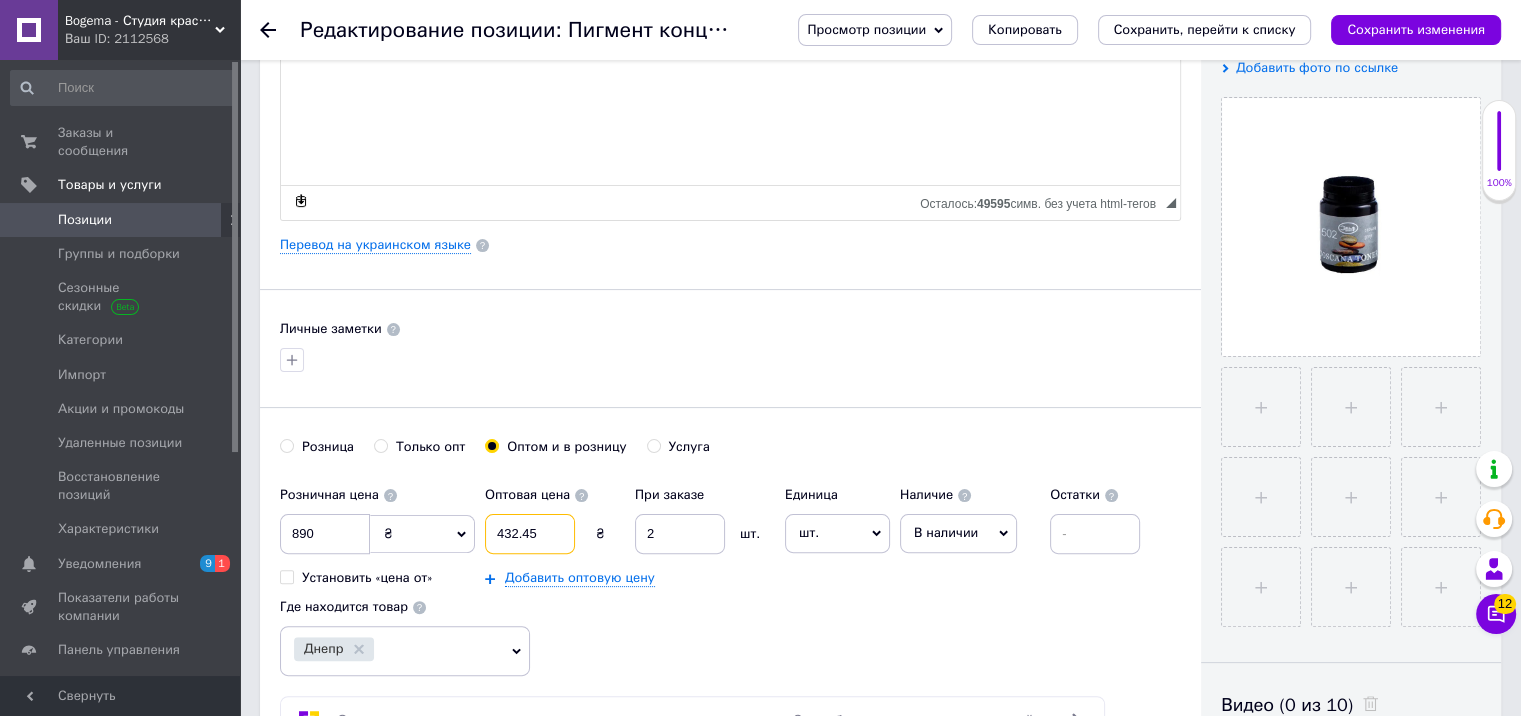 drag, startPoint x: 540, startPoint y: 531, endPoint x: 497, endPoint y: 531, distance: 43 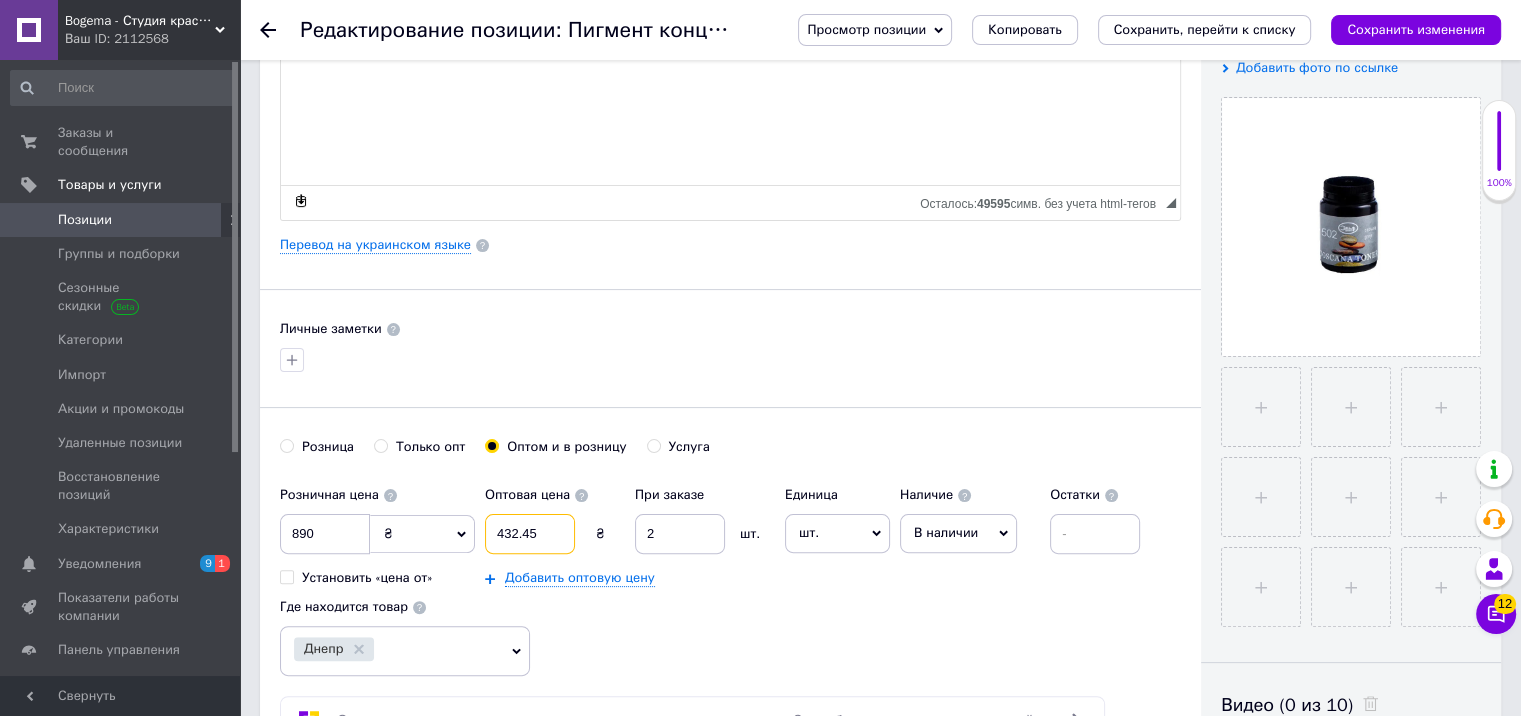 click on "432.45" at bounding box center [530, 534] 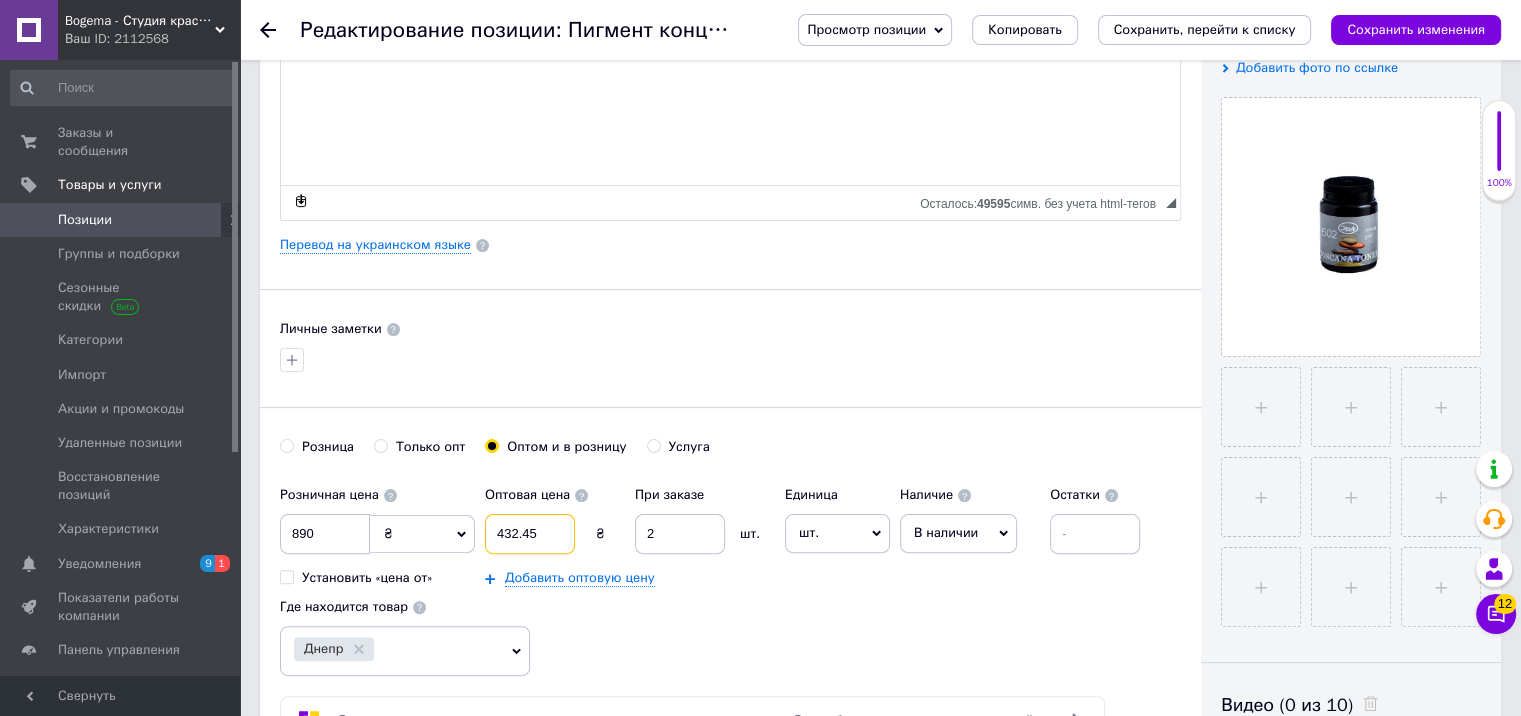 type on "7" 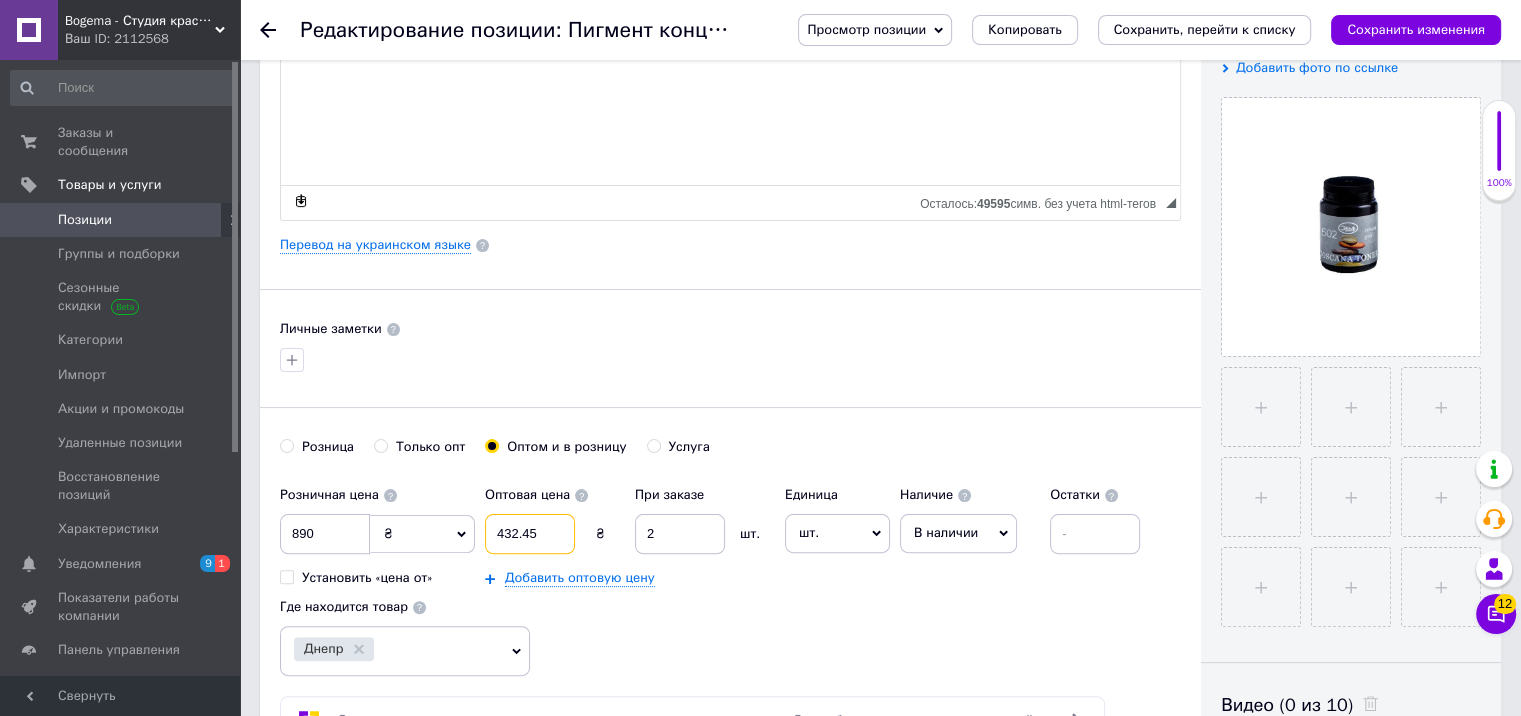 checkbox on "true" 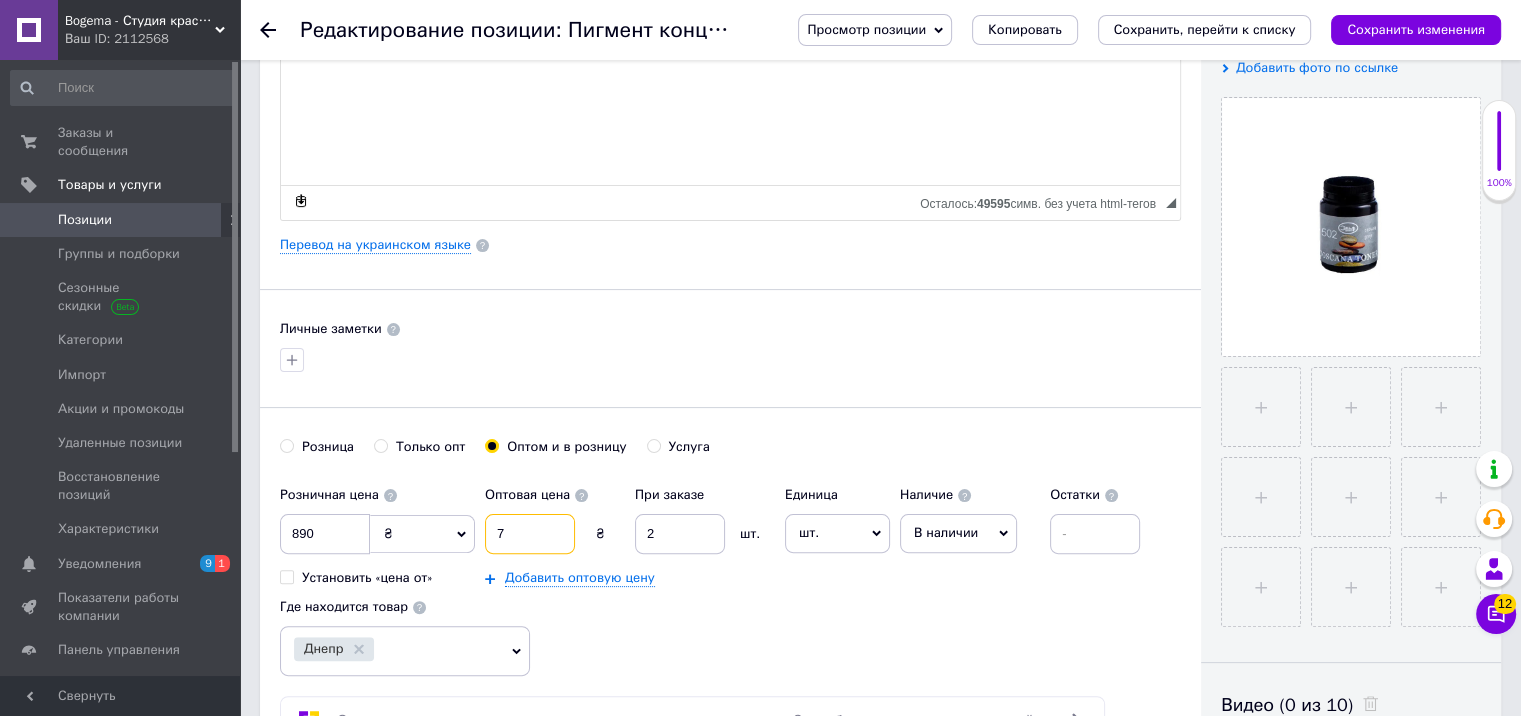 type on "79" 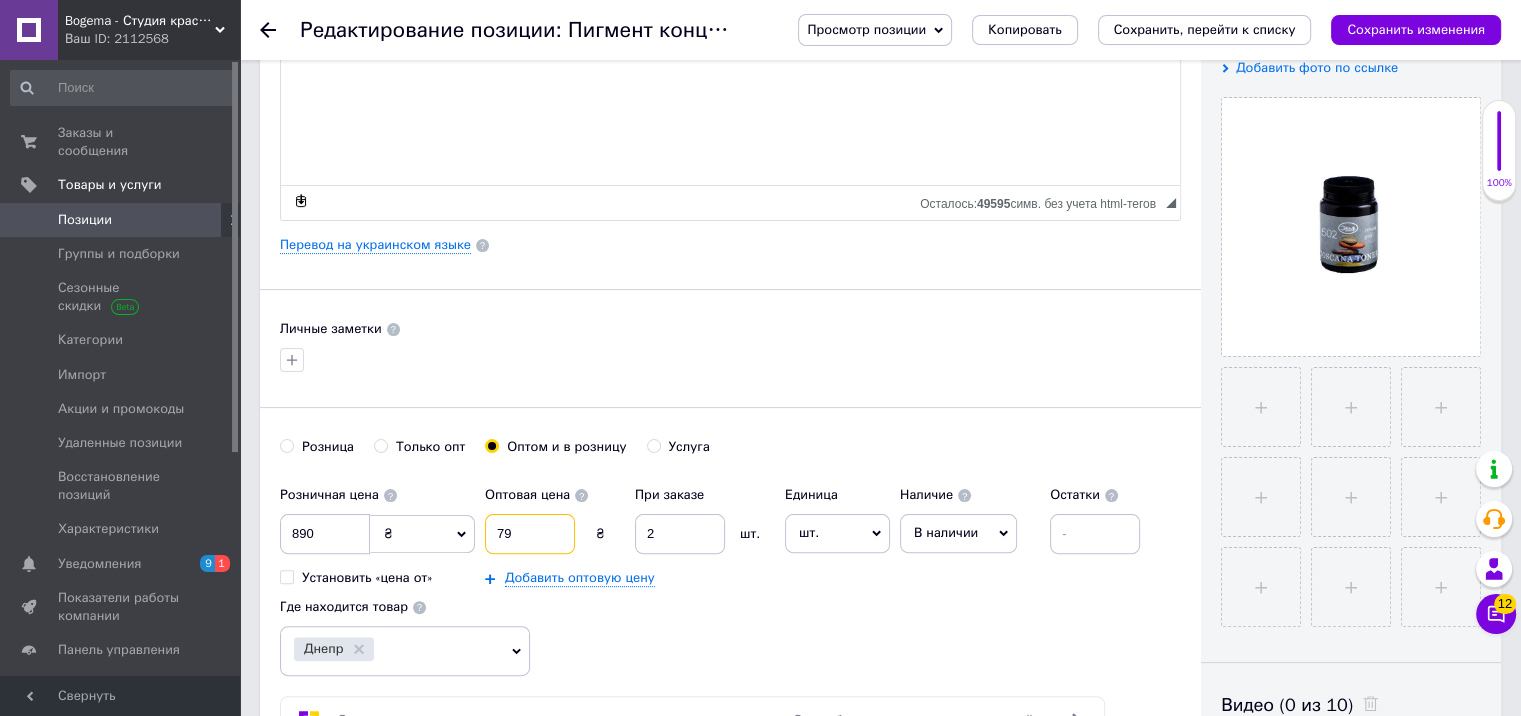 type on "795" 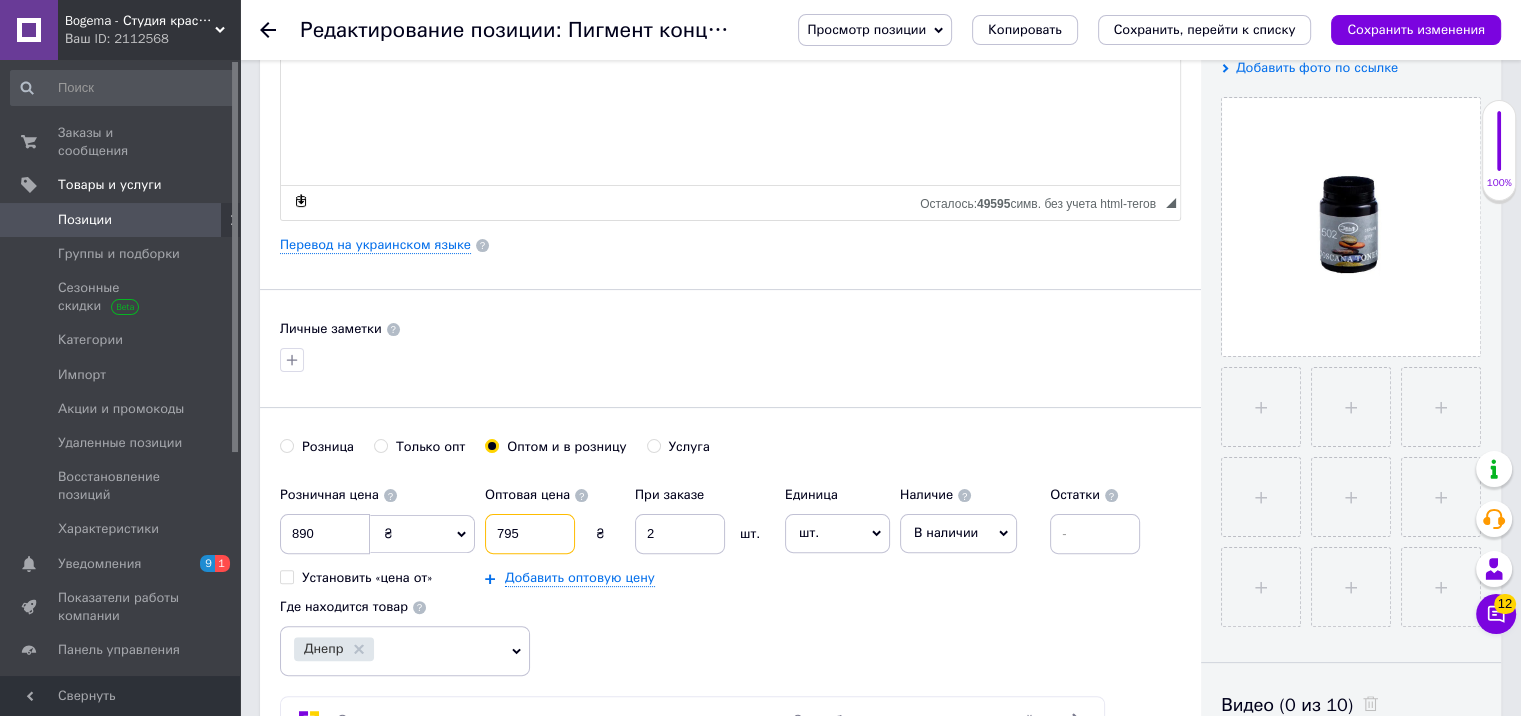 type on "795." 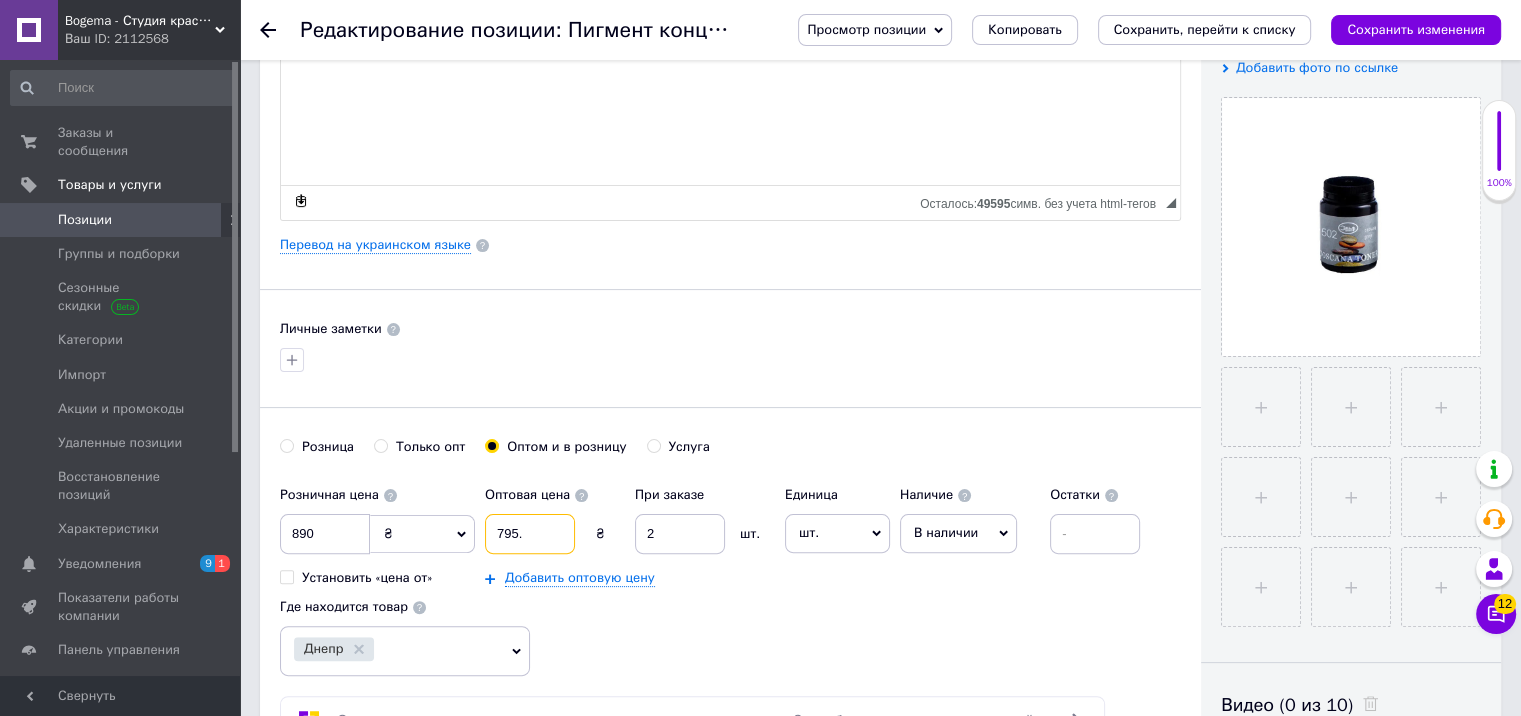 type on "795.1" 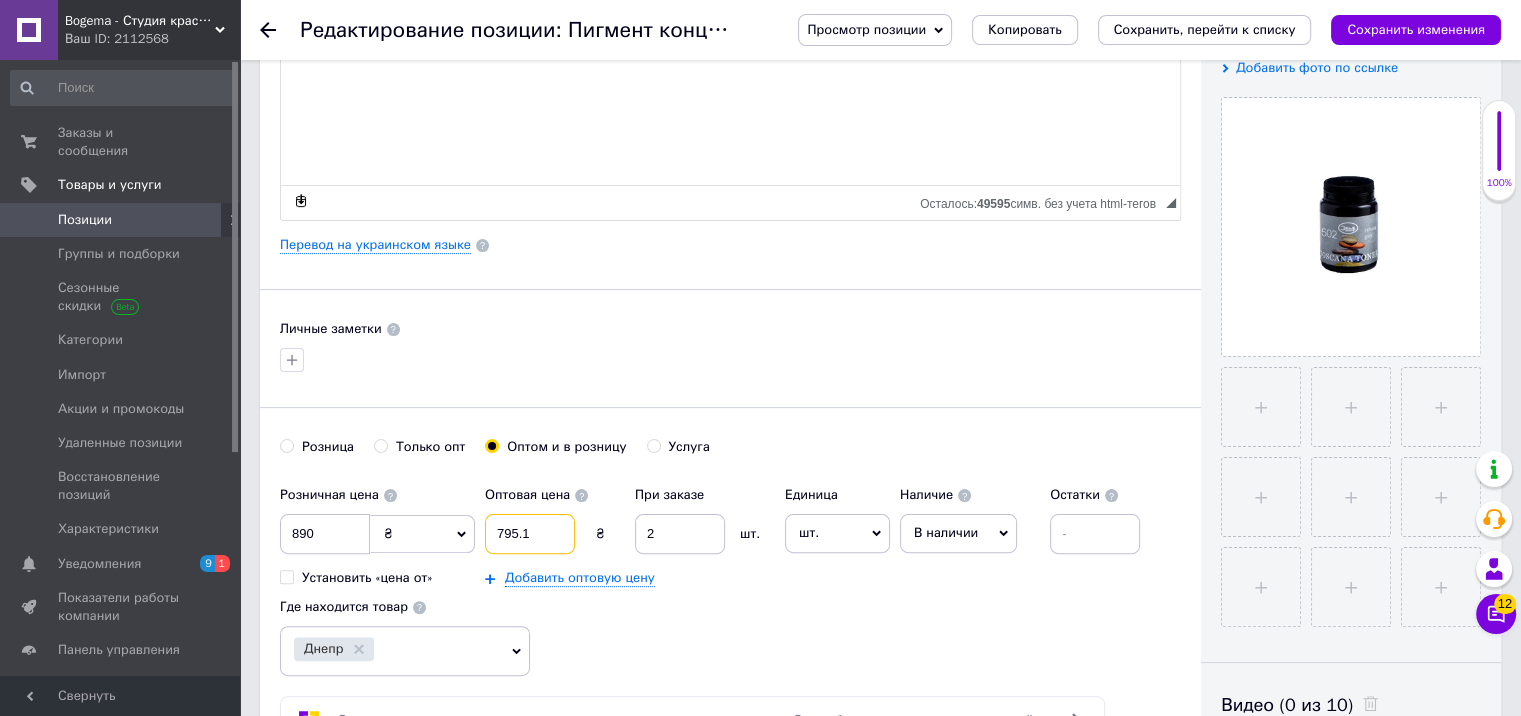 type on "795.15" 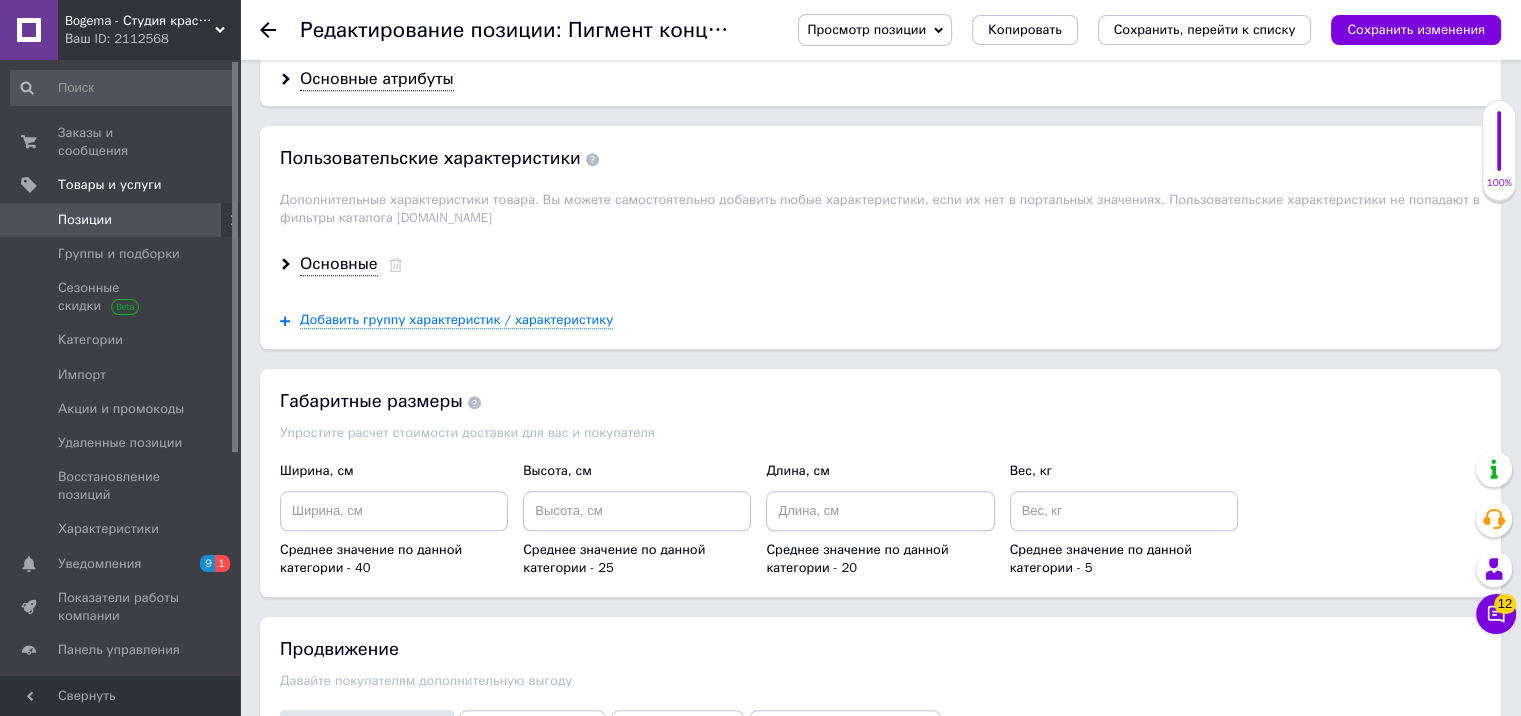 scroll, scrollTop: 2300, scrollLeft: 0, axis: vertical 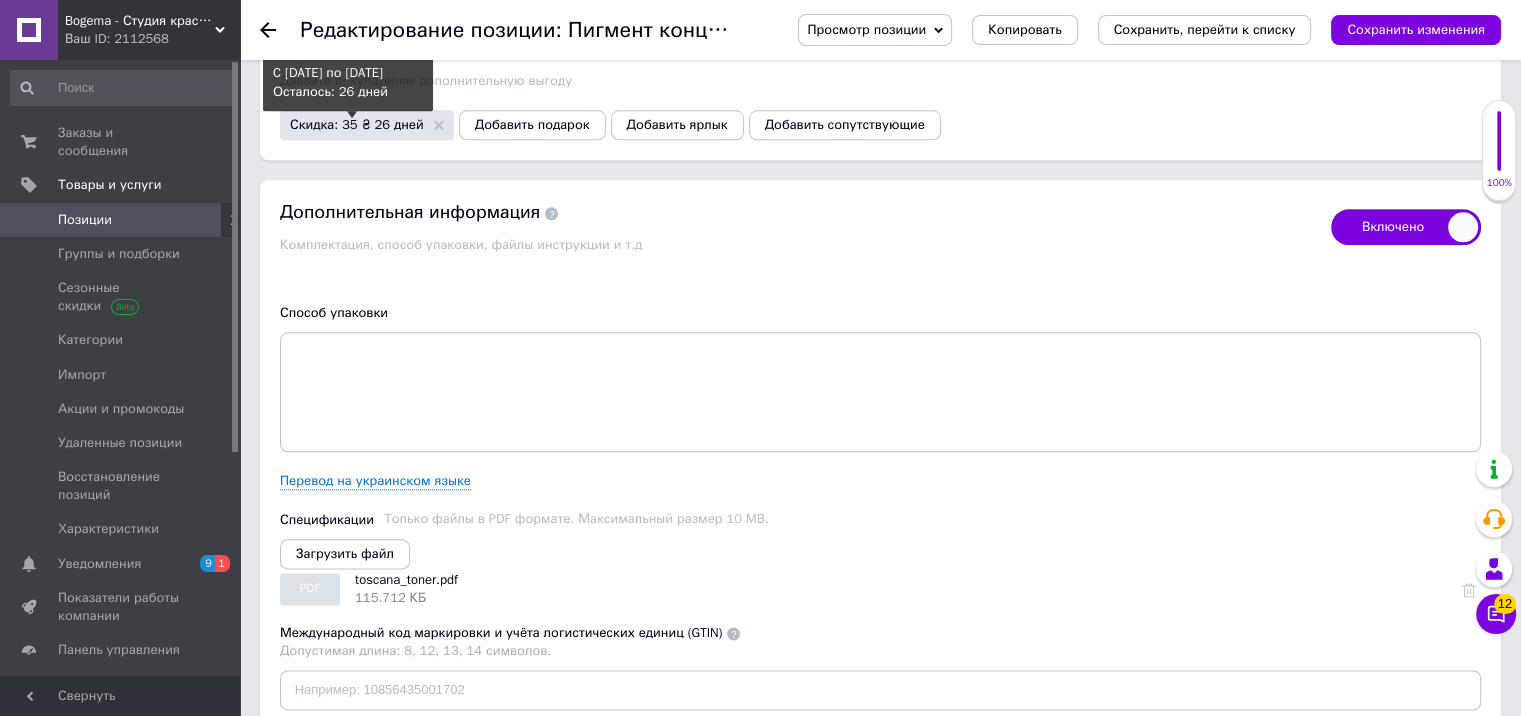 type on "795.15" 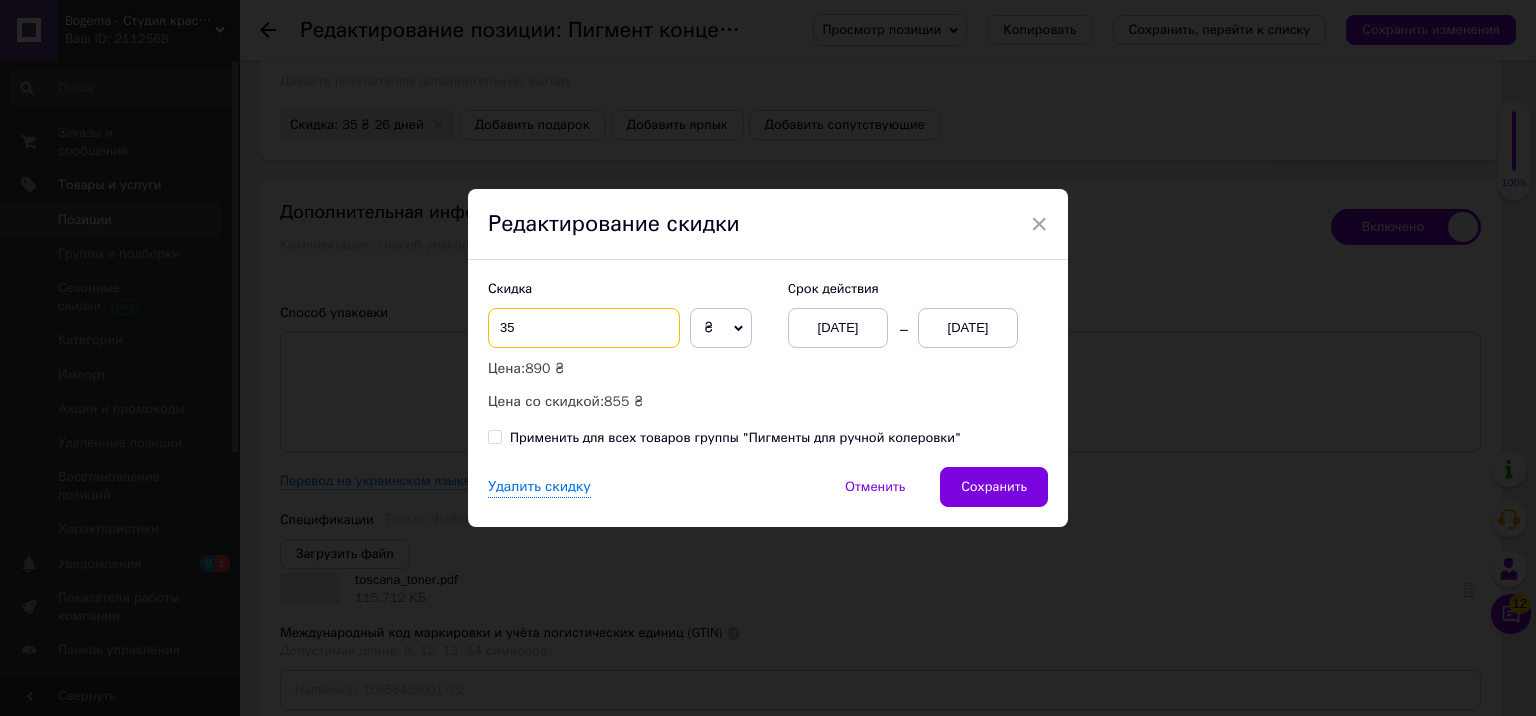 drag, startPoint x: 556, startPoint y: 344, endPoint x: 491, endPoint y: 344, distance: 65 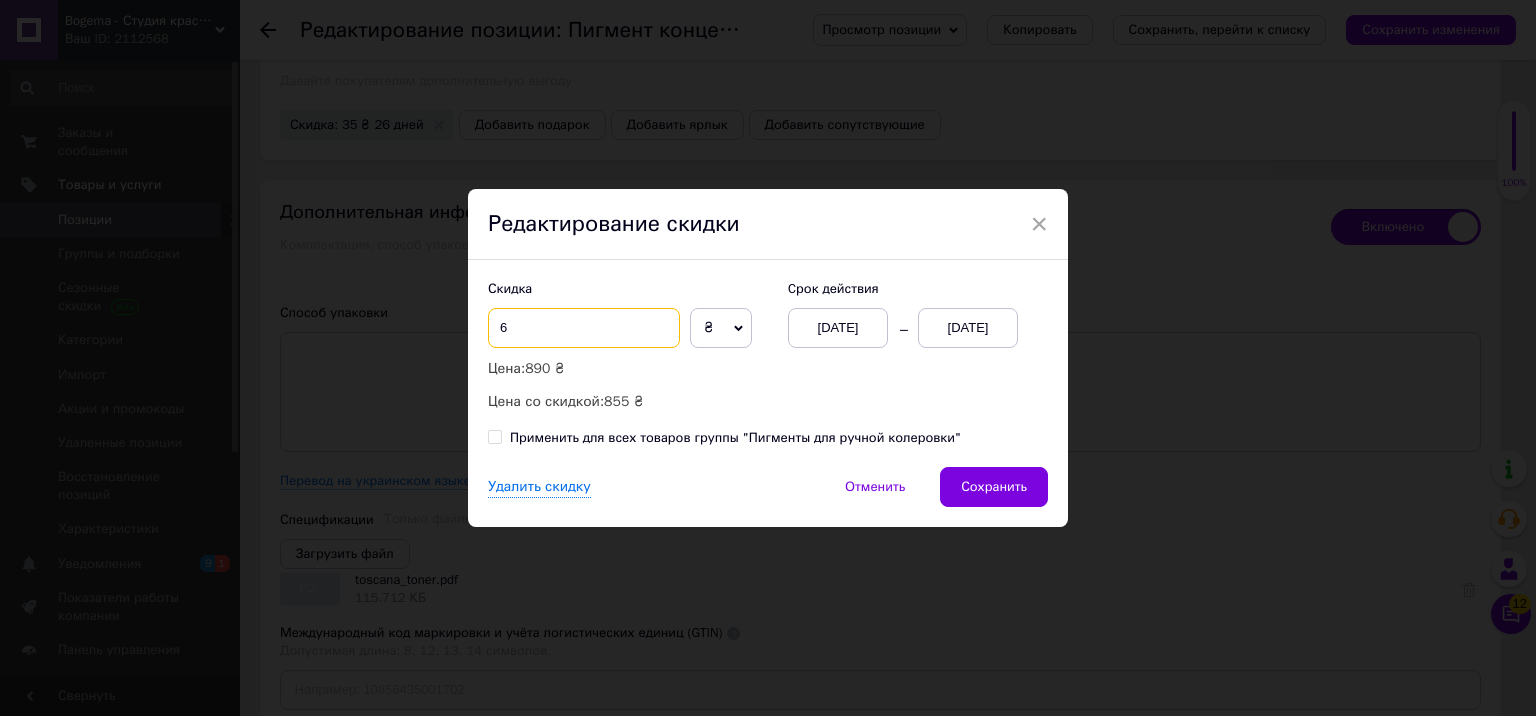checkbox on "true" 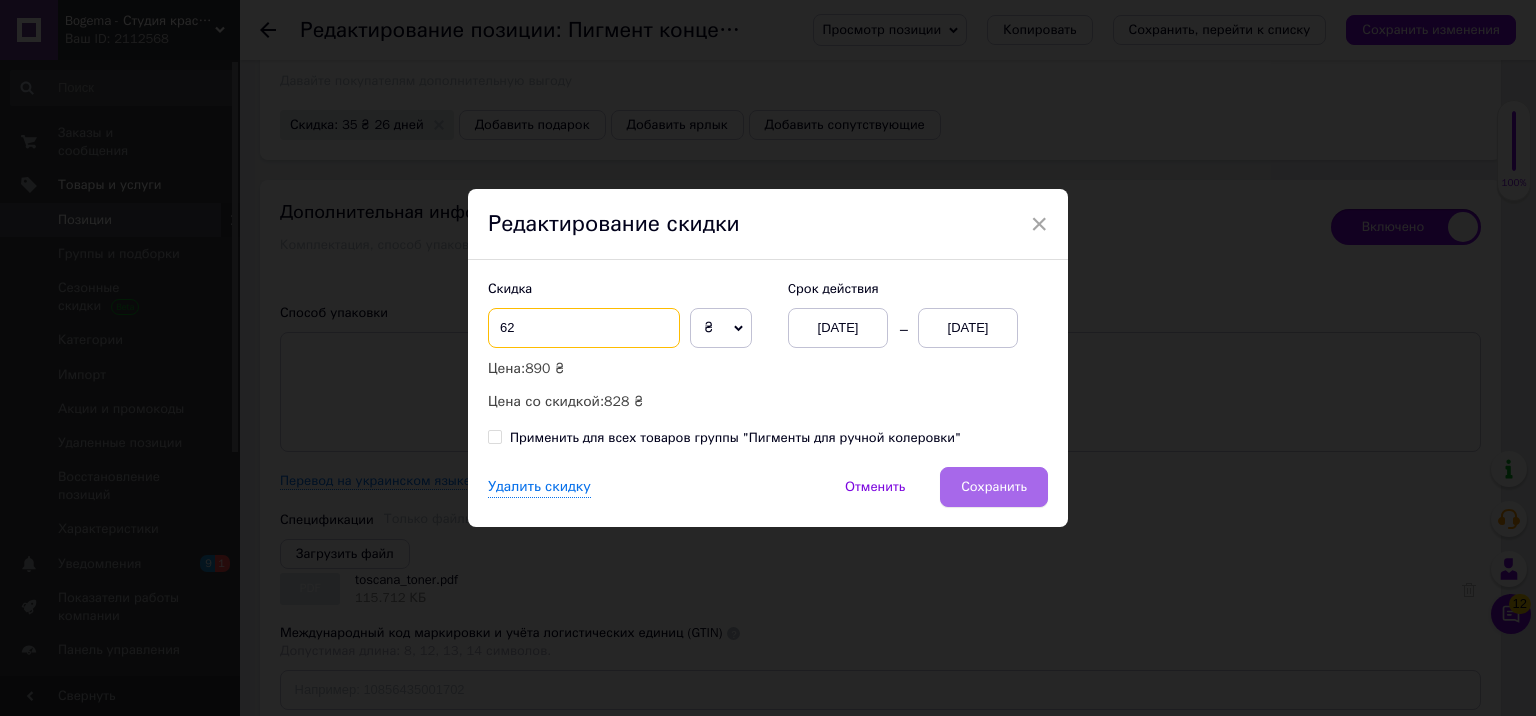 type on "62" 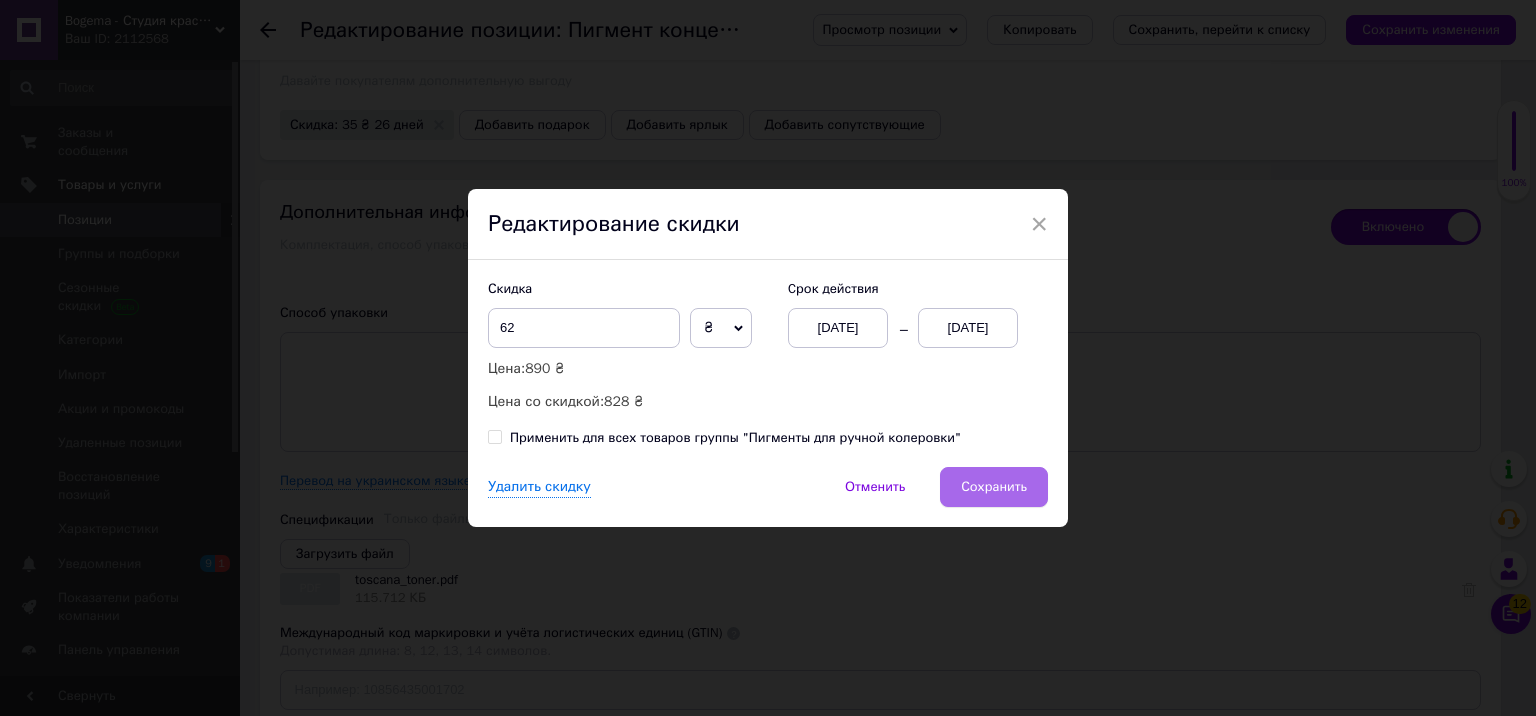 click on "Сохранить" at bounding box center [994, 487] 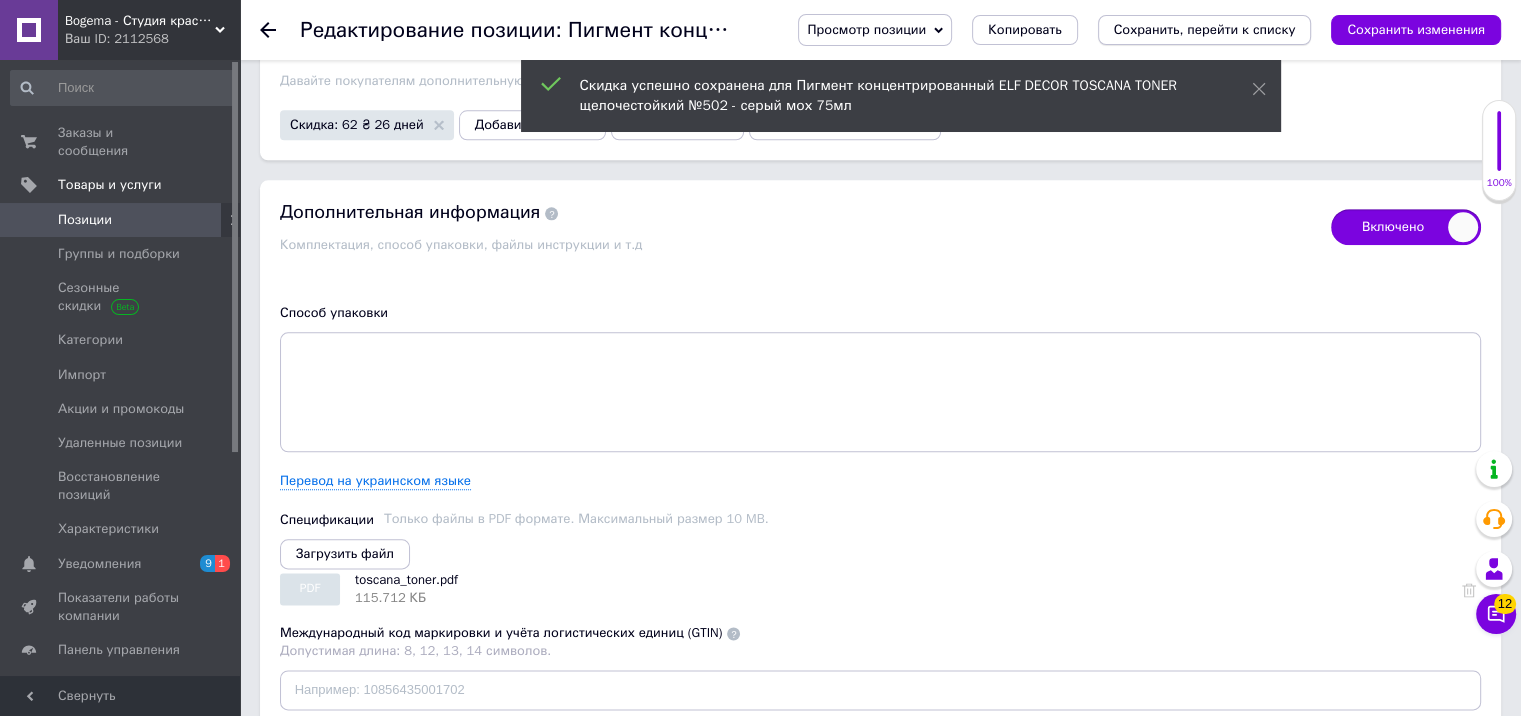 click on "Сохранить, перейти к списку" at bounding box center [1205, 29] 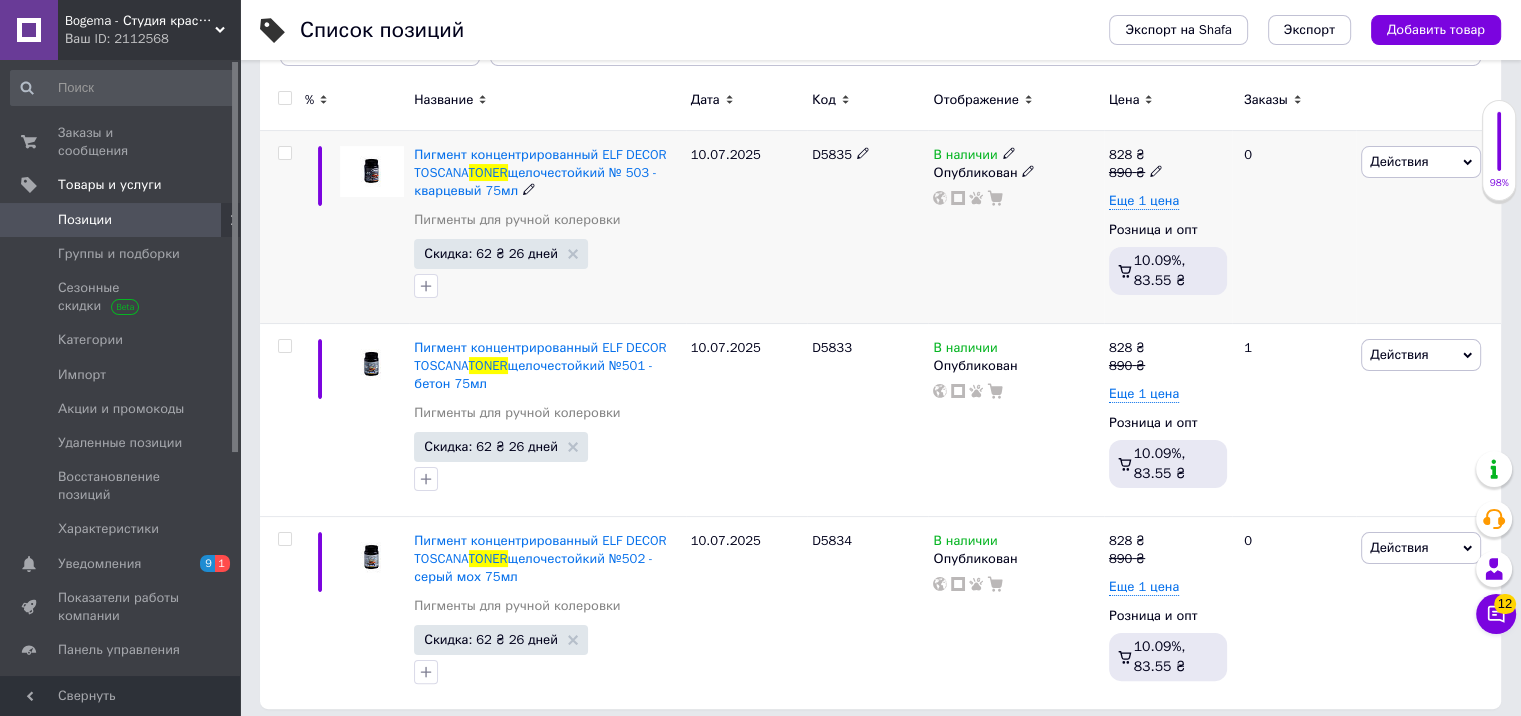 scroll, scrollTop: 275, scrollLeft: 0, axis: vertical 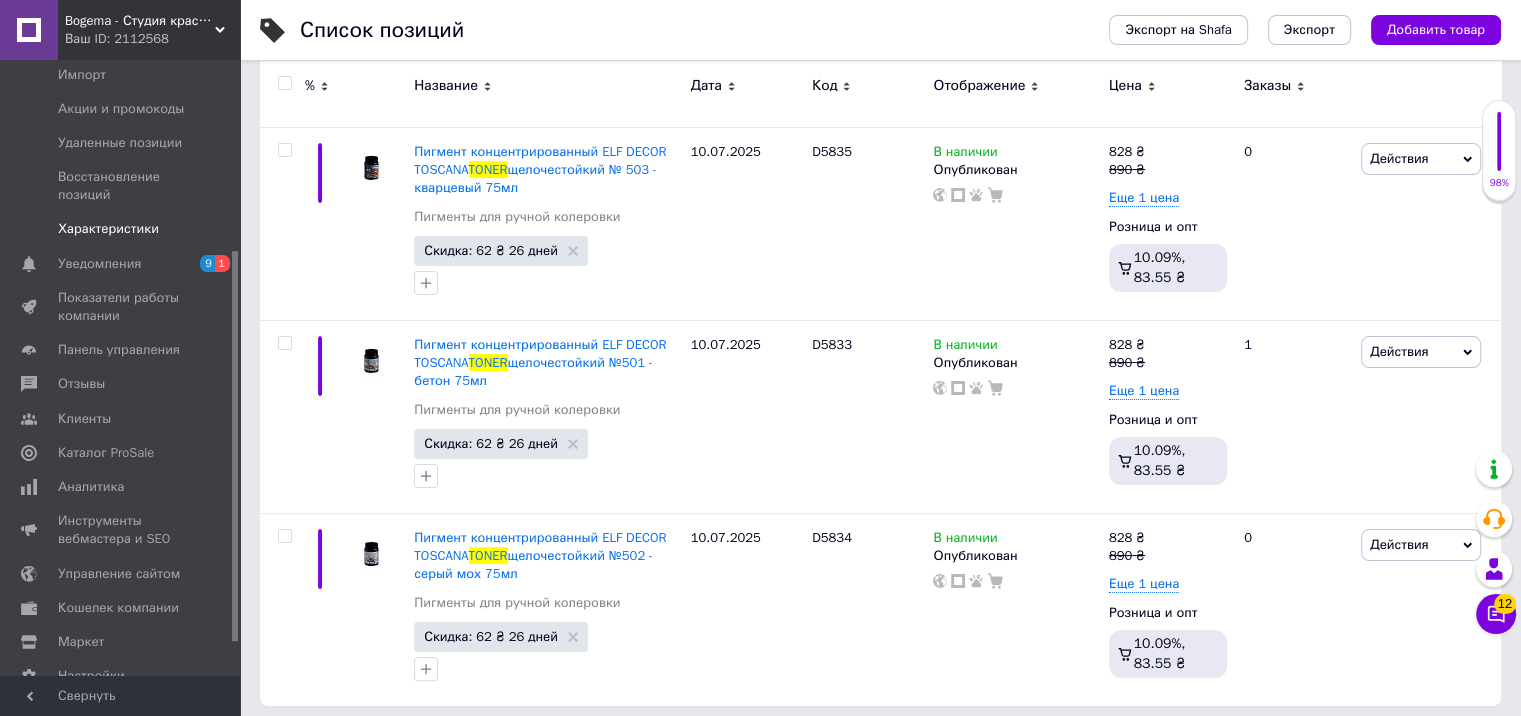 click on "Характеристики" at bounding box center (108, 229) 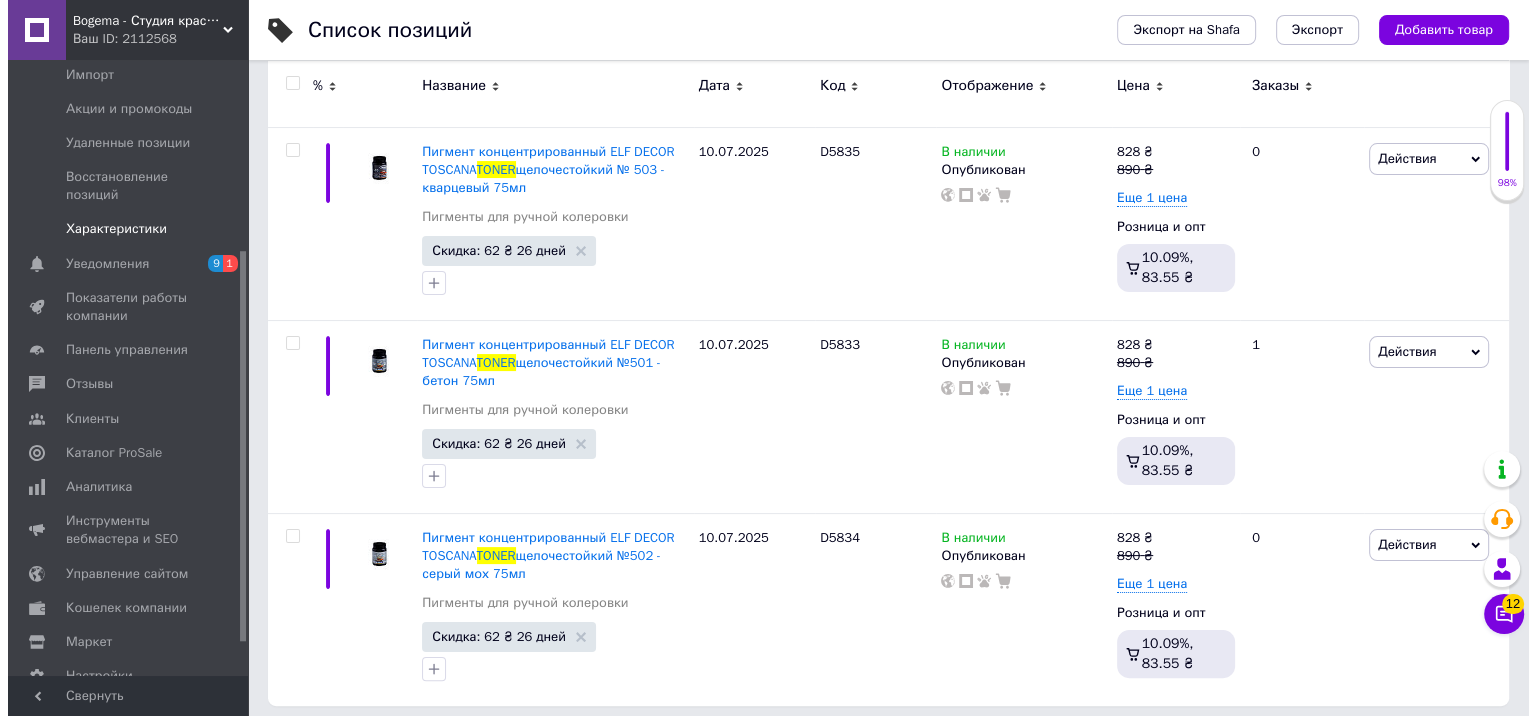 scroll, scrollTop: 0, scrollLeft: 0, axis: both 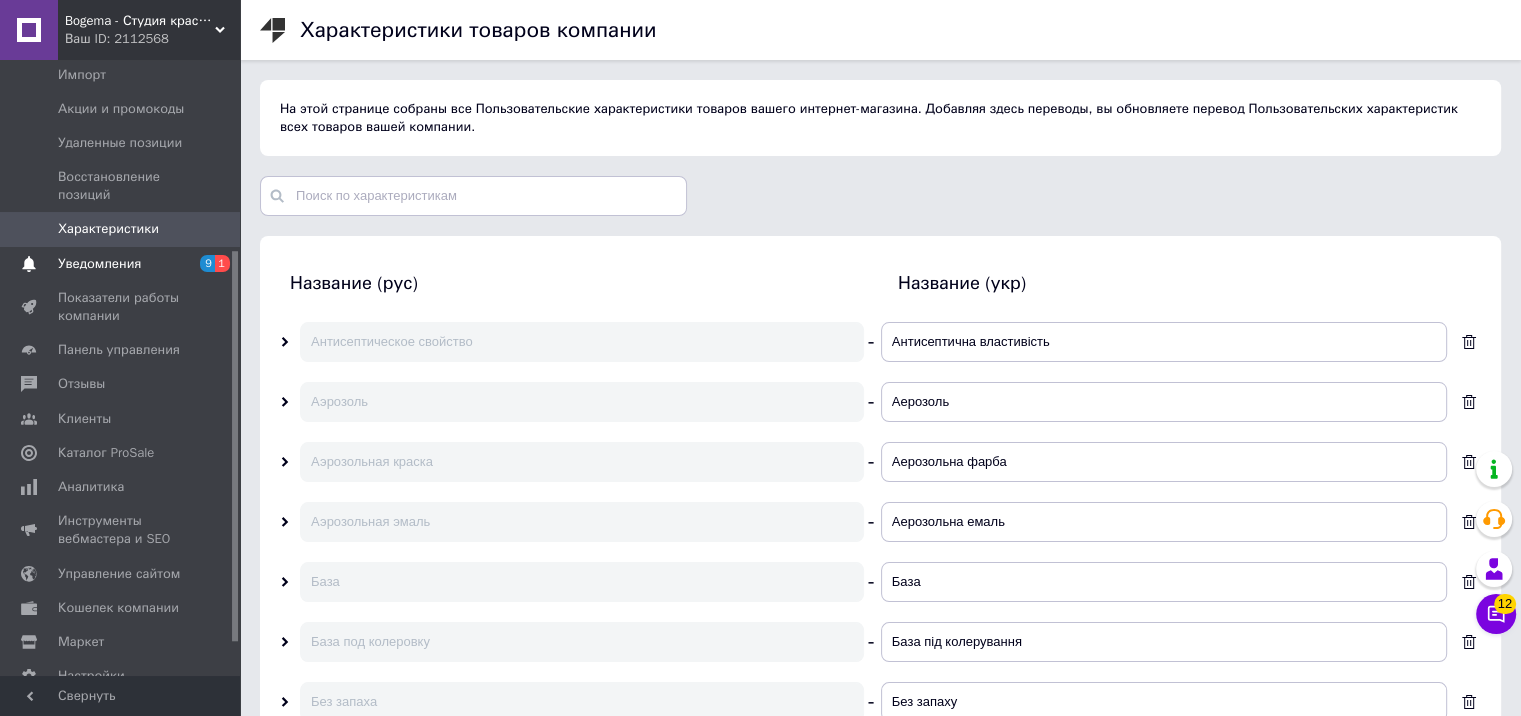 click on "Уведомления" at bounding box center (99, 264) 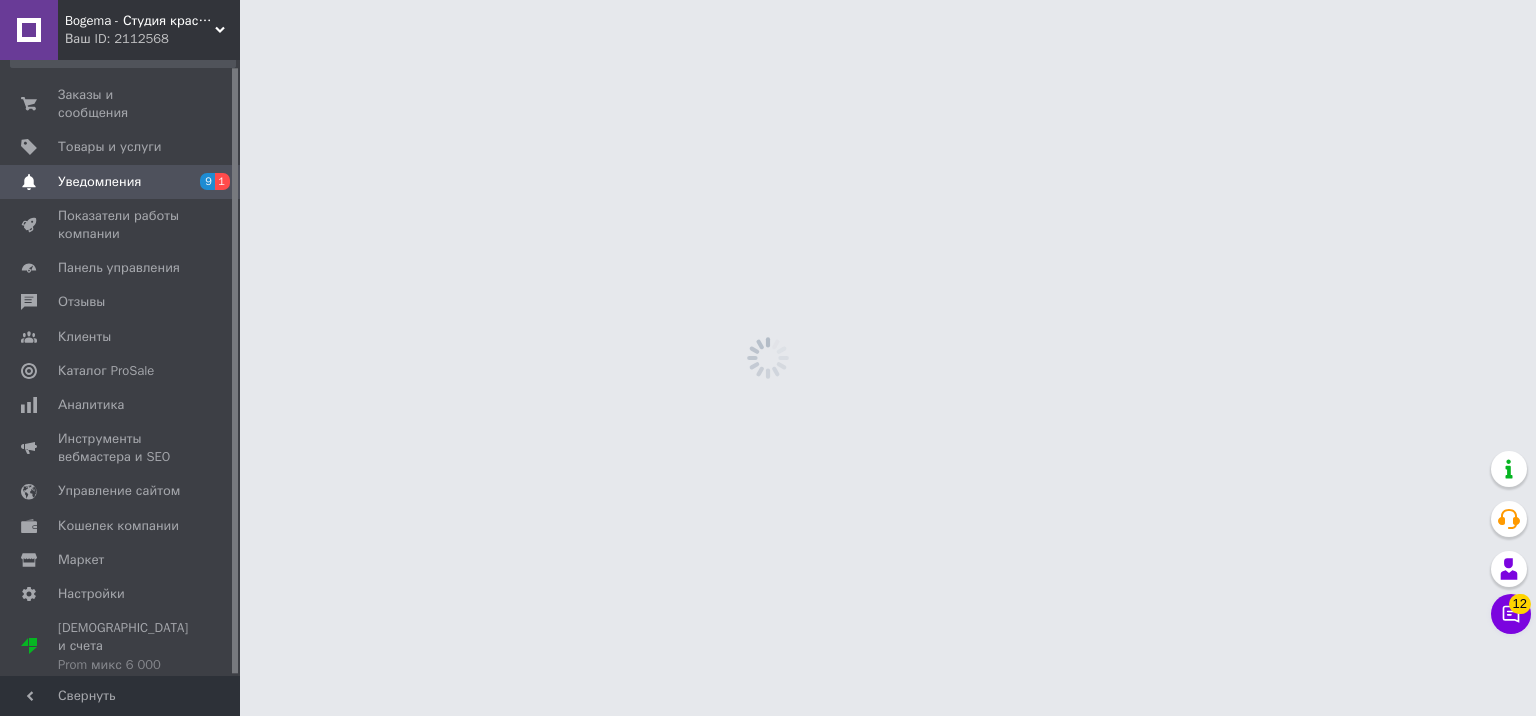 scroll, scrollTop: 7, scrollLeft: 0, axis: vertical 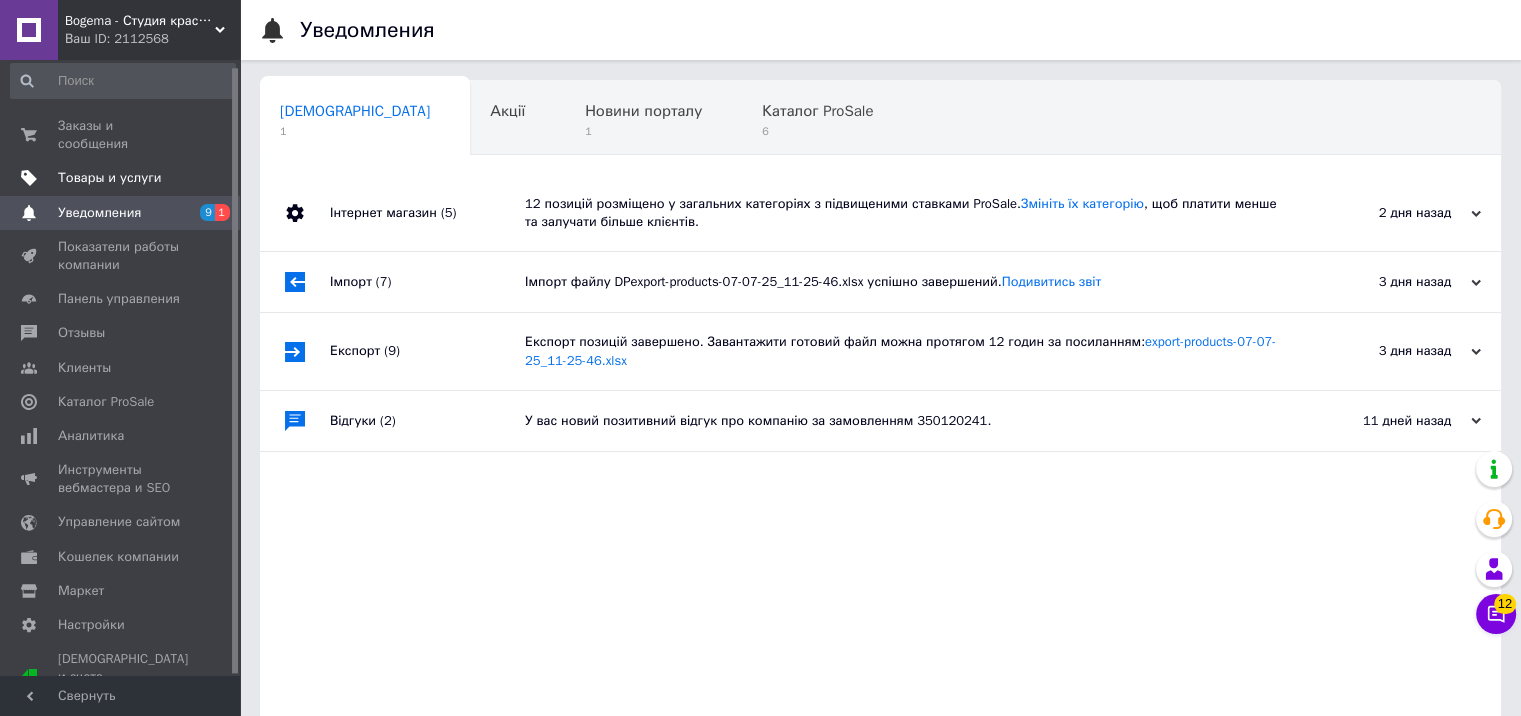 click on "Товары и услуги" at bounding box center (110, 178) 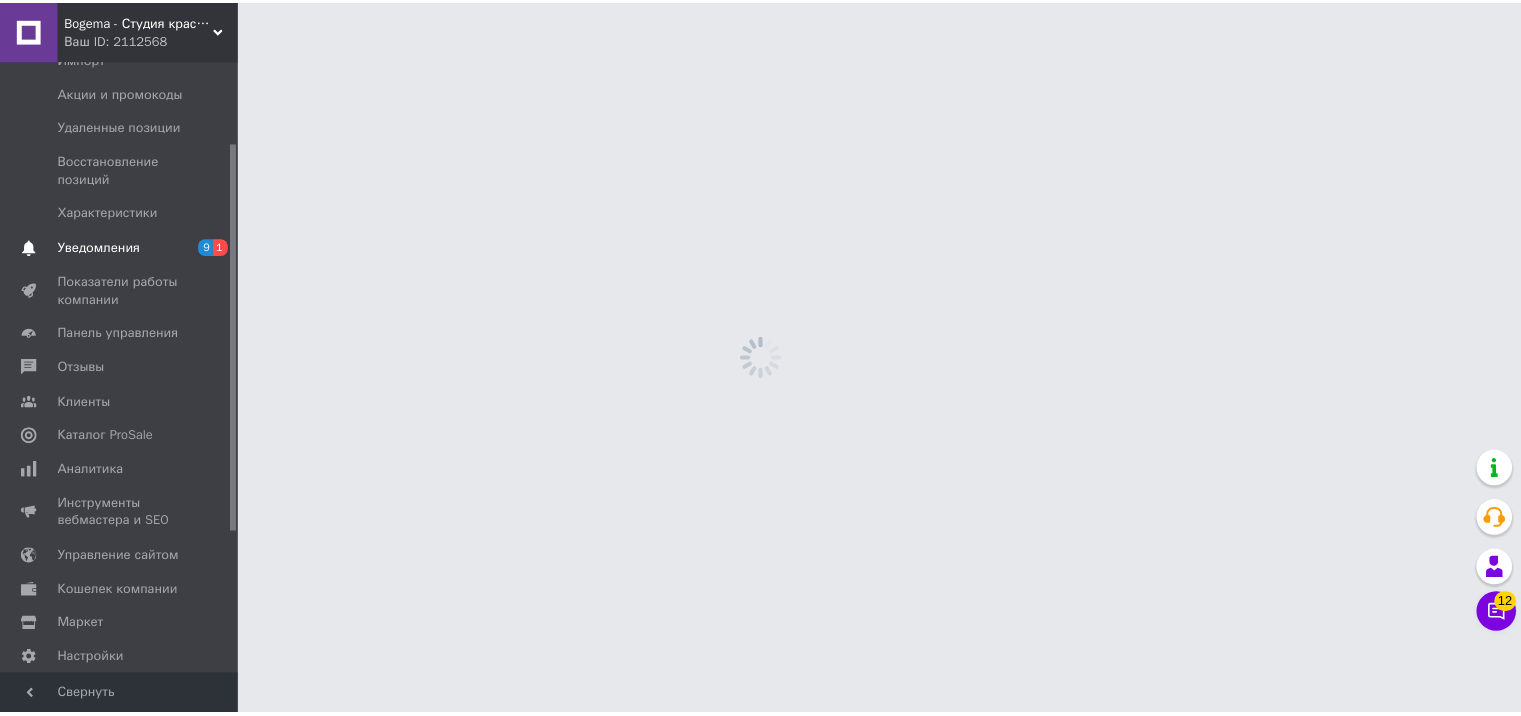 scroll, scrollTop: 351, scrollLeft: 0, axis: vertical 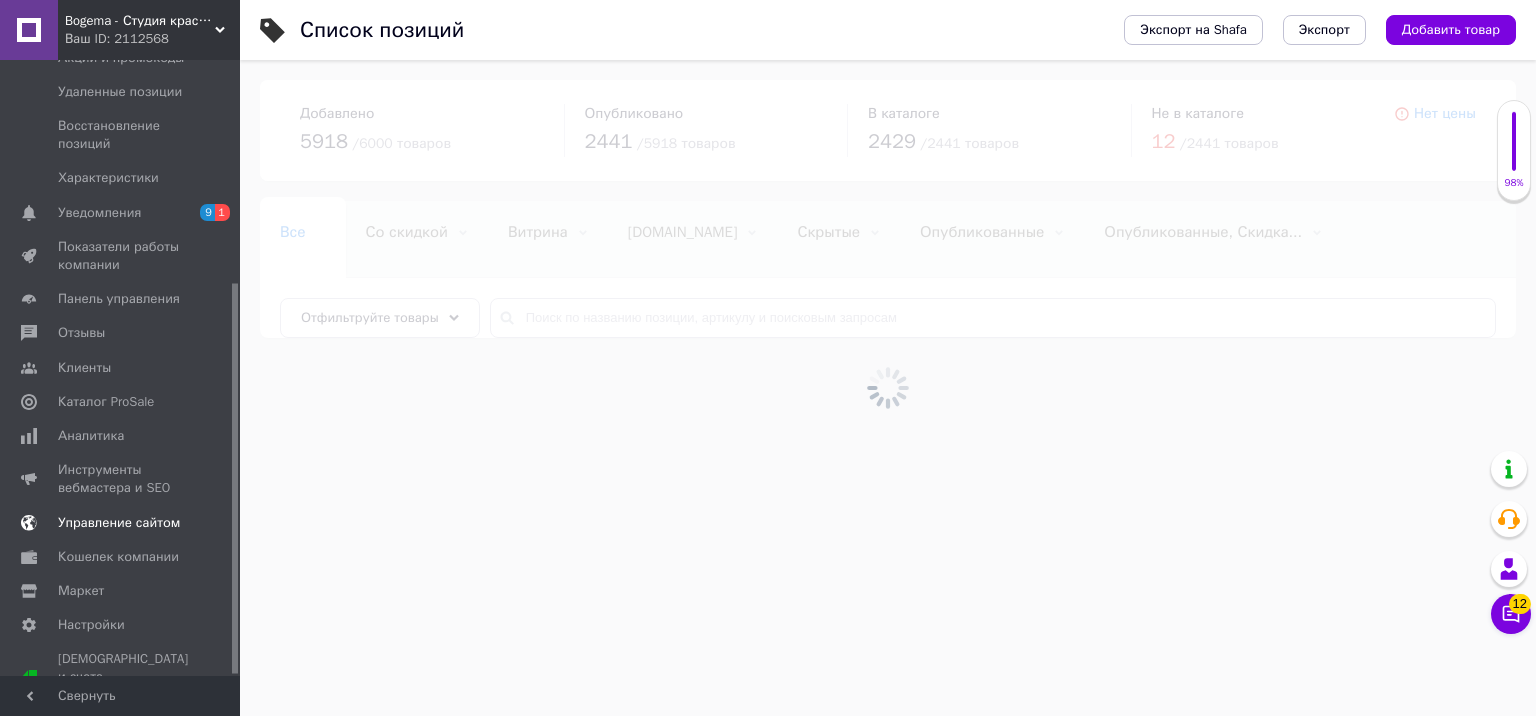 click on "Управление сайтом" at bounding box center (119, 523) 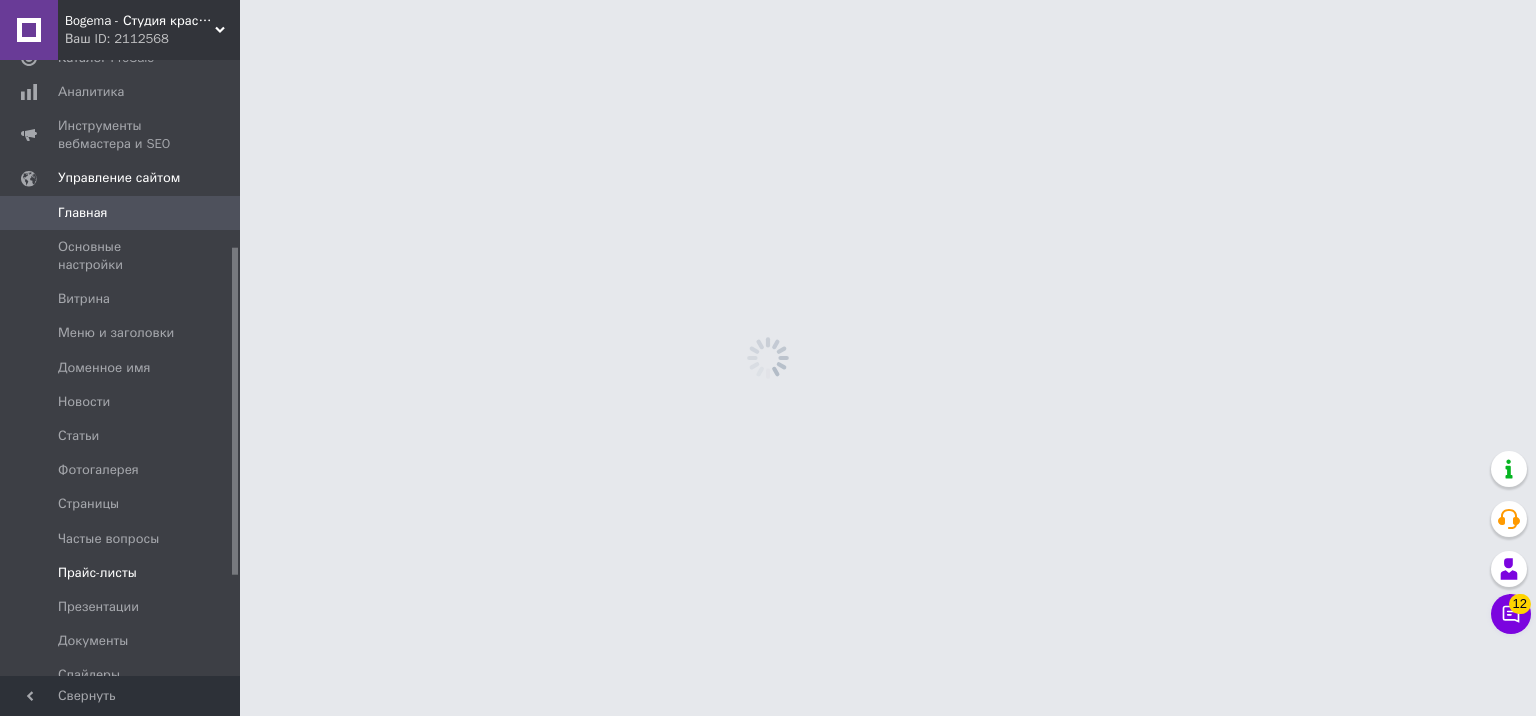 click on "Прайс-листы" at bounding box center (97, 573) 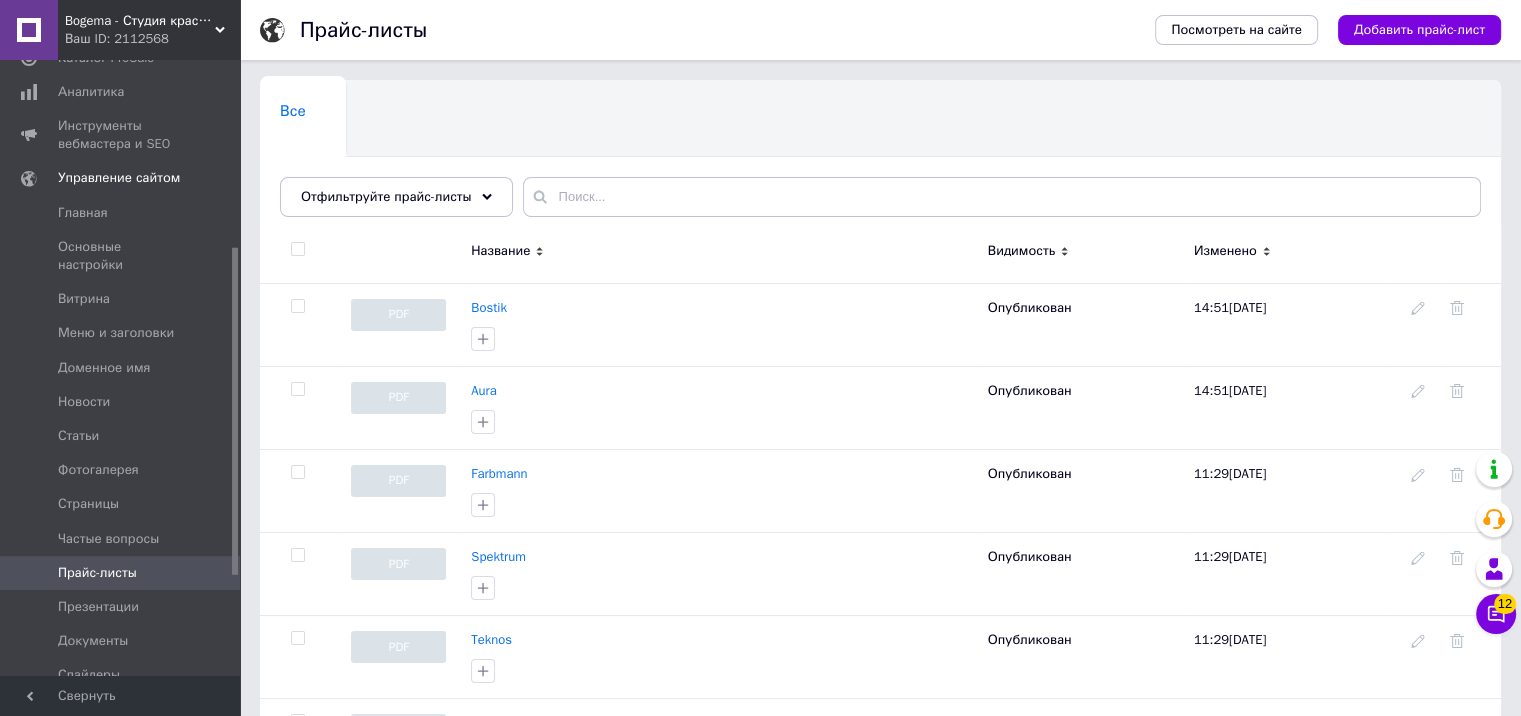 click 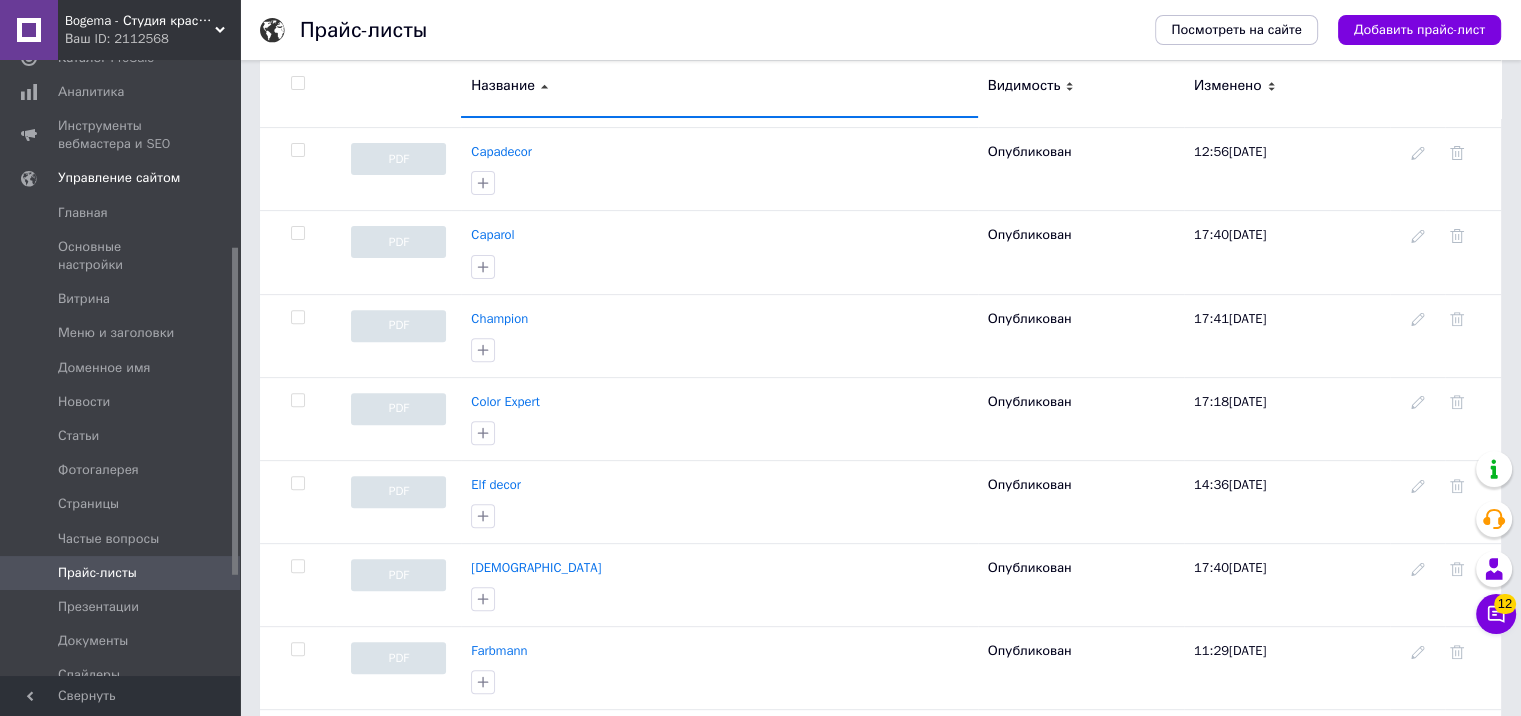 scroll, scrollTop: 700, scrollLeft: 0, axis: vertical 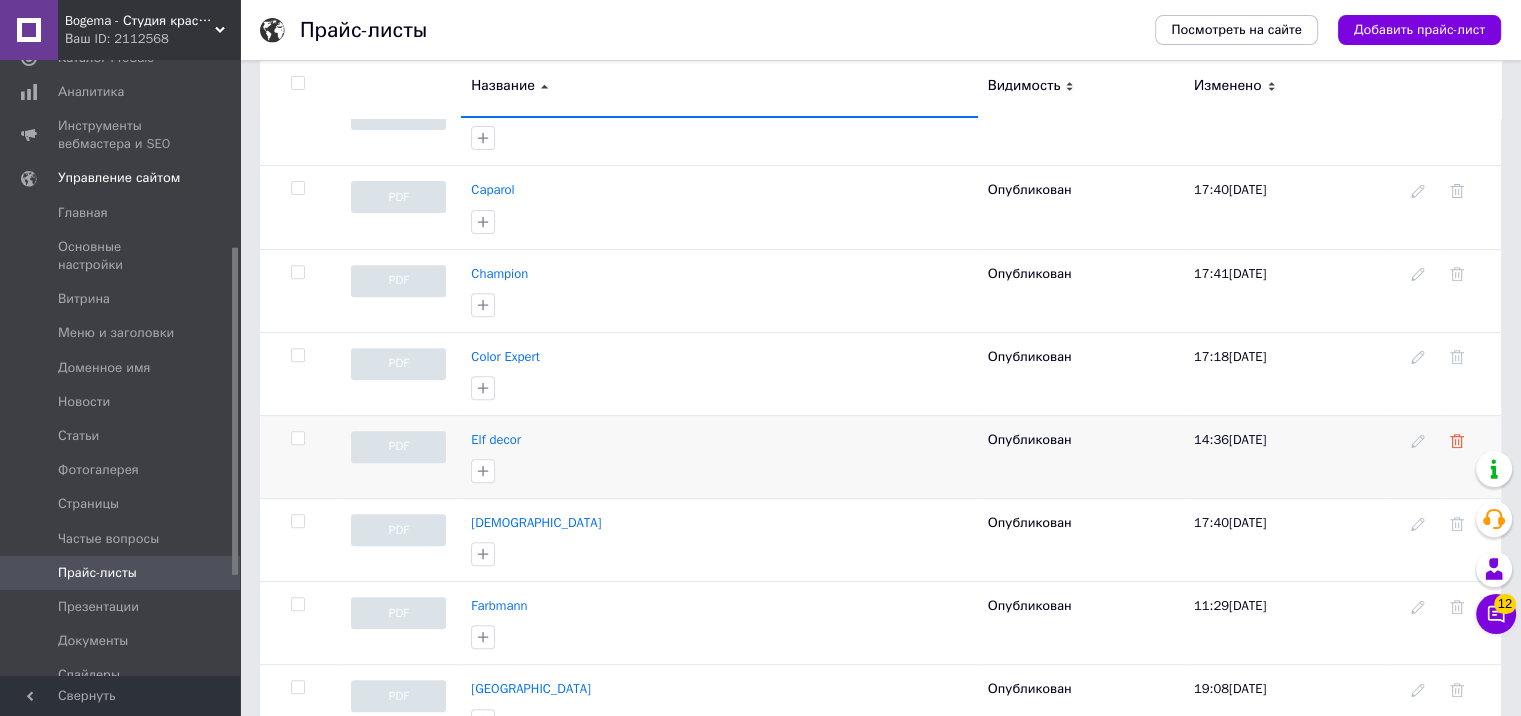 click 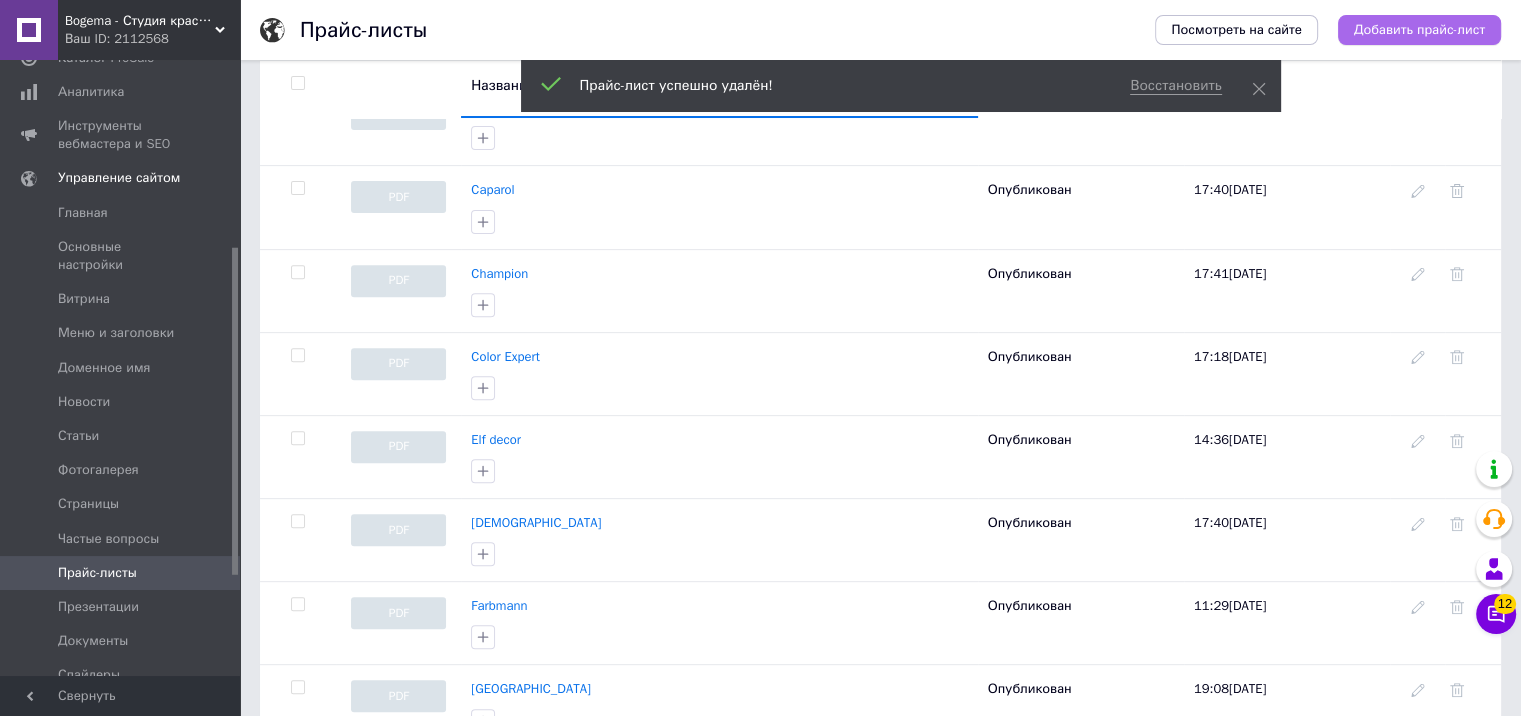 click on "Добавить прайс-лист" at bounding box center [1419, 30] 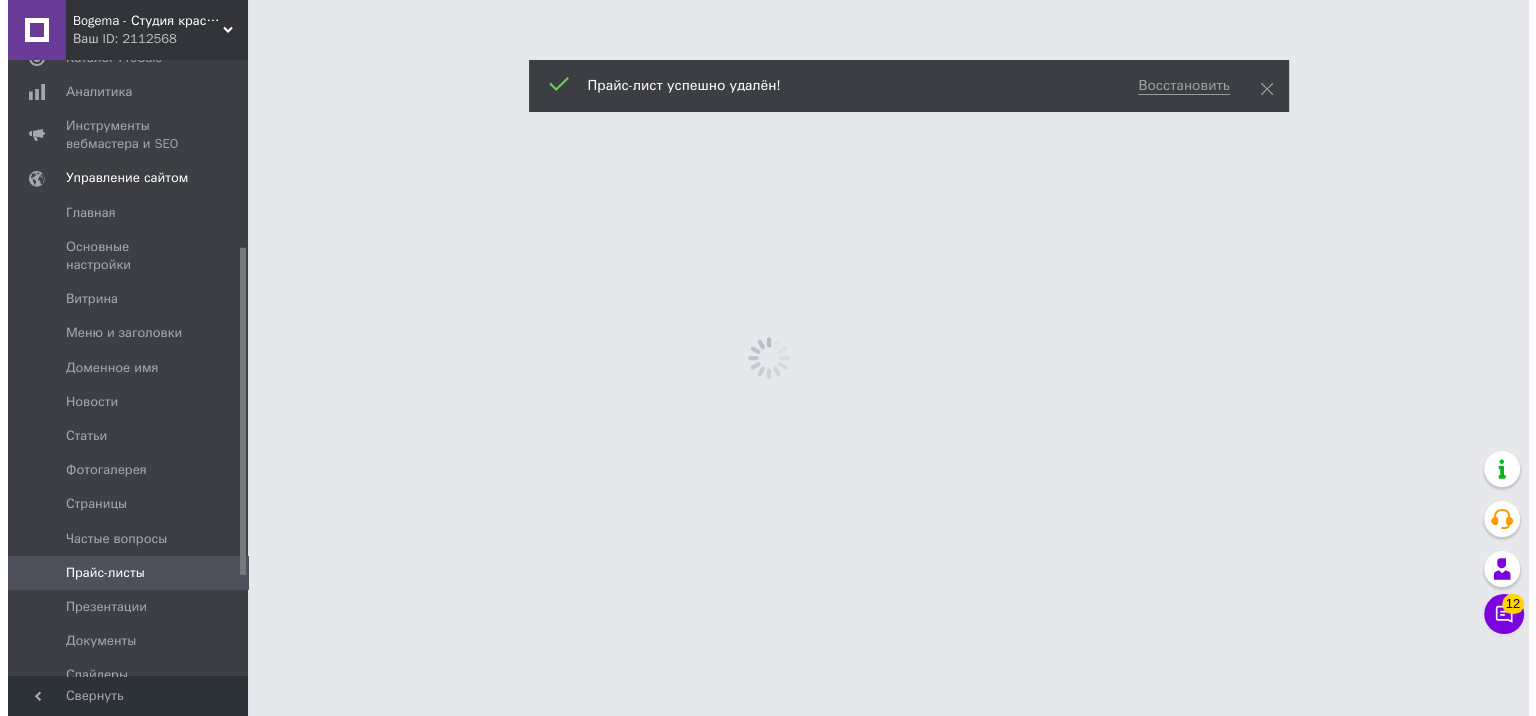 scroll, scrollTop: 0, scrollLeft: 0, axis: both 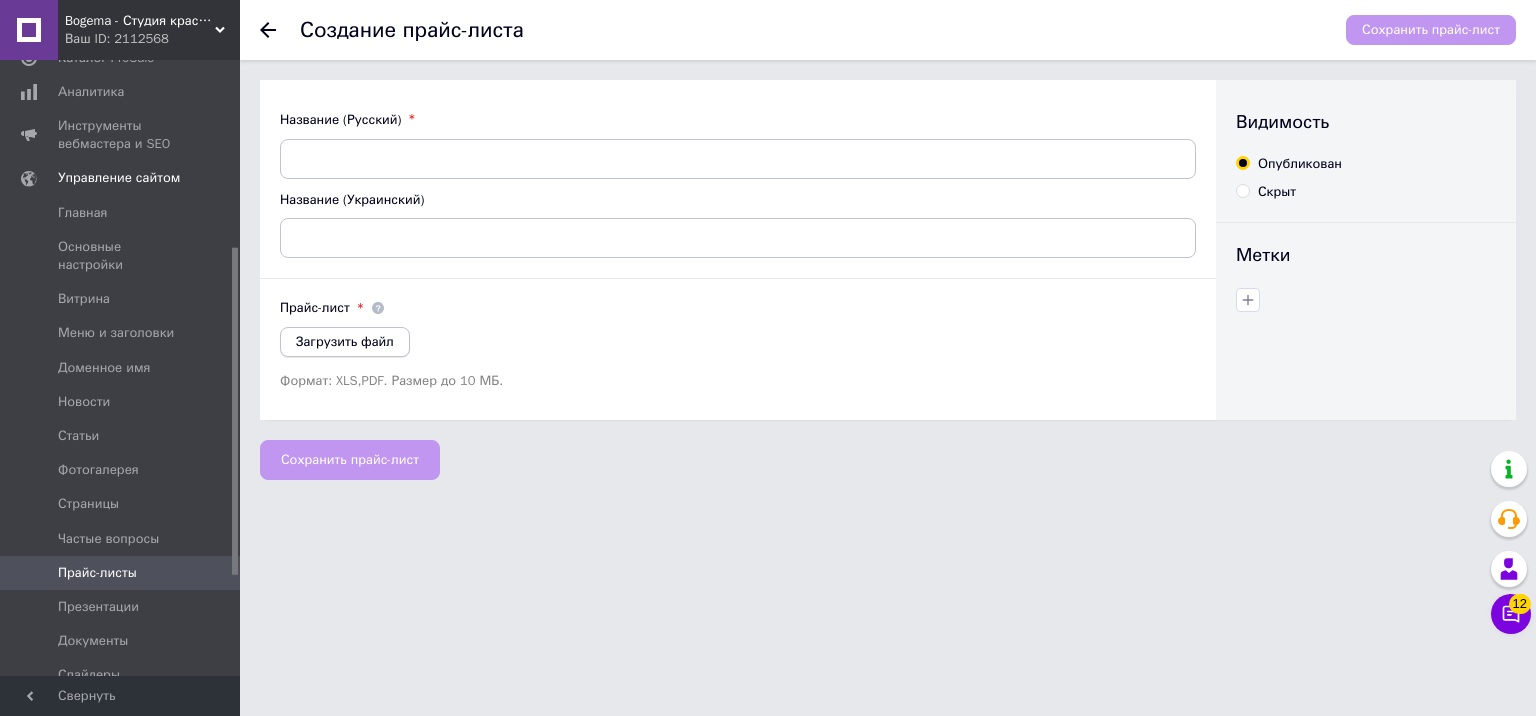 click on "Загрузить файл" at bounding box center [345, 341] 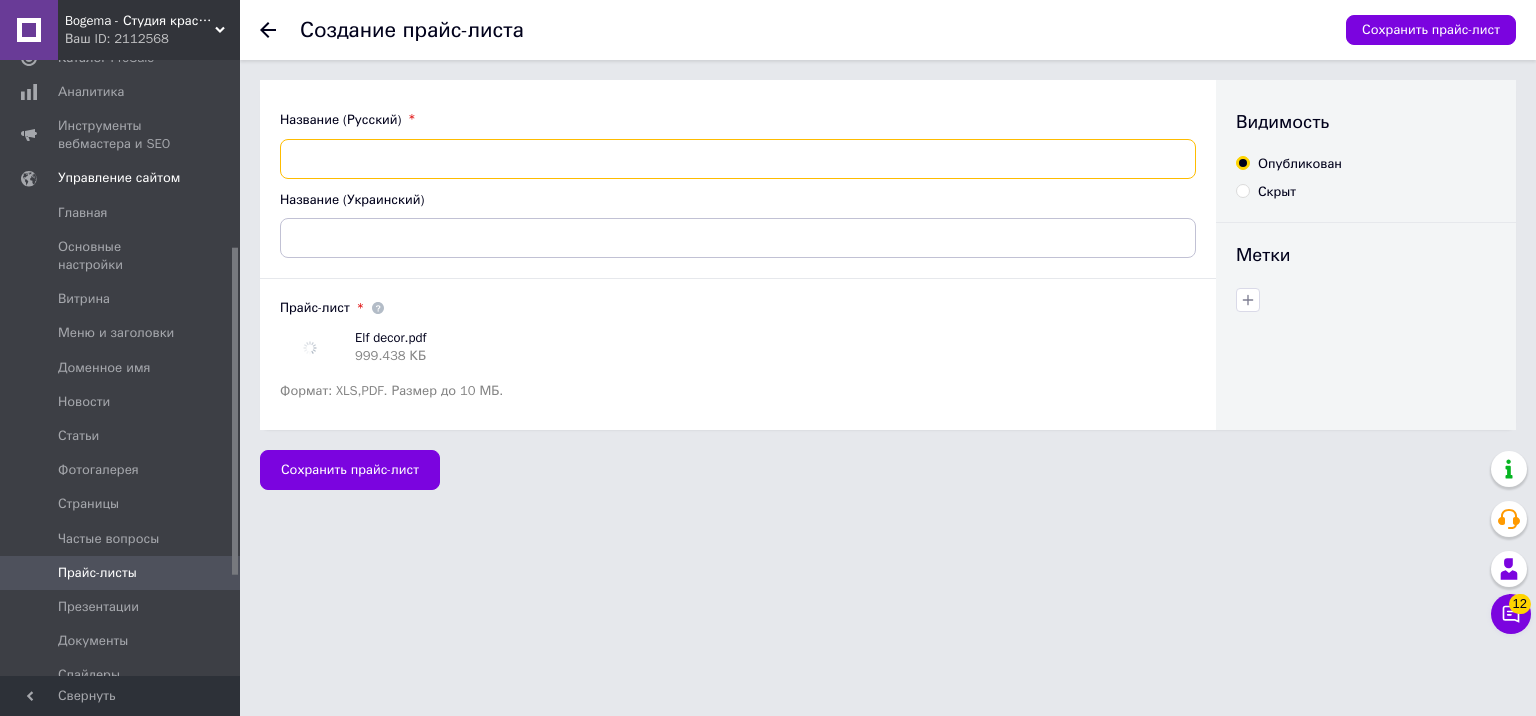 paste on "Elf decor" 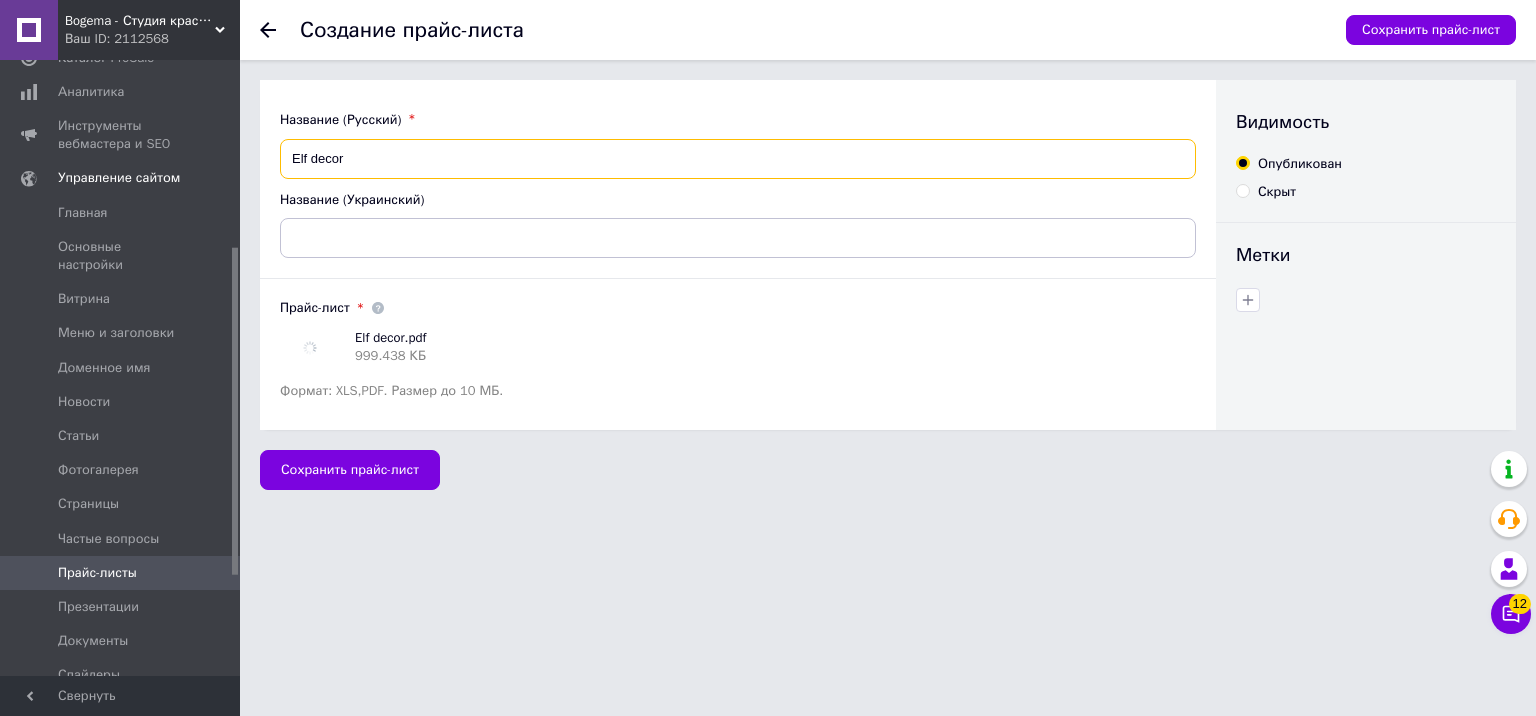 type on "Elf decor" 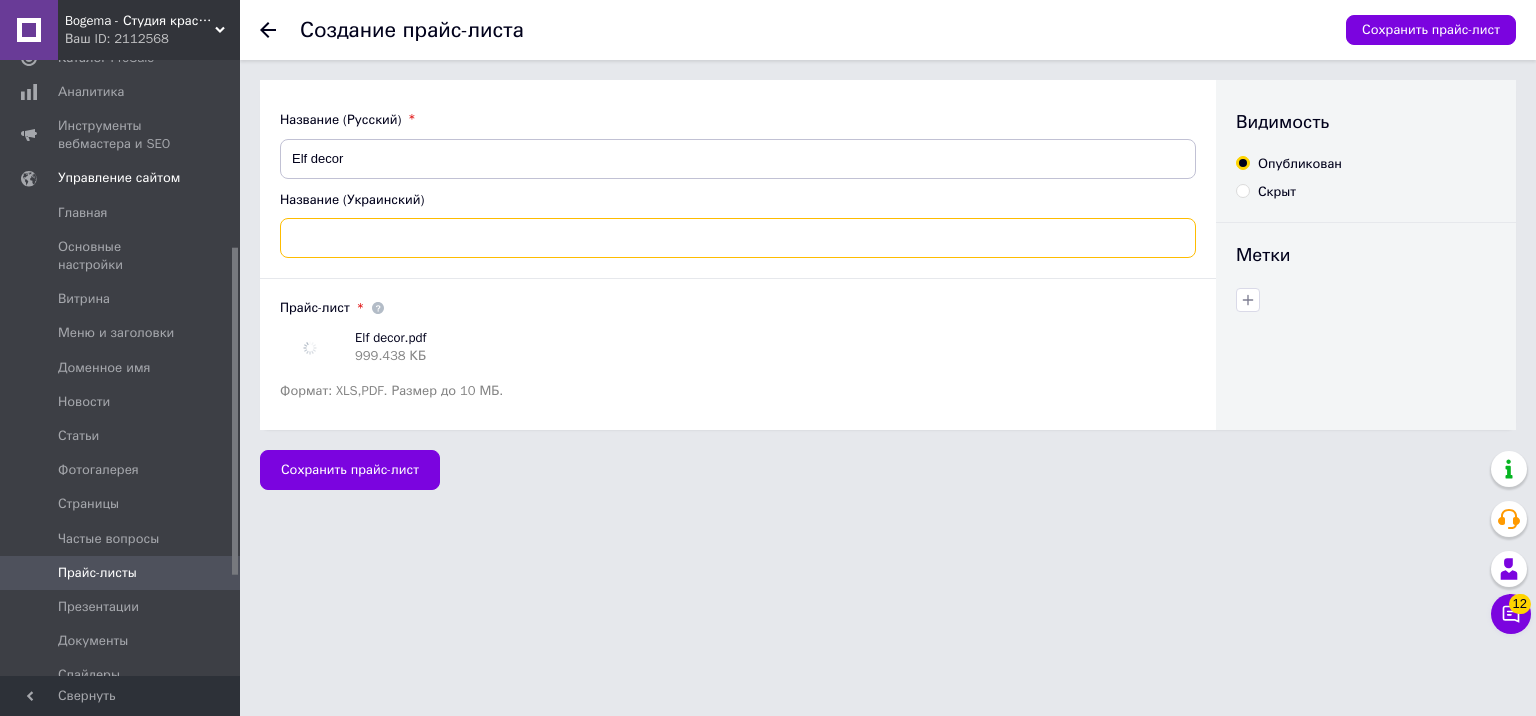 paste on "Elf decor" 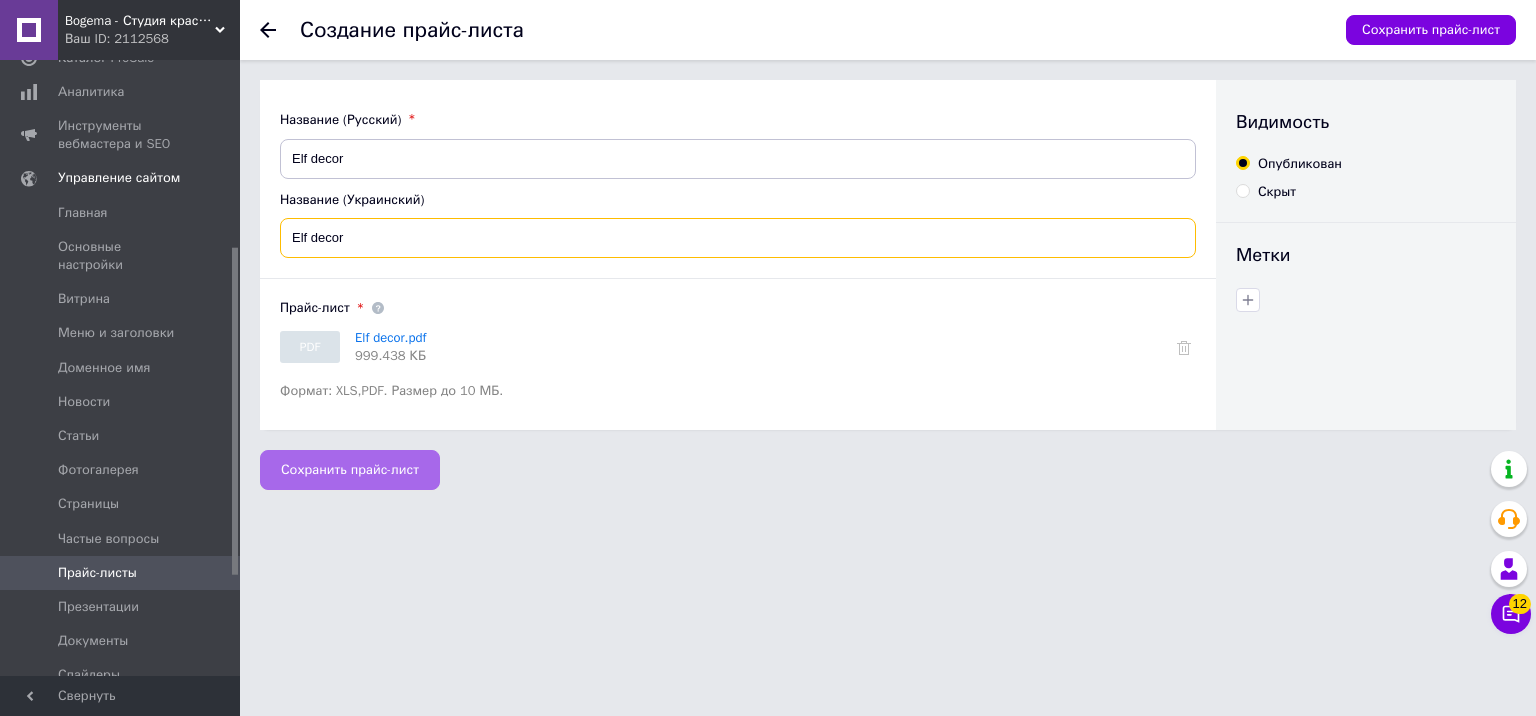 type on "Elf decor" 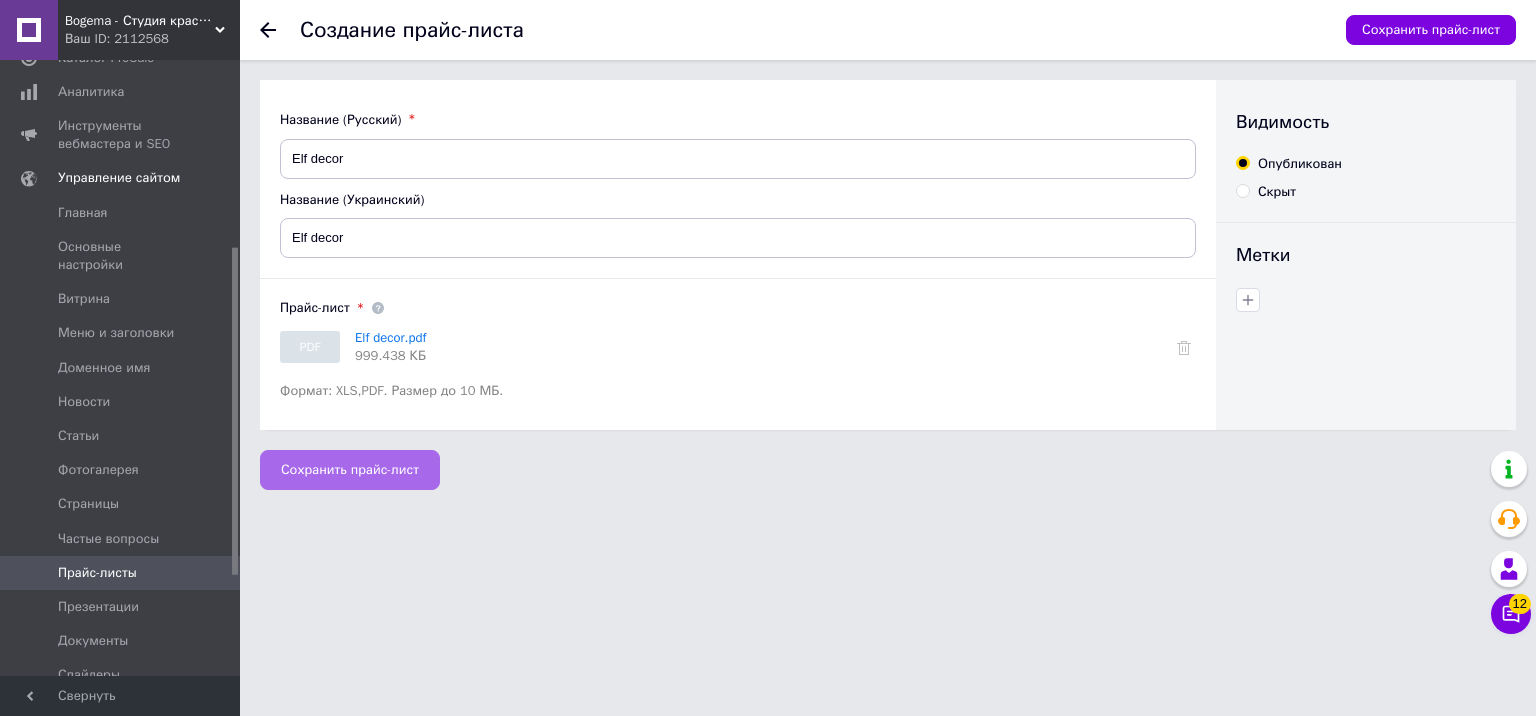 click on "Сохранить прайс-лист" at bounding box center [350, 470] 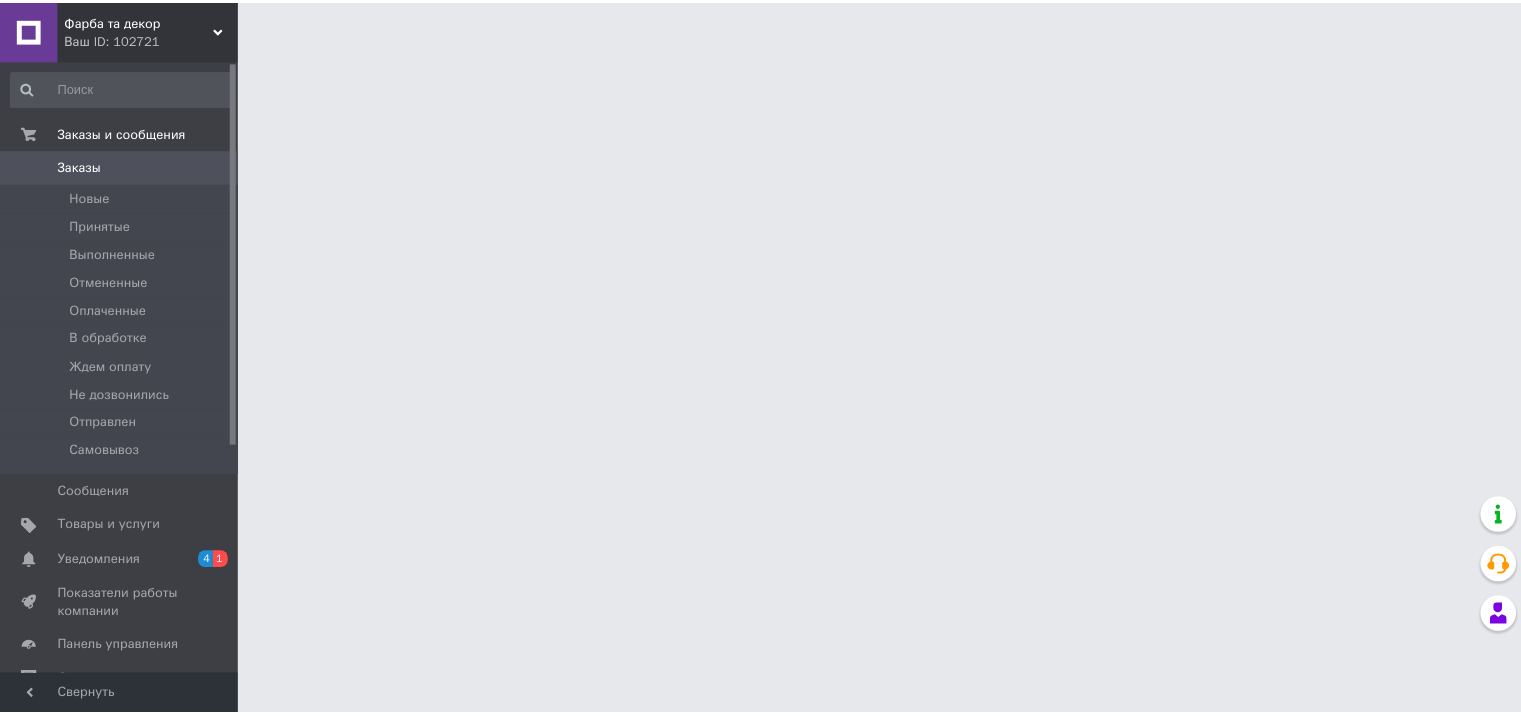scroll, scrollTop: 0, scrollLeft: 0, axis: both 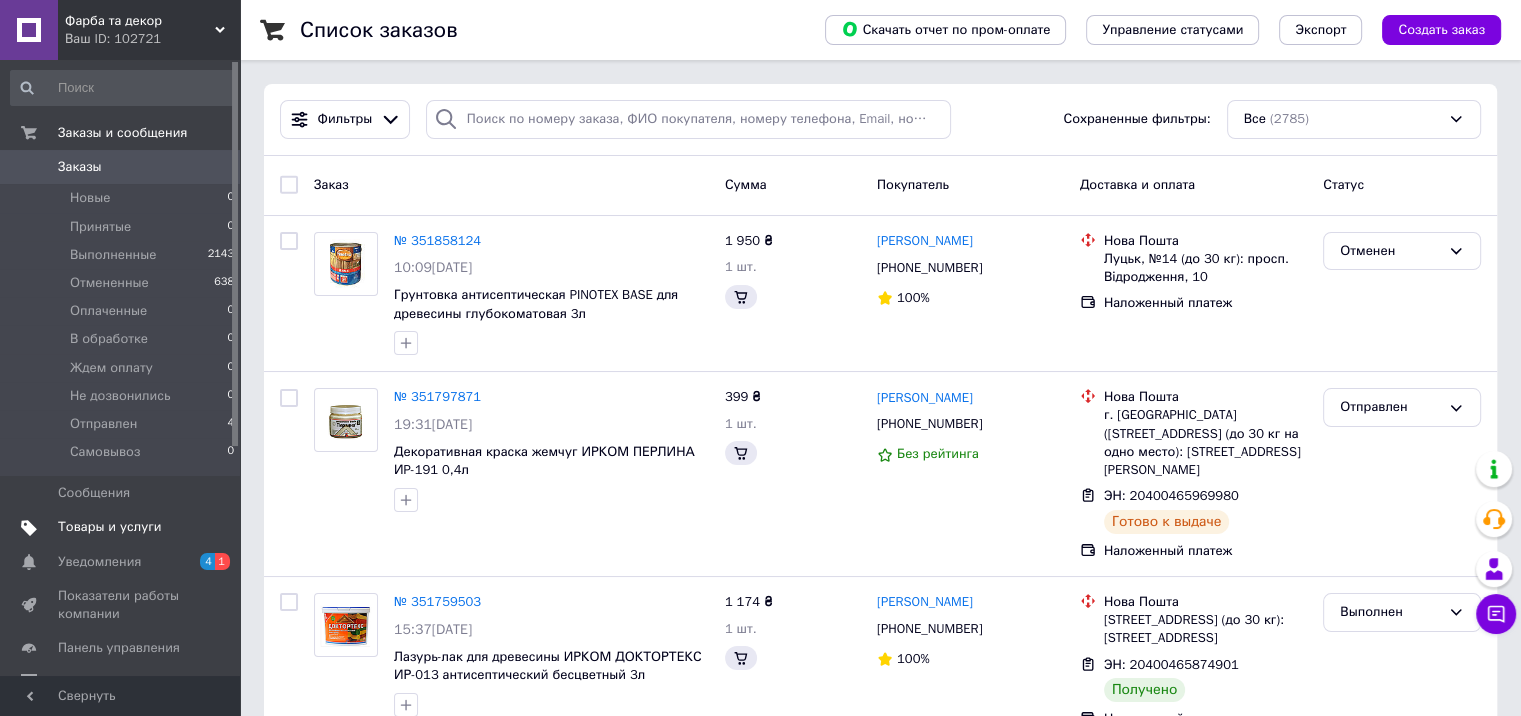 click on "Товары и услуги" at bounding box center [110, 527] 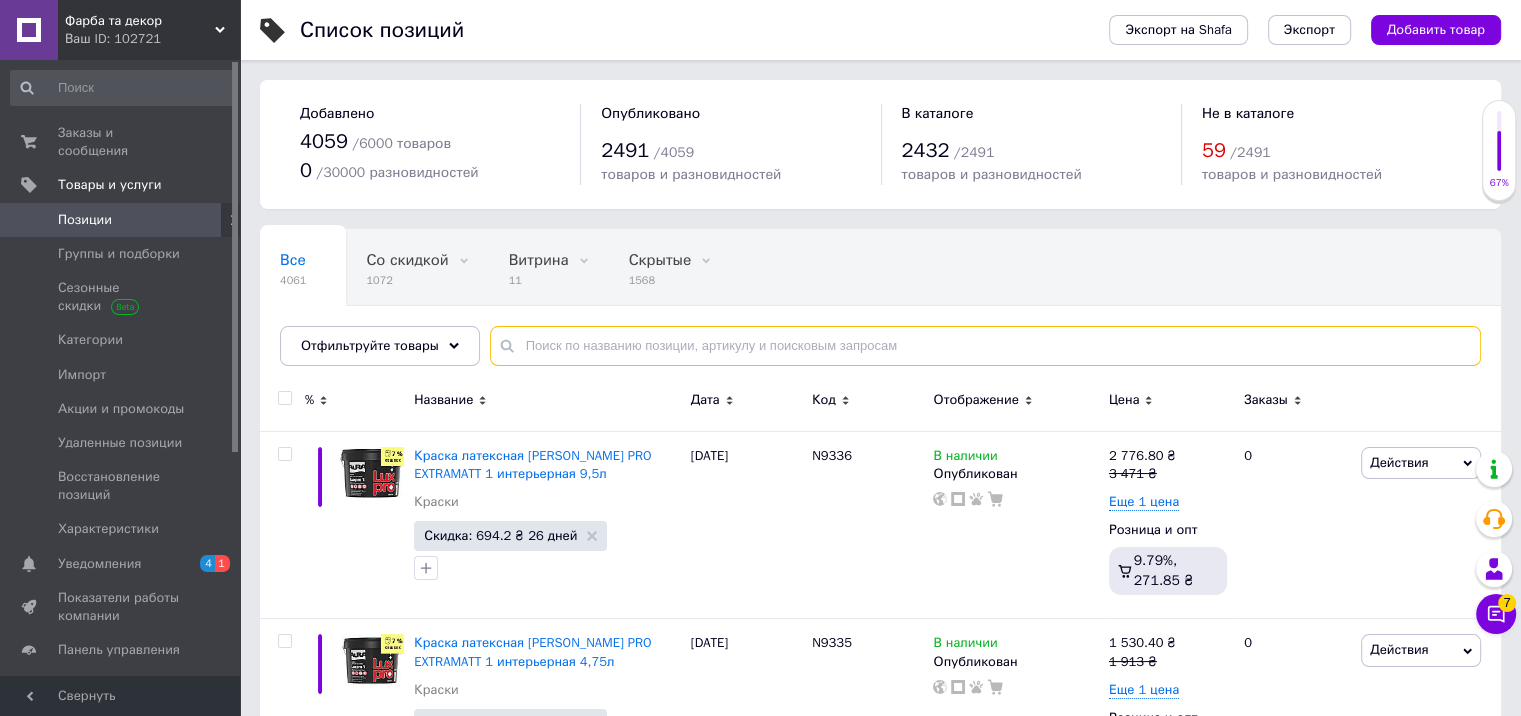 click at bounding box center [985, 346] 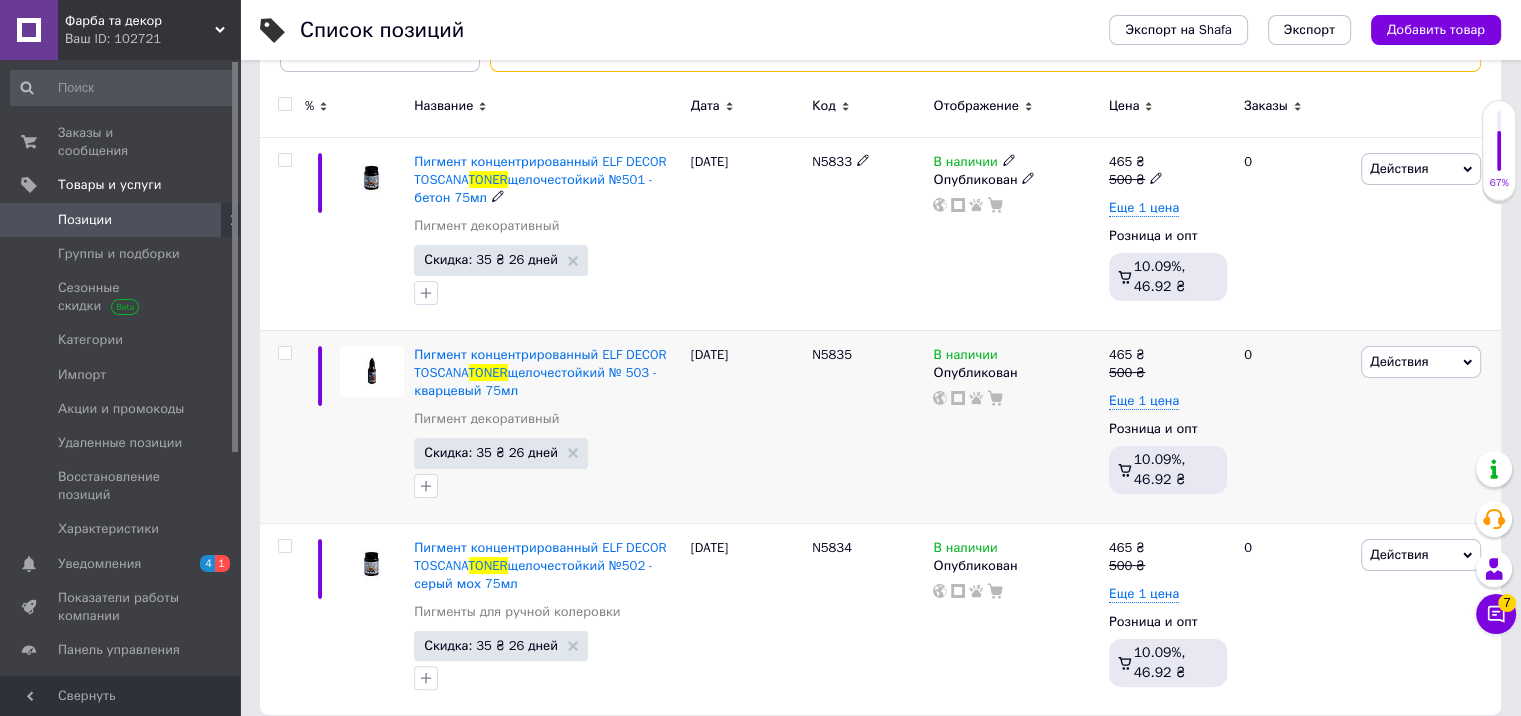 scroll, scrollTop: 296, scrollLeft: 0, axis: vertical 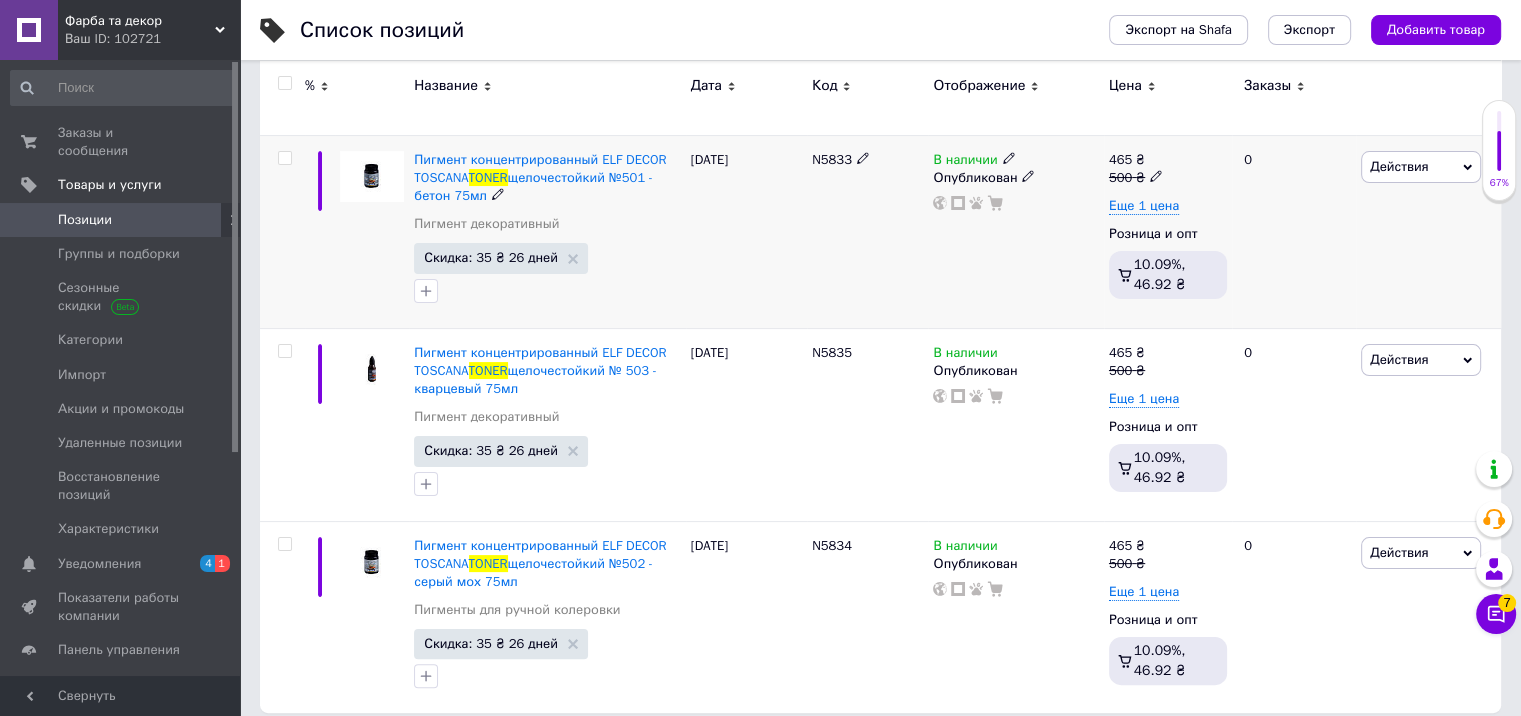 type on "toner" 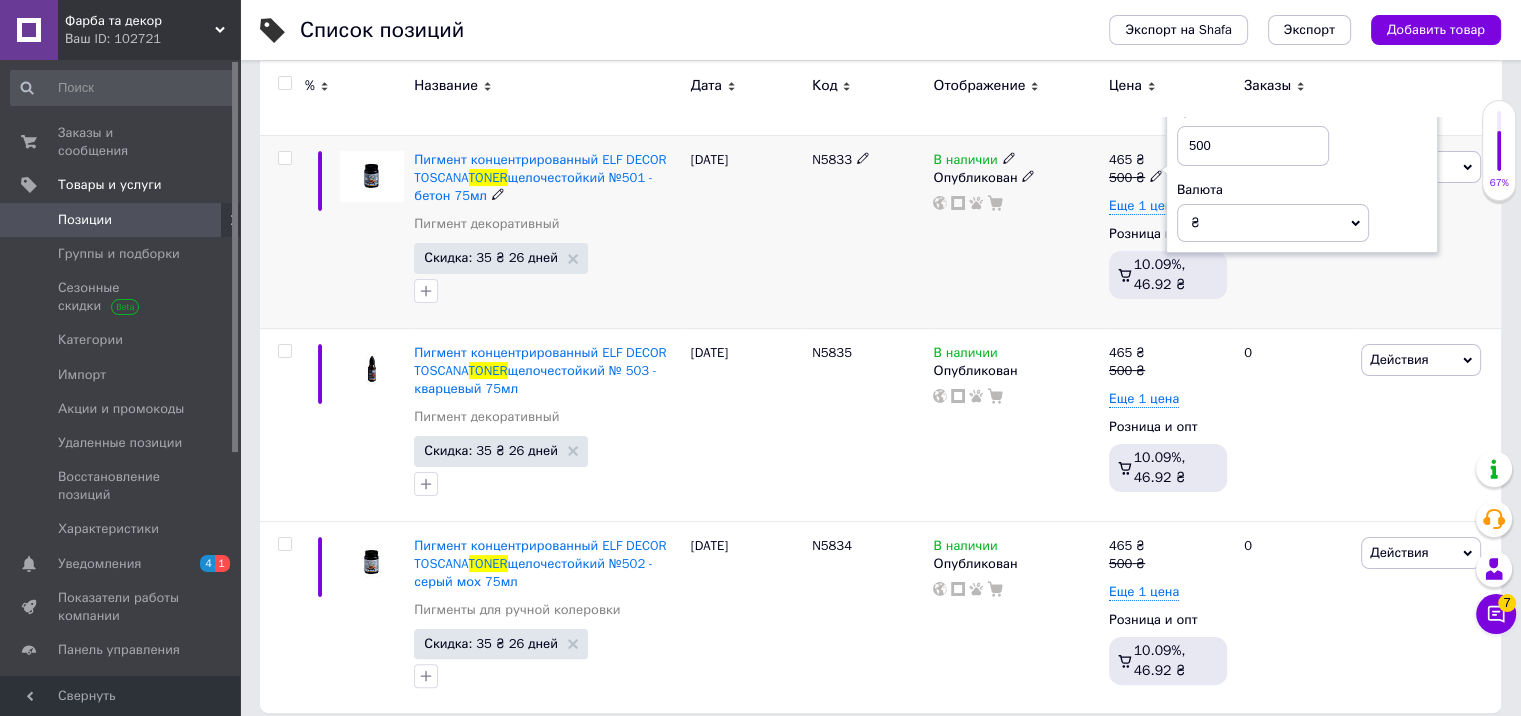 drag, startPoint x: 1220, startPoint y: 132, endPoint x: 1186, endPoint y: 132, distance: 34 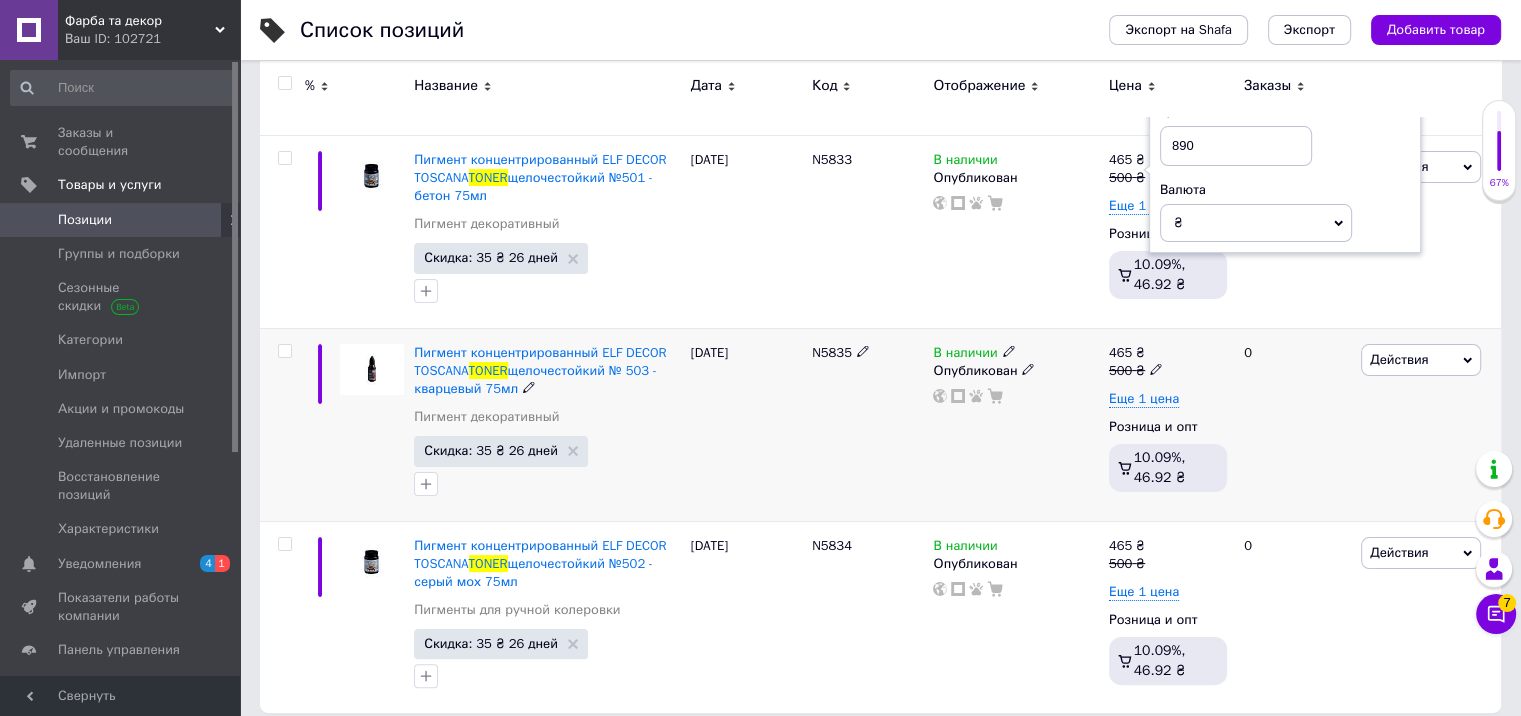 type on "890" 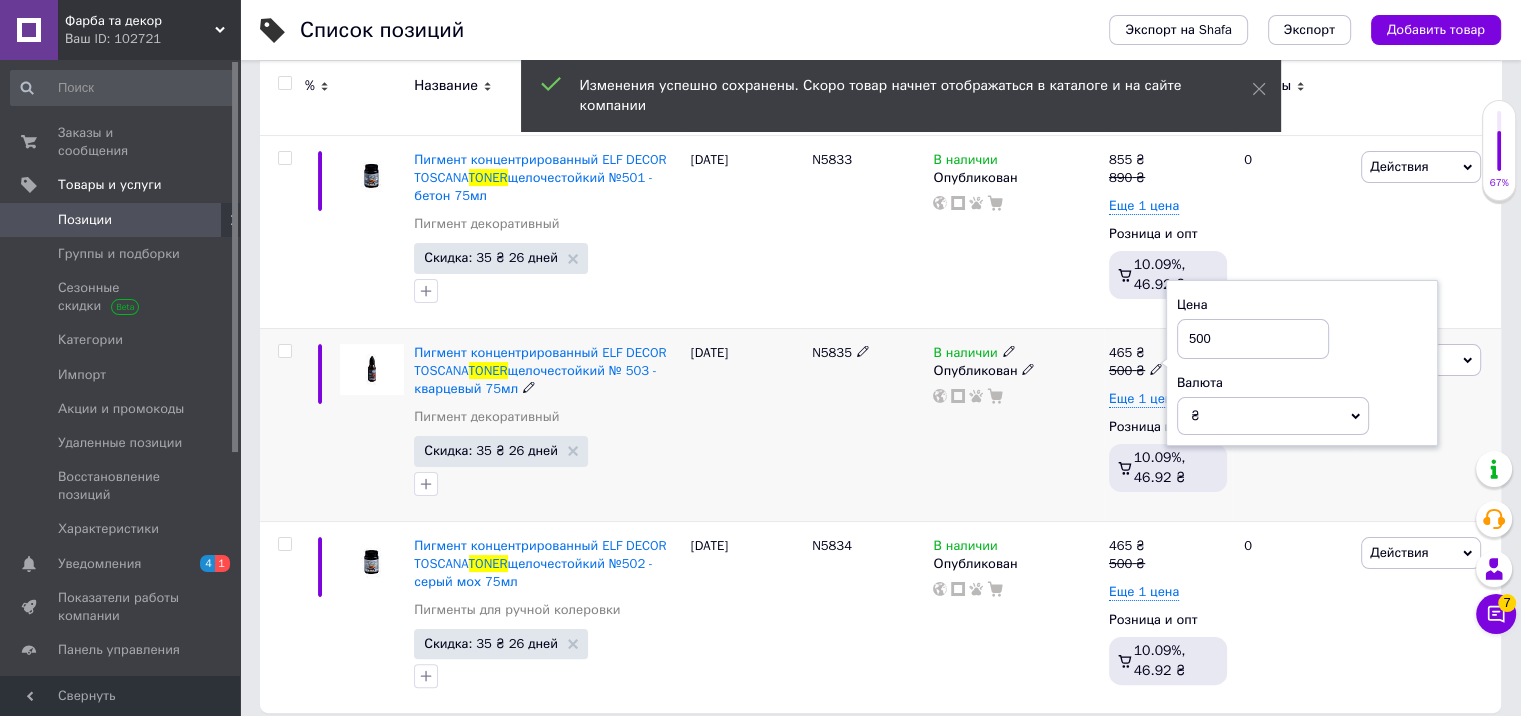 drag, startPoint x: 1226, startPoint y: 332, endPoint x: 1181, endPoint y: 329, distance: 45.099888 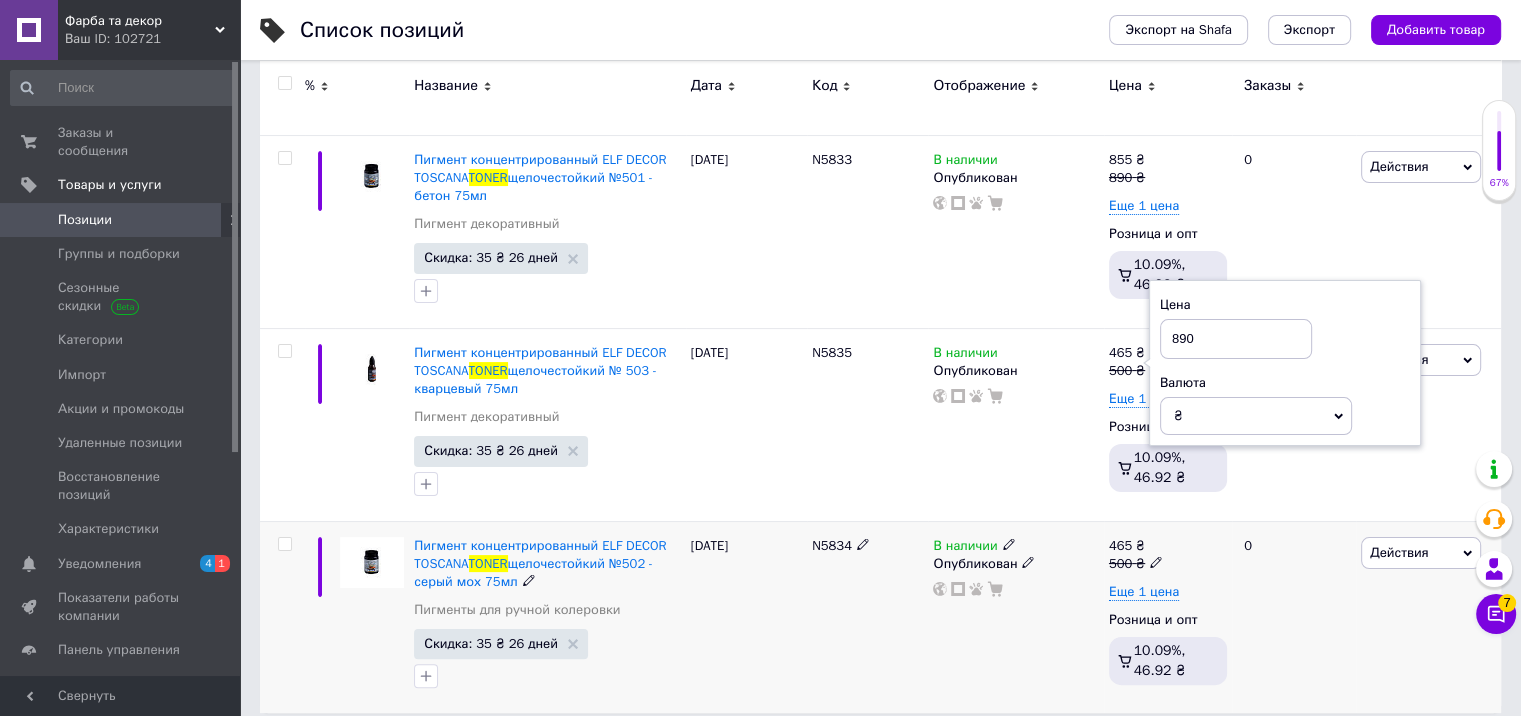 type on "890" 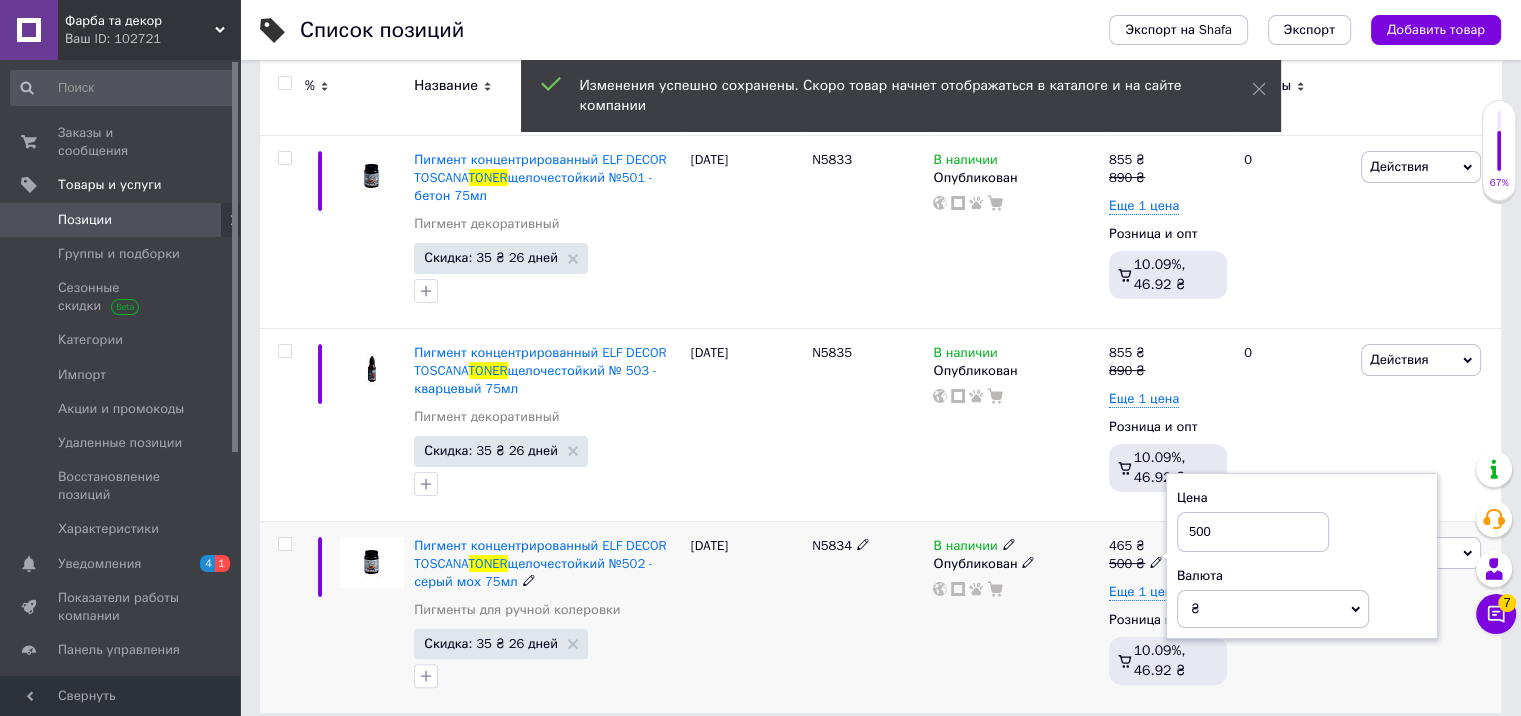 drag, startPoint x: 1208, startPoint y: 514, endPoint x: 1184, endPoint y: 515, distance: 24.020824 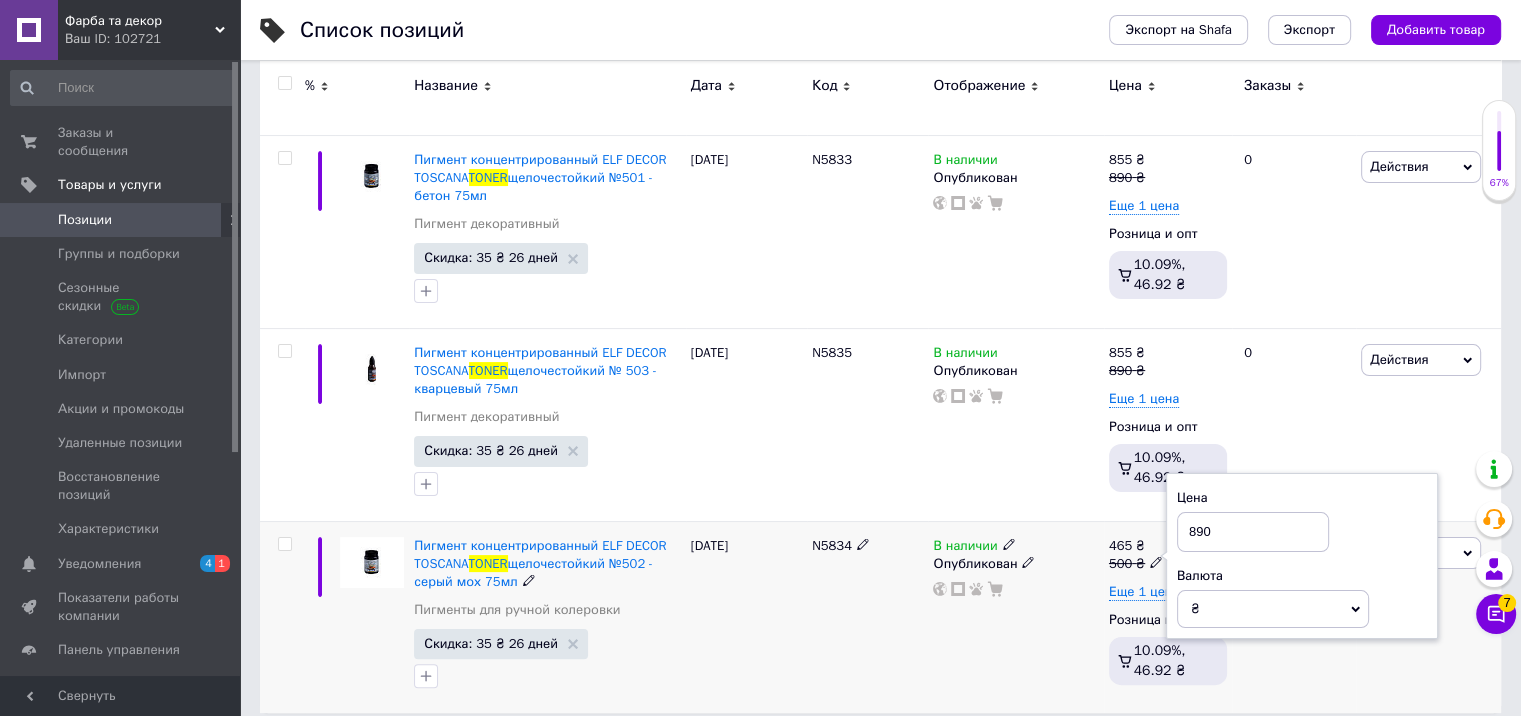 type on "890" 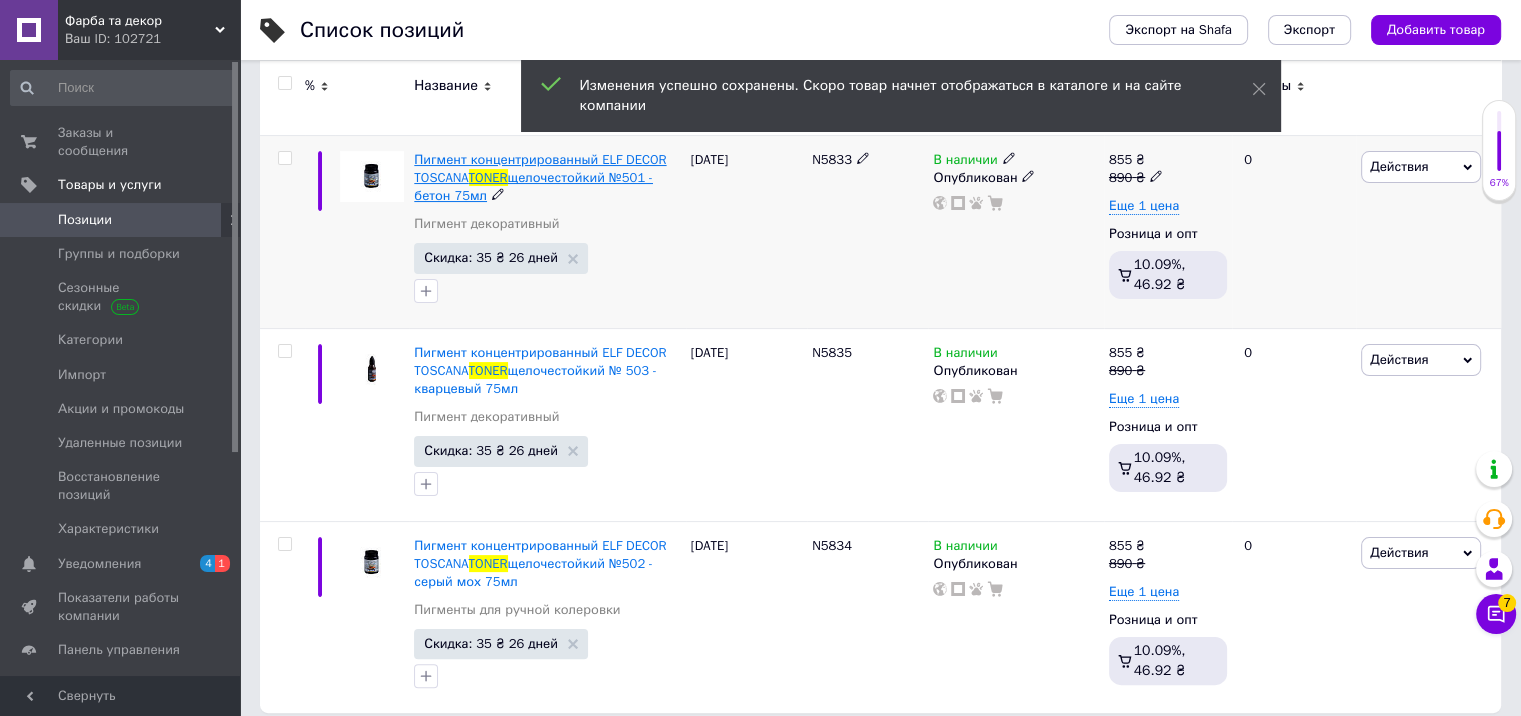 click on "TONER" at bounding box center [488, 177] 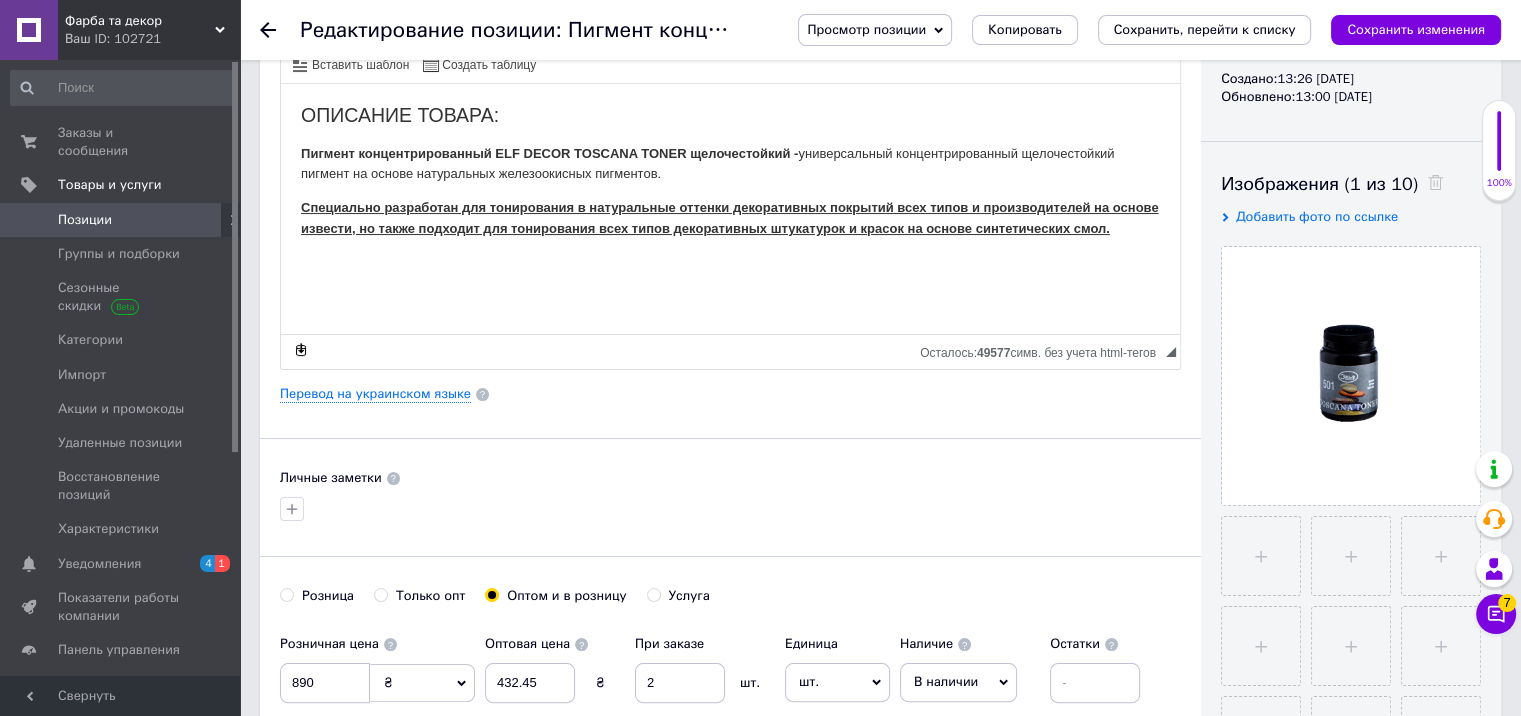 scroll, scrollTop: 300, scrollLeft: 0, axis: vertical 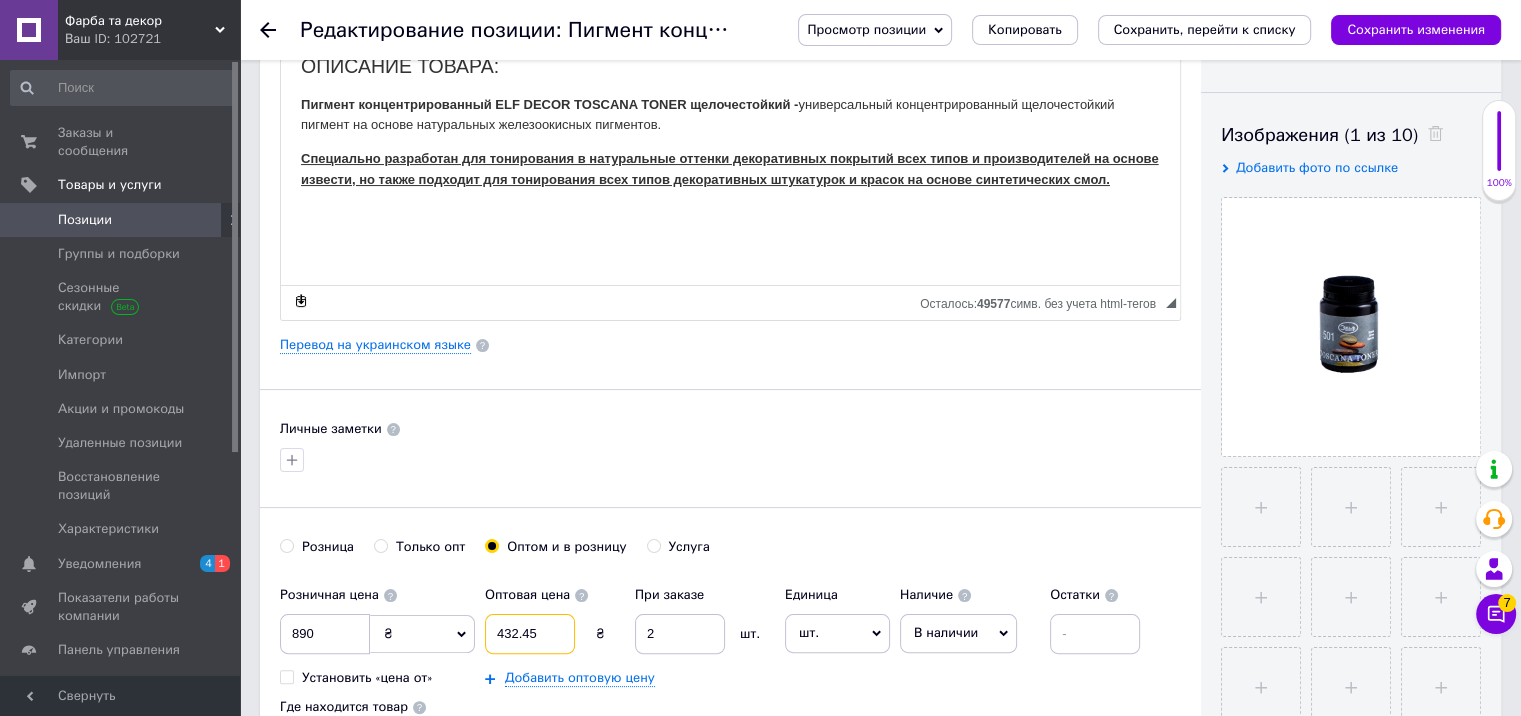 click on "432.45" at bounding box center [530, 634] 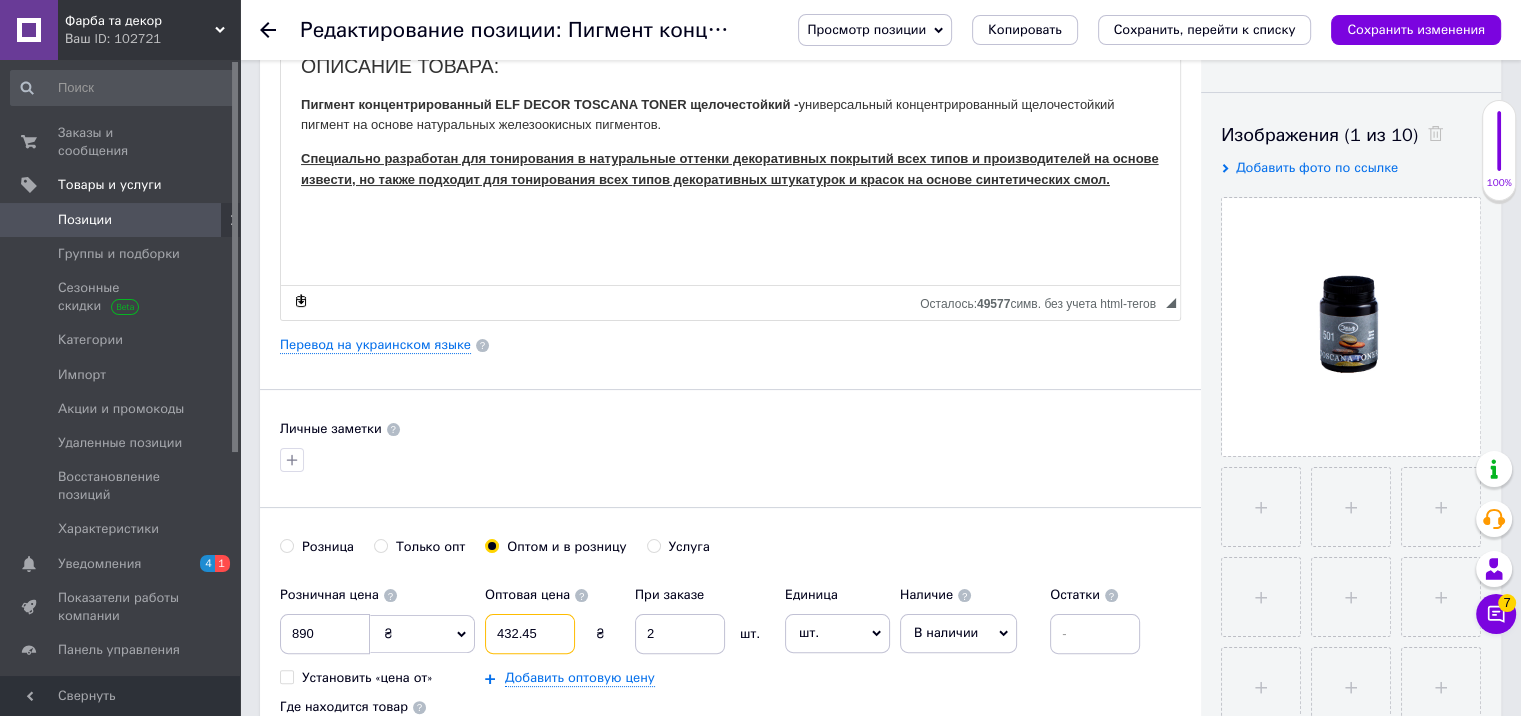drag, startPoint x: 493, startPoint y: 629, endPoint x: 555, endPoint y: 625, distance: 62.1289 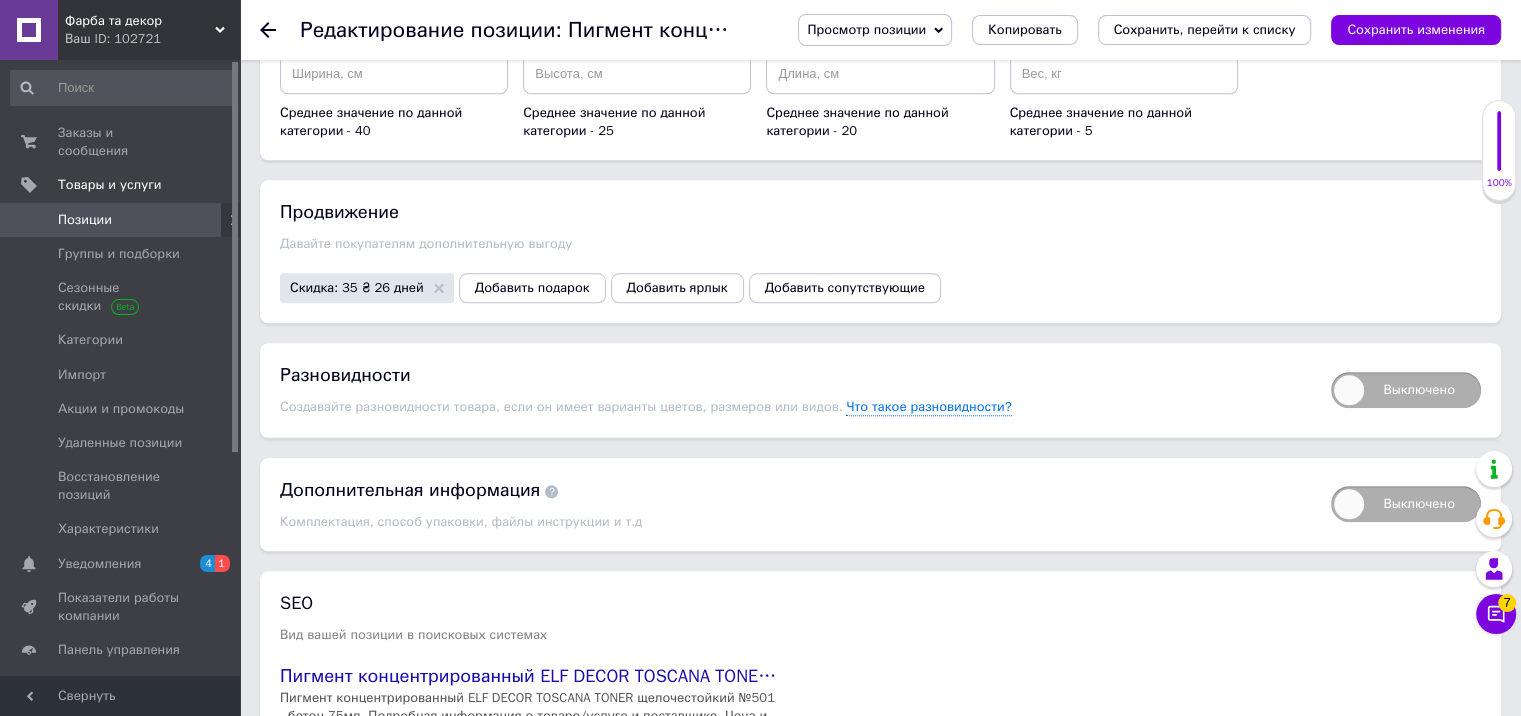 scroll, scrollTop: 2317, scrollLeft: 0, axis: vertical 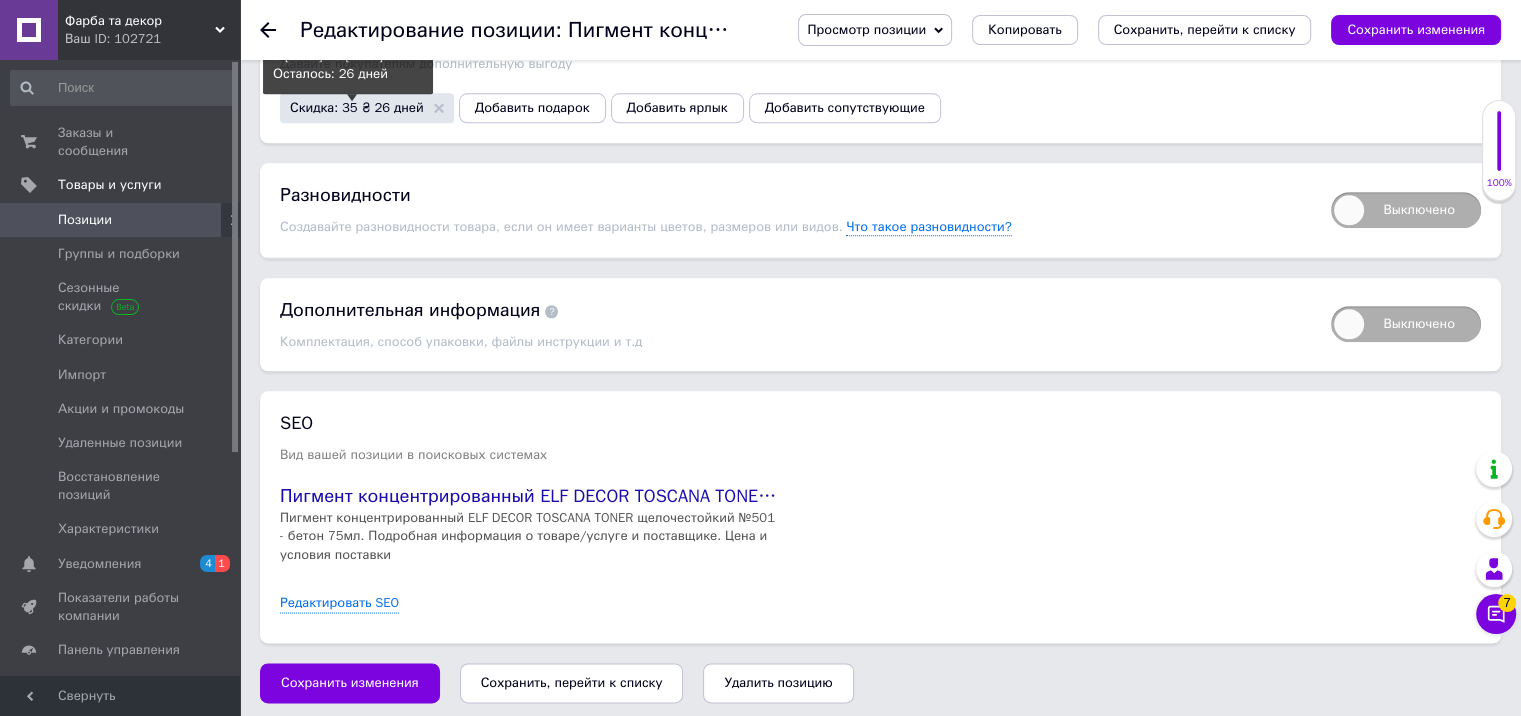 type on "795.15" 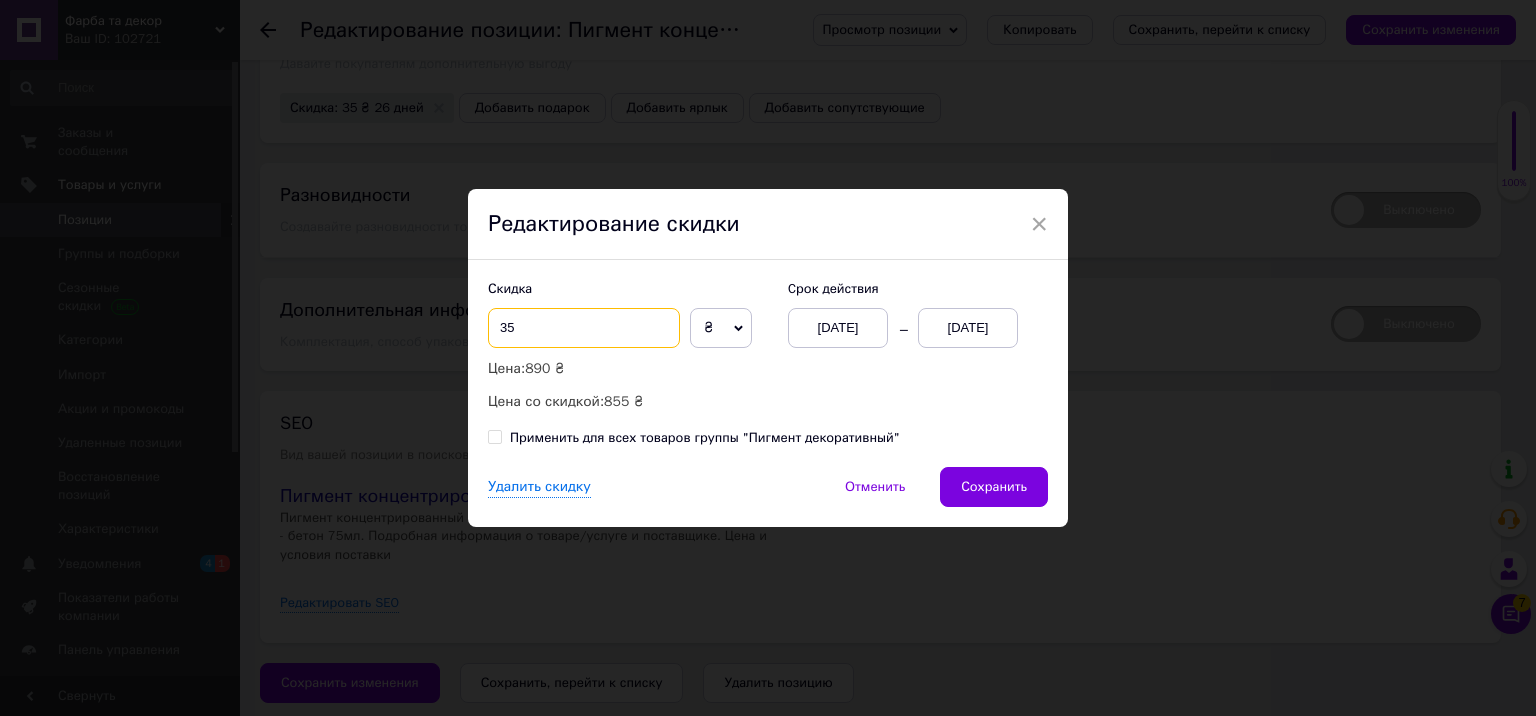 drag, startPoint x: 568, startPoint y: 329, endPoint x: 360, endPoint y: 307, distance: 209.16023 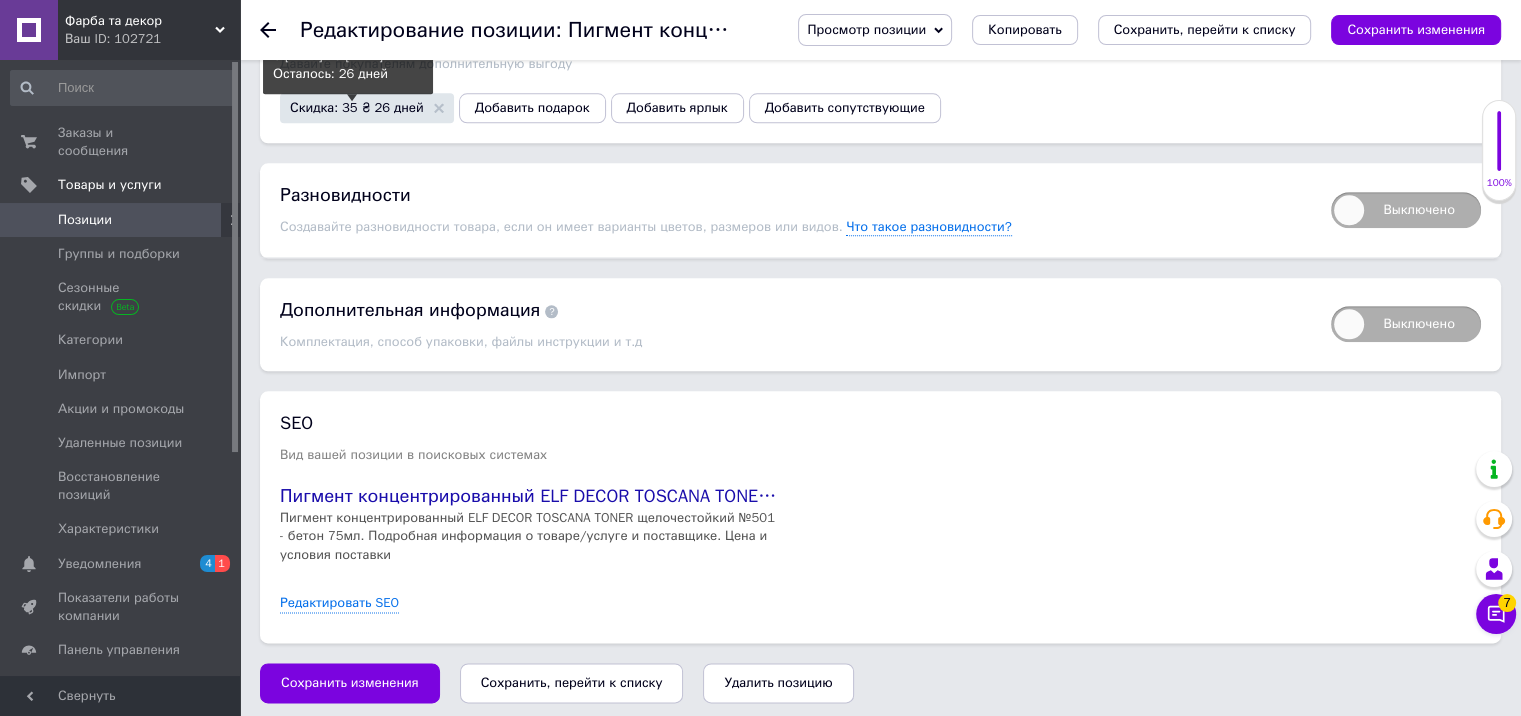 click on "Скидка: 35 ₴ 26 дней" at bounding box center [357, 107] 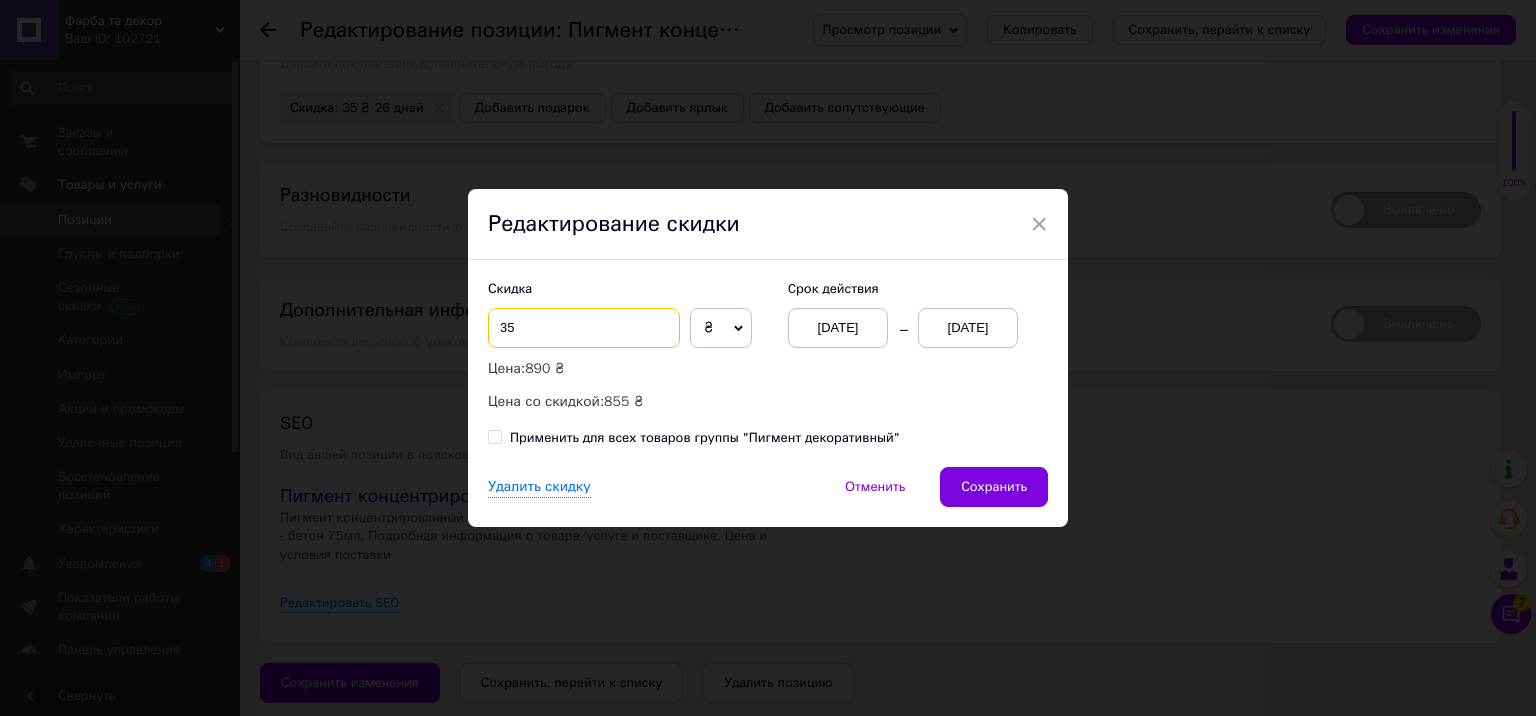 drag, startPoint x: 560, startPoint y: 338, endPoint x: 470, endPoint y: 335, distance: 90.04999 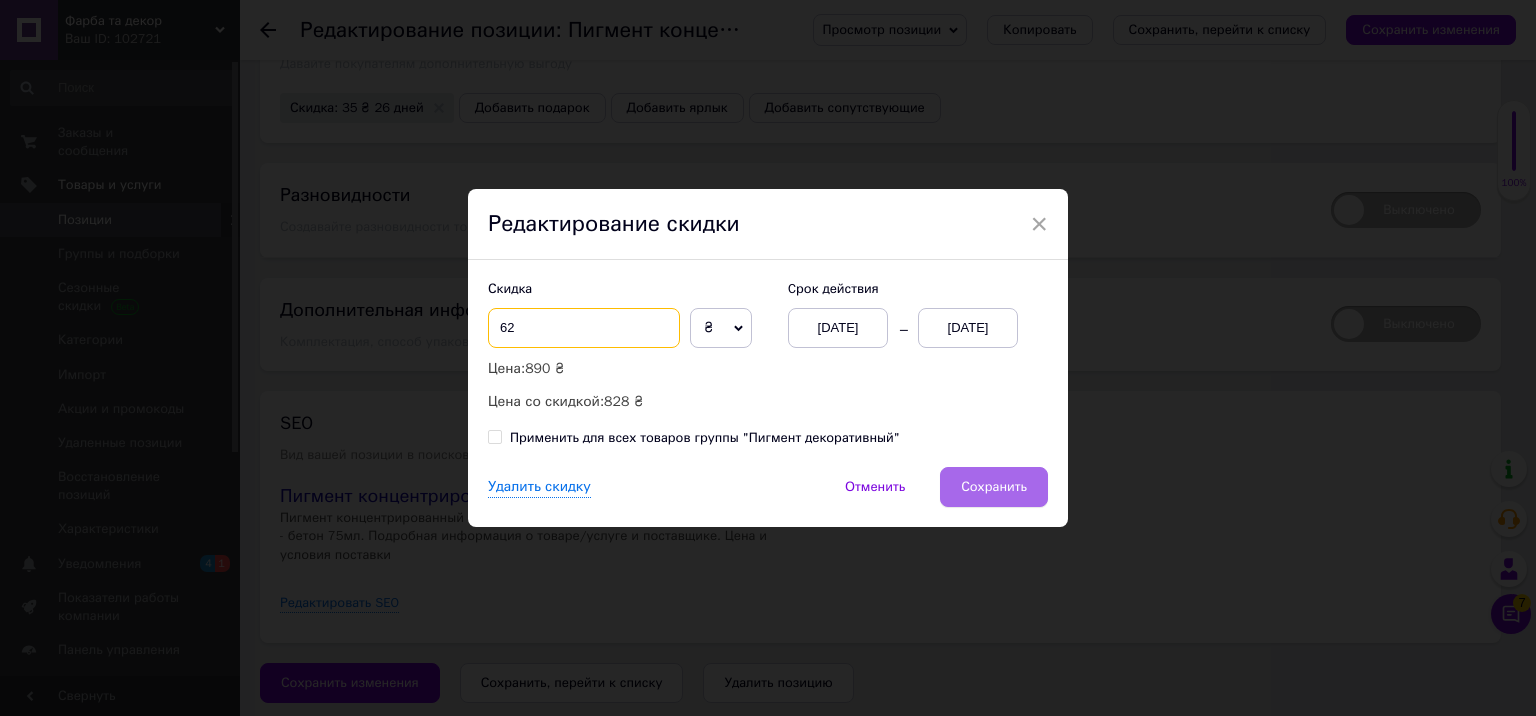 type on "62" 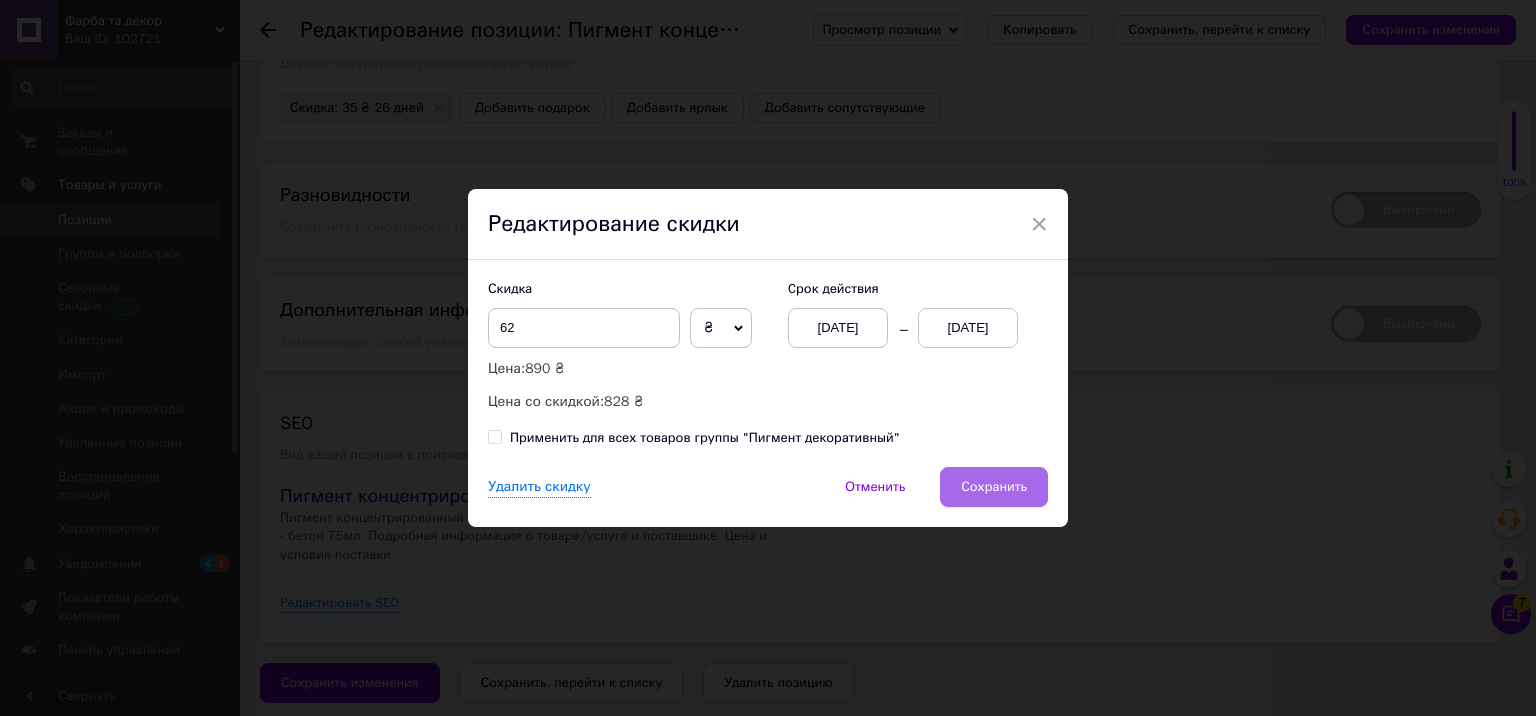 click on "Сохранить" at bounding box center [994, 487] 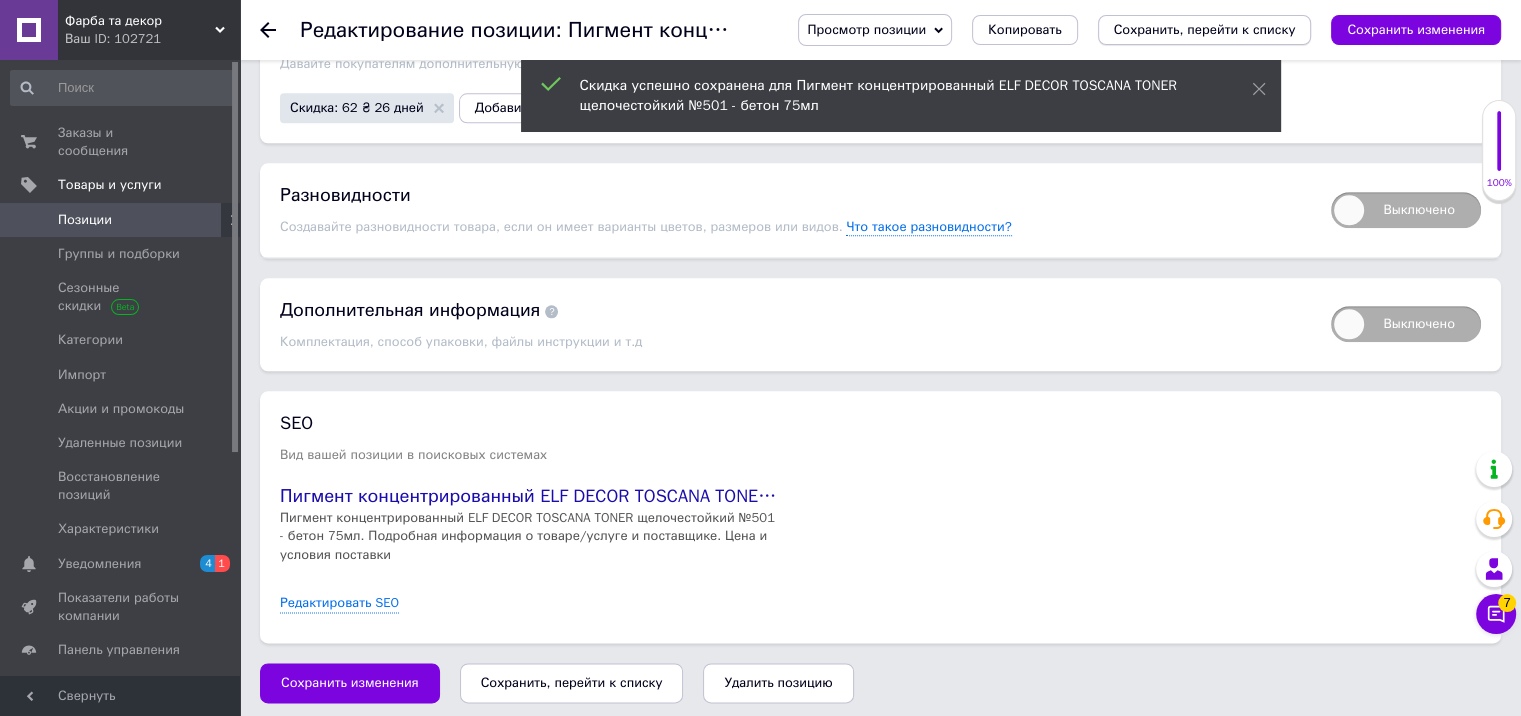 click on "Сохранить, перейти к списку" at bounding box center [1205, 29] 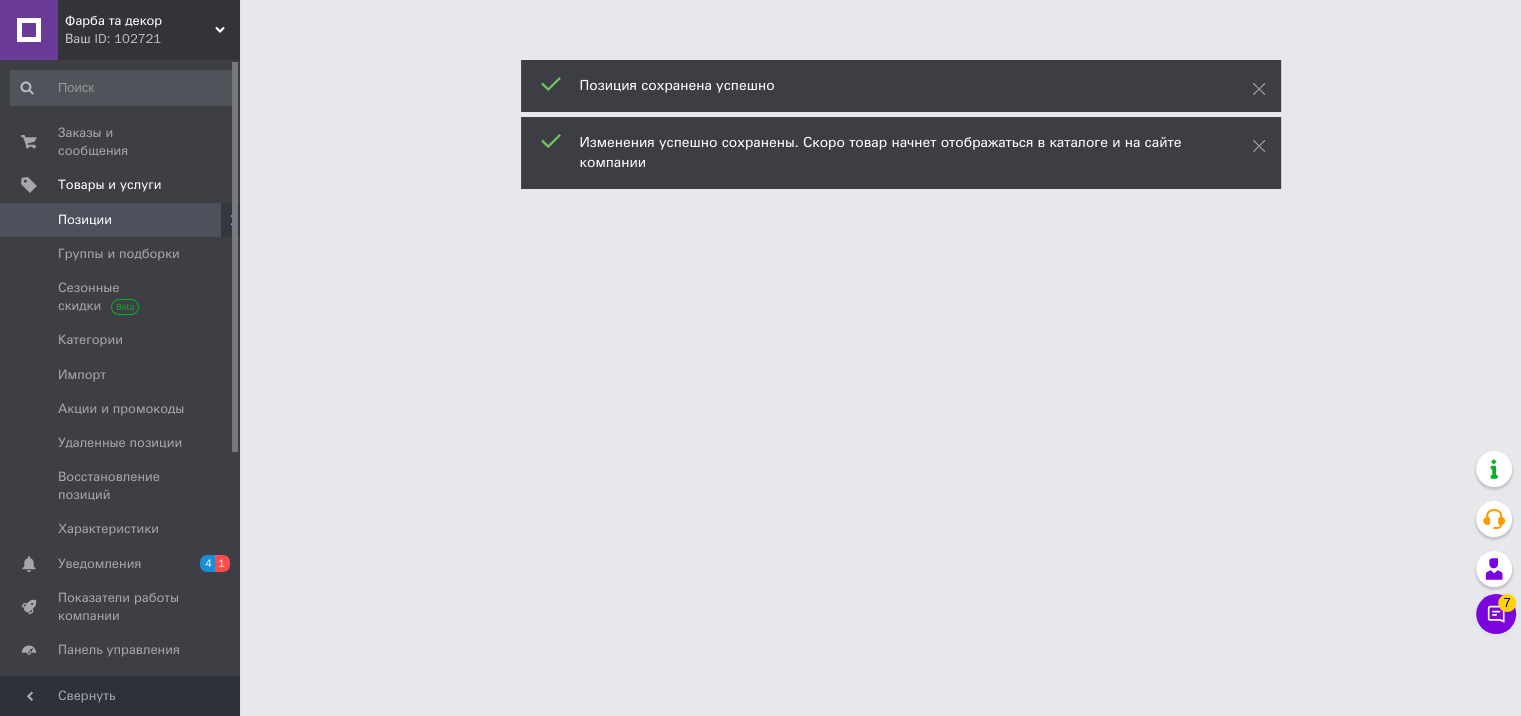 scroll, scrollTop: 0, scrollLeft: 0, axis: both 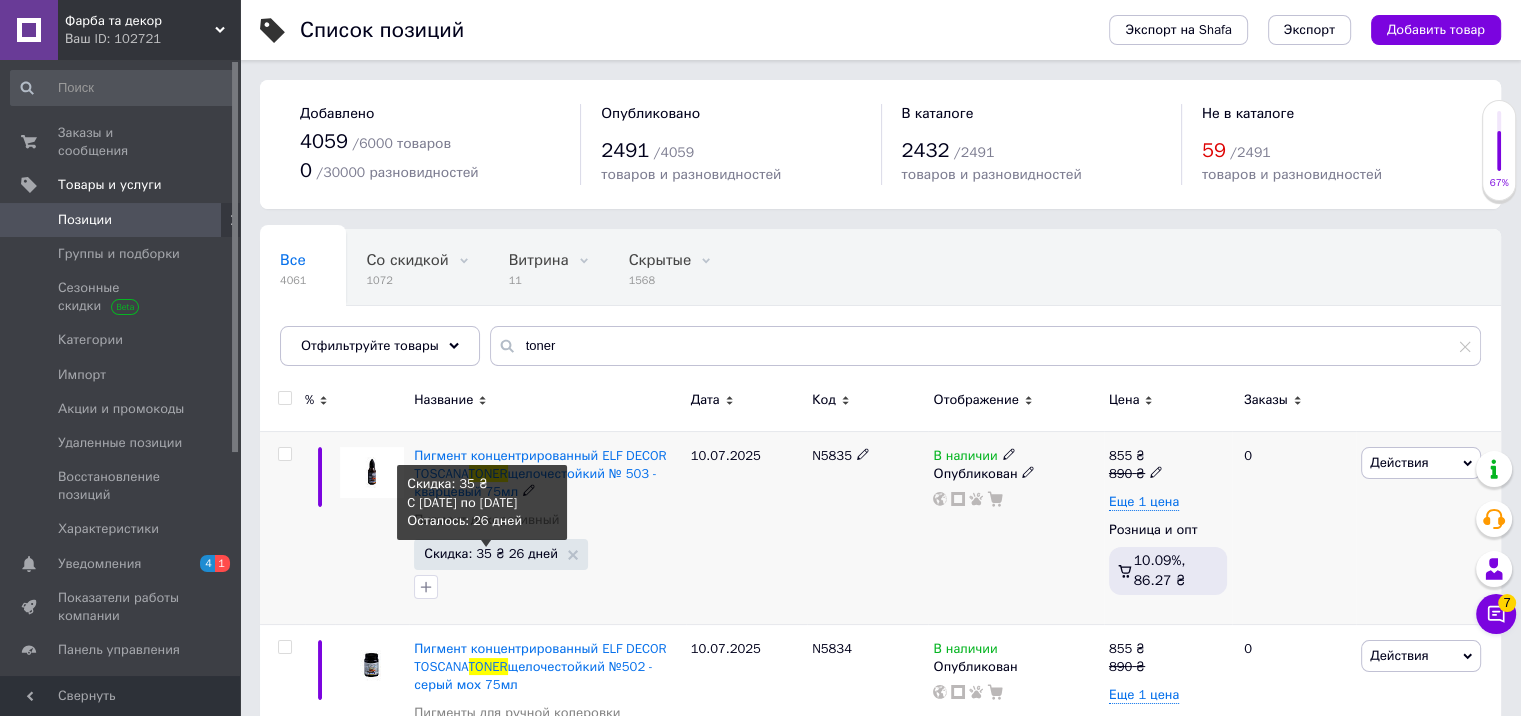 click on "Скидка: 35 ₴ 26 дней" at bounding box center [491, 553] 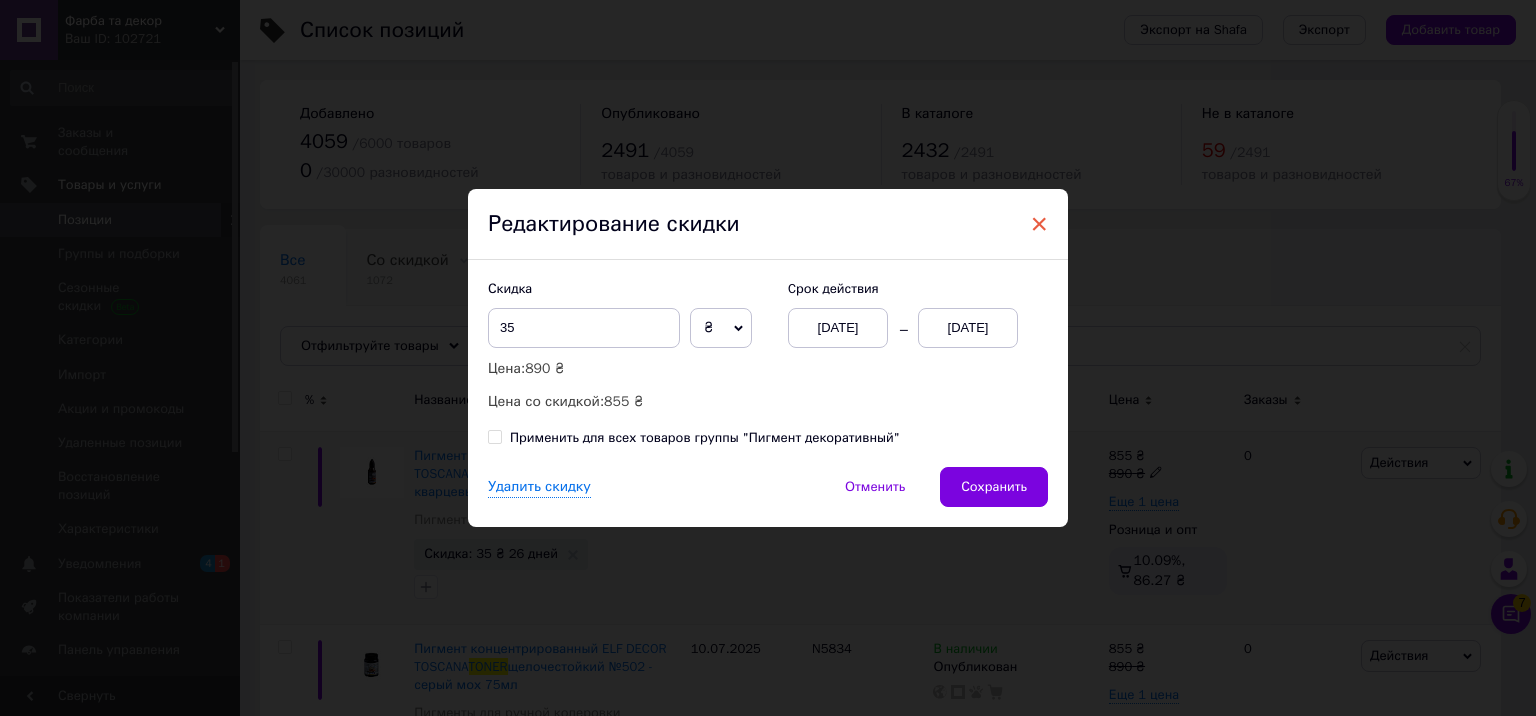 click on "×" at bounding box center [1039, 224] 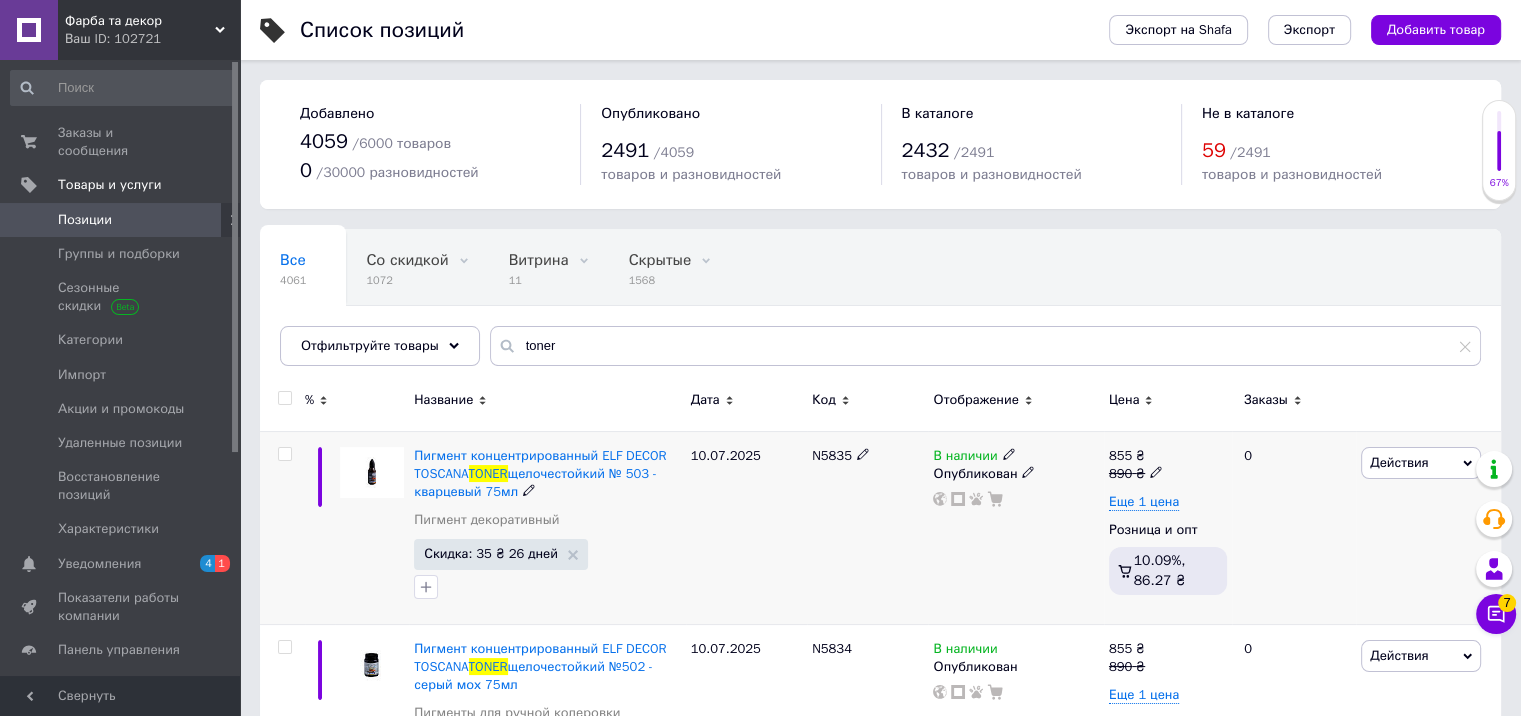 click 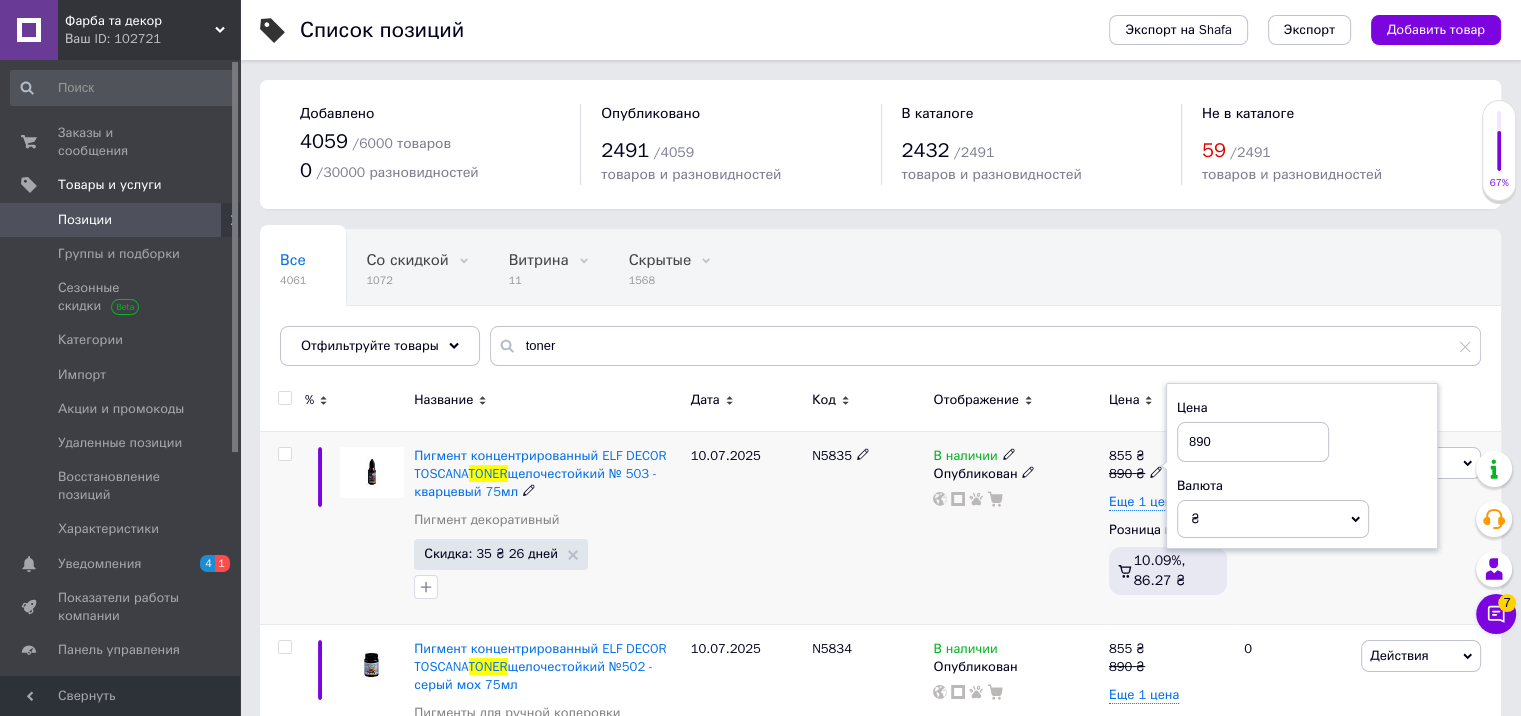 click on "N5835" at bounding box center (867, 527) 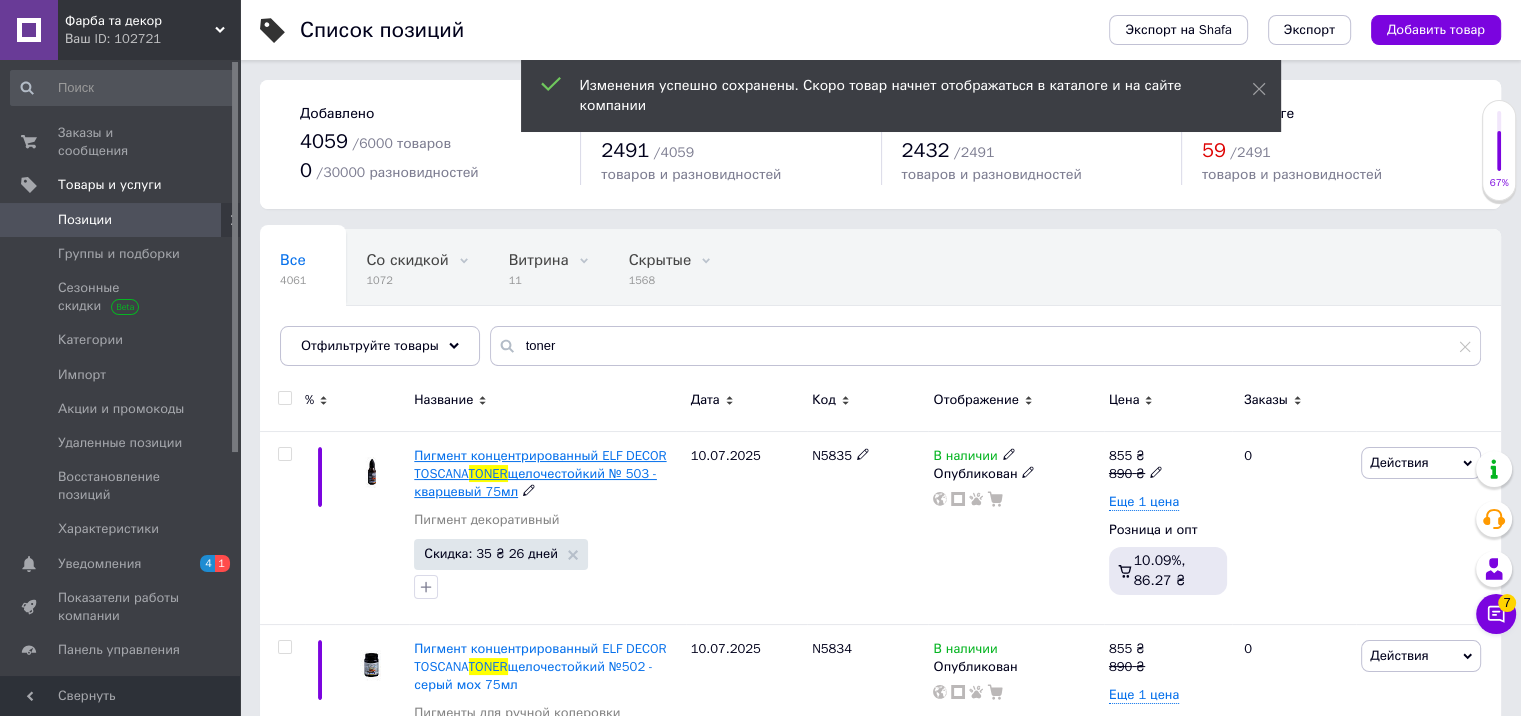 click on "TONER" at bounding box center [488, 473] 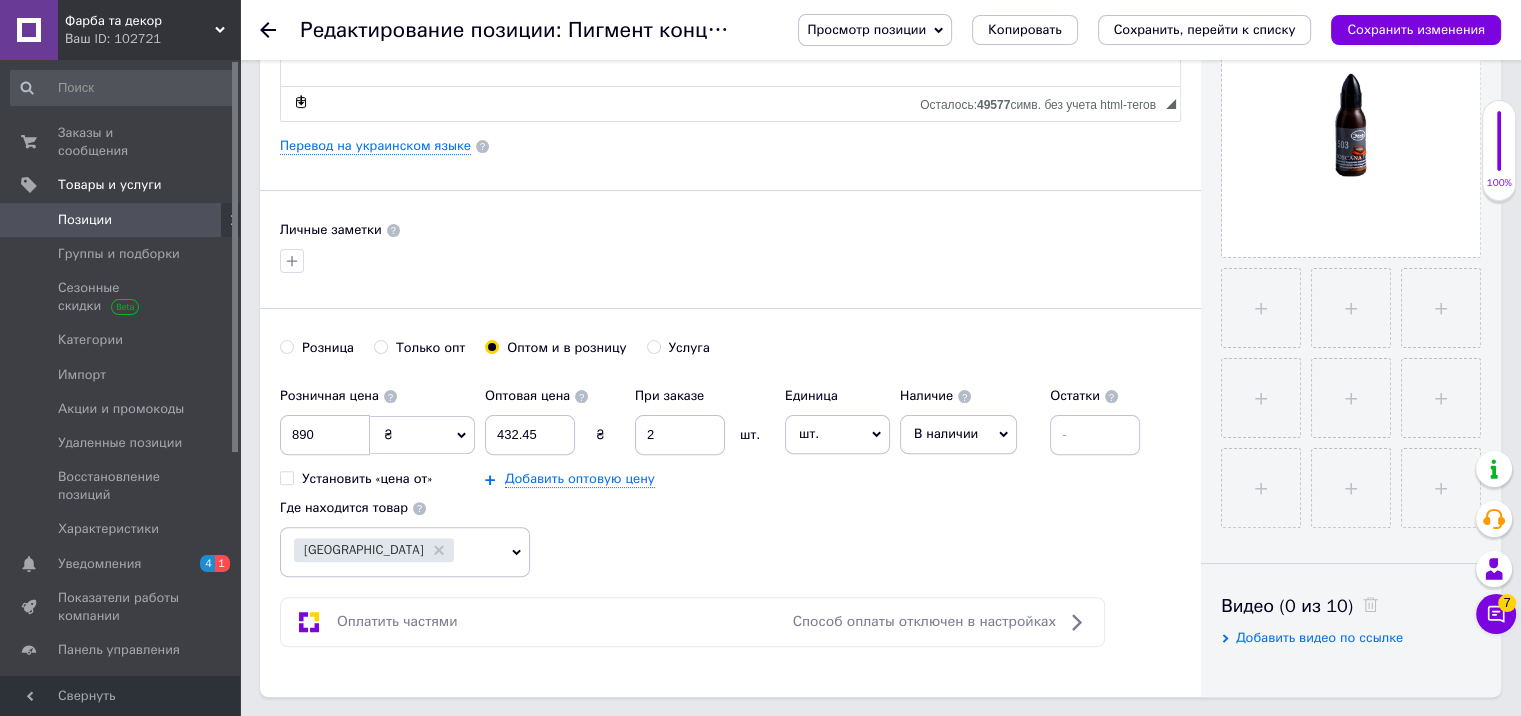 scroll, scrollTop: 500, scrollLeft: 0, axis: vertical 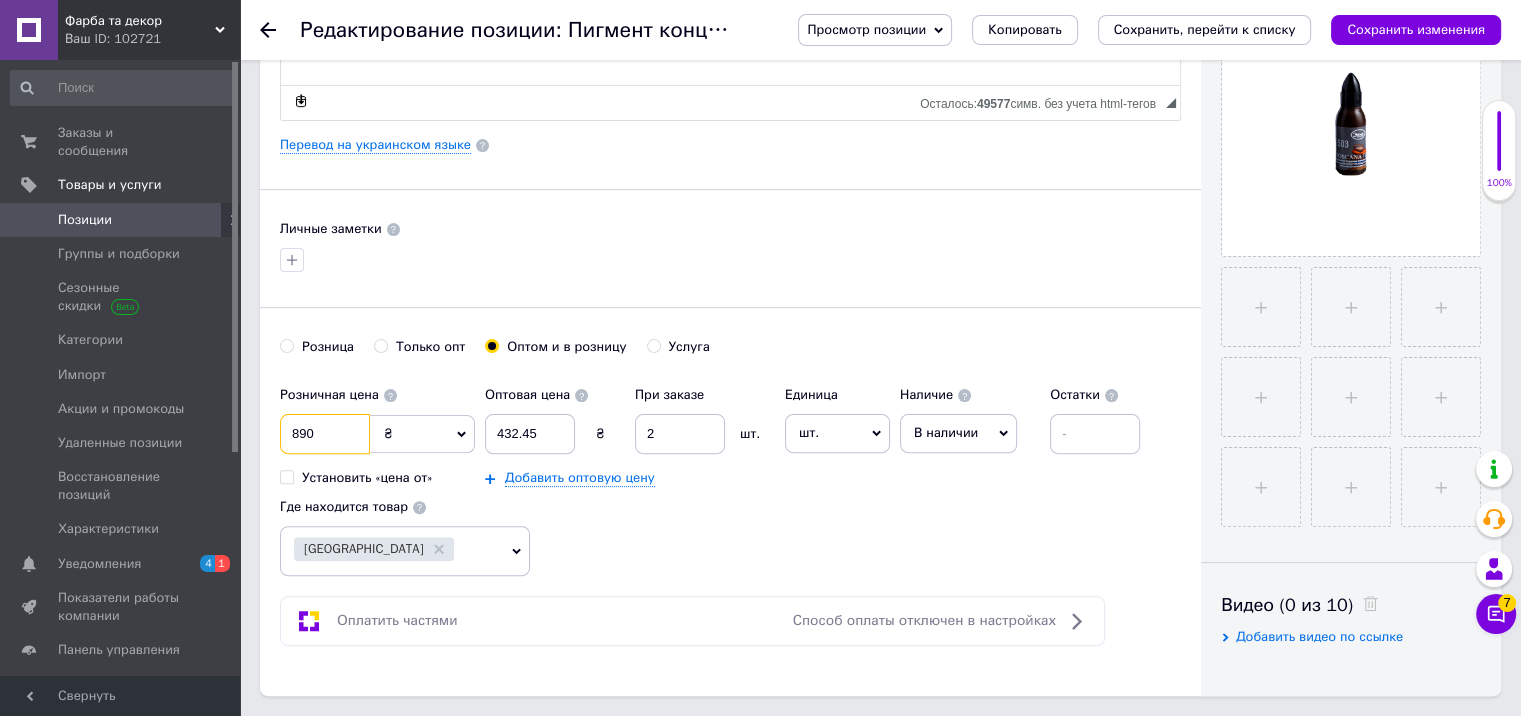 click on "890" at bounding box center [325, 434] 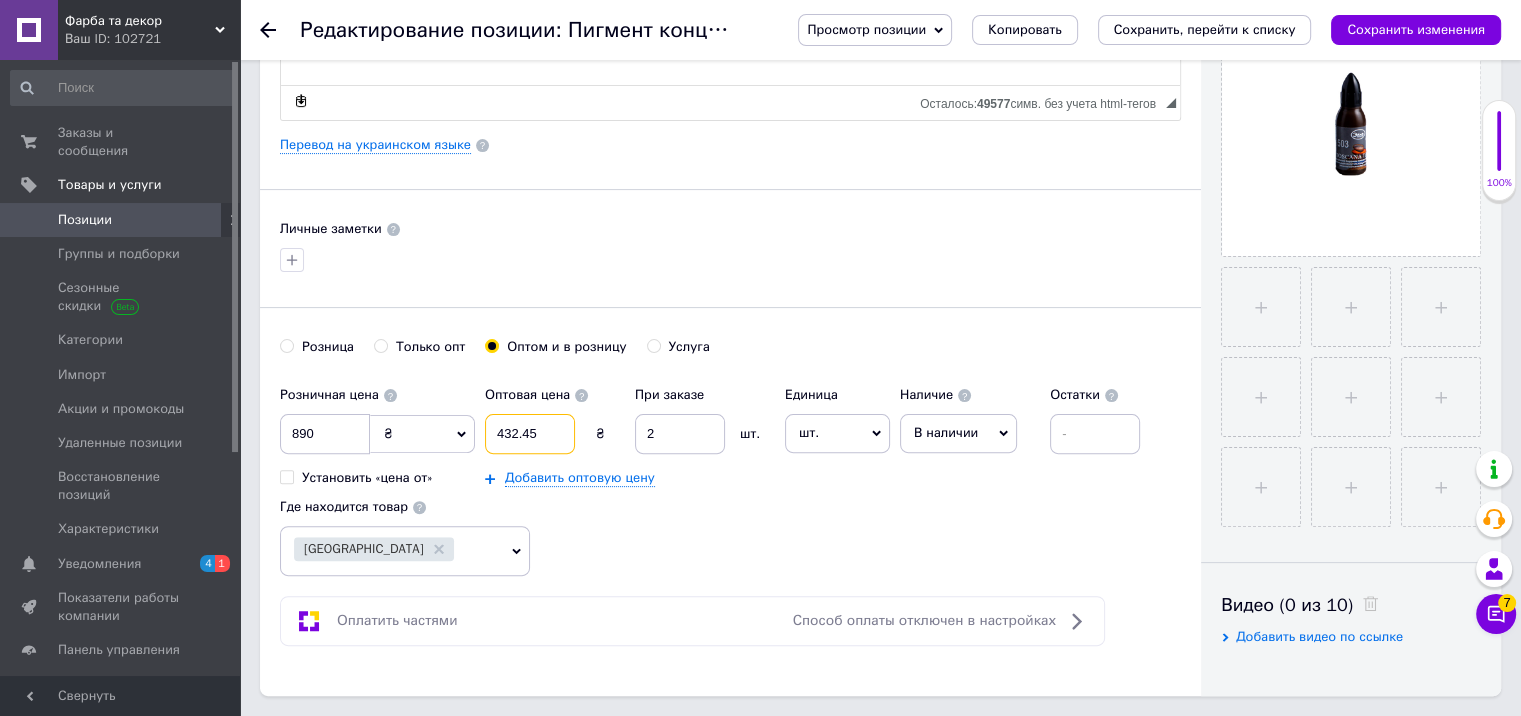 drag, startPoint x: 494, startPoint y: 434, endPoint x: 544, endPoint y: 435, distance: 50.01 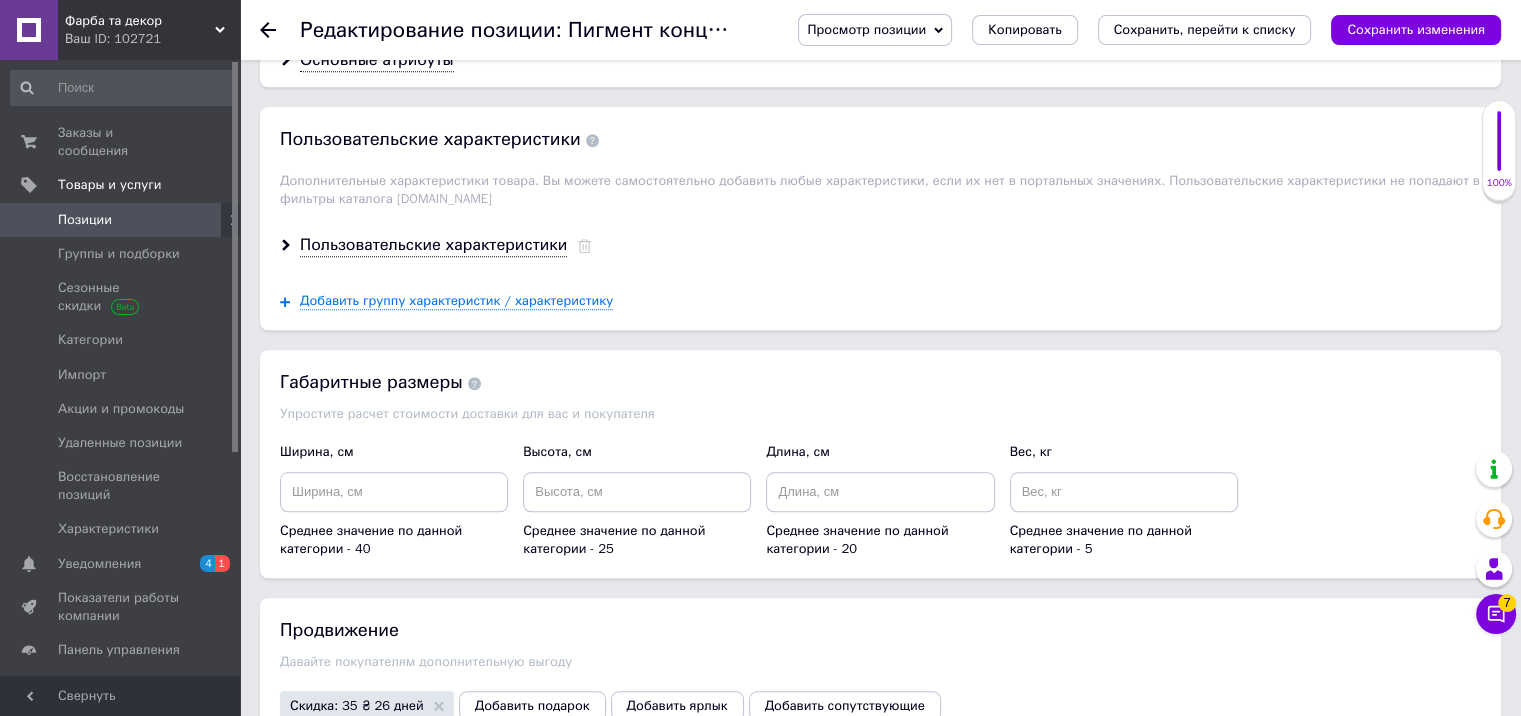 scroll, scrollTop: 1900, scrollLeft: 0, axis: vertical 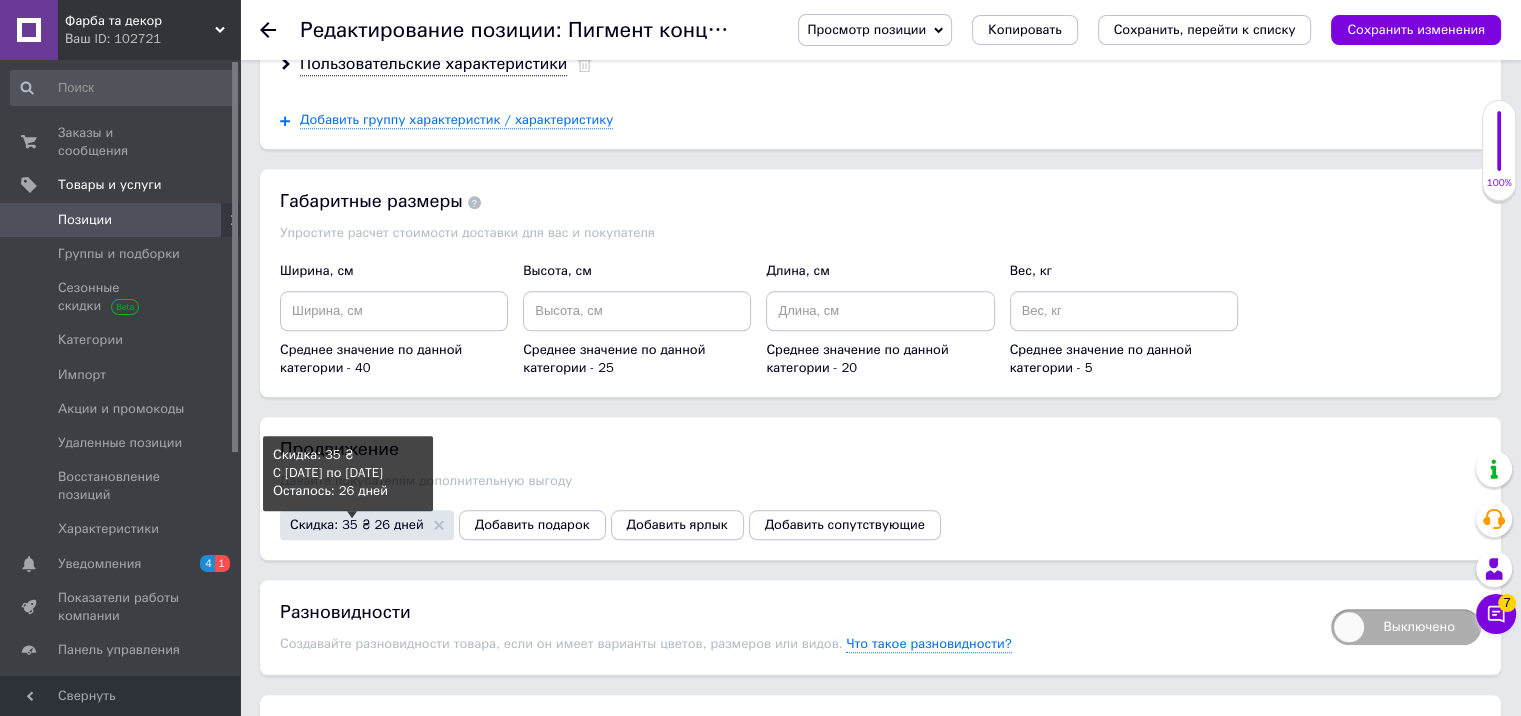 type on "795.15" 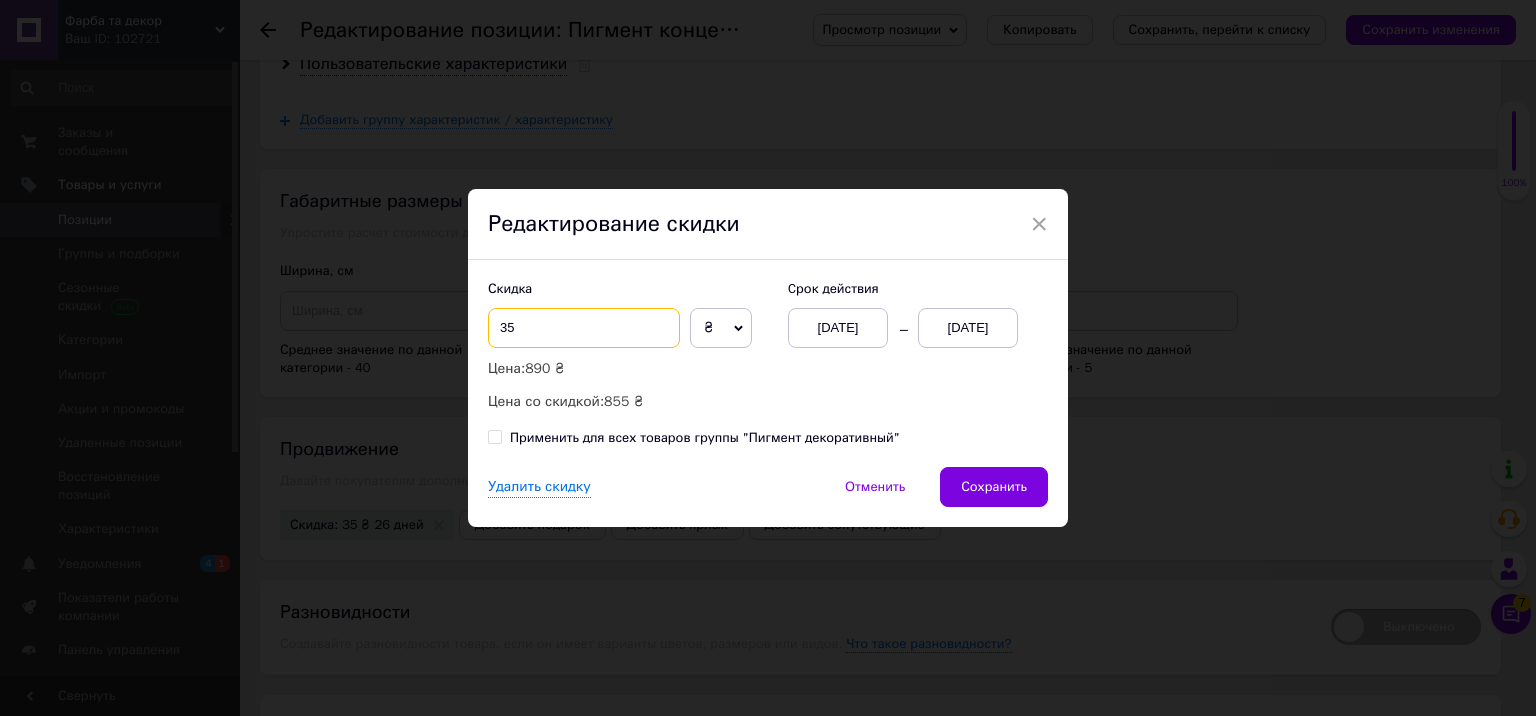 drag, startPoint x: 568, startPoint y: 325, endPoint x: 484, endPoint y: 326, distance: 84.00595 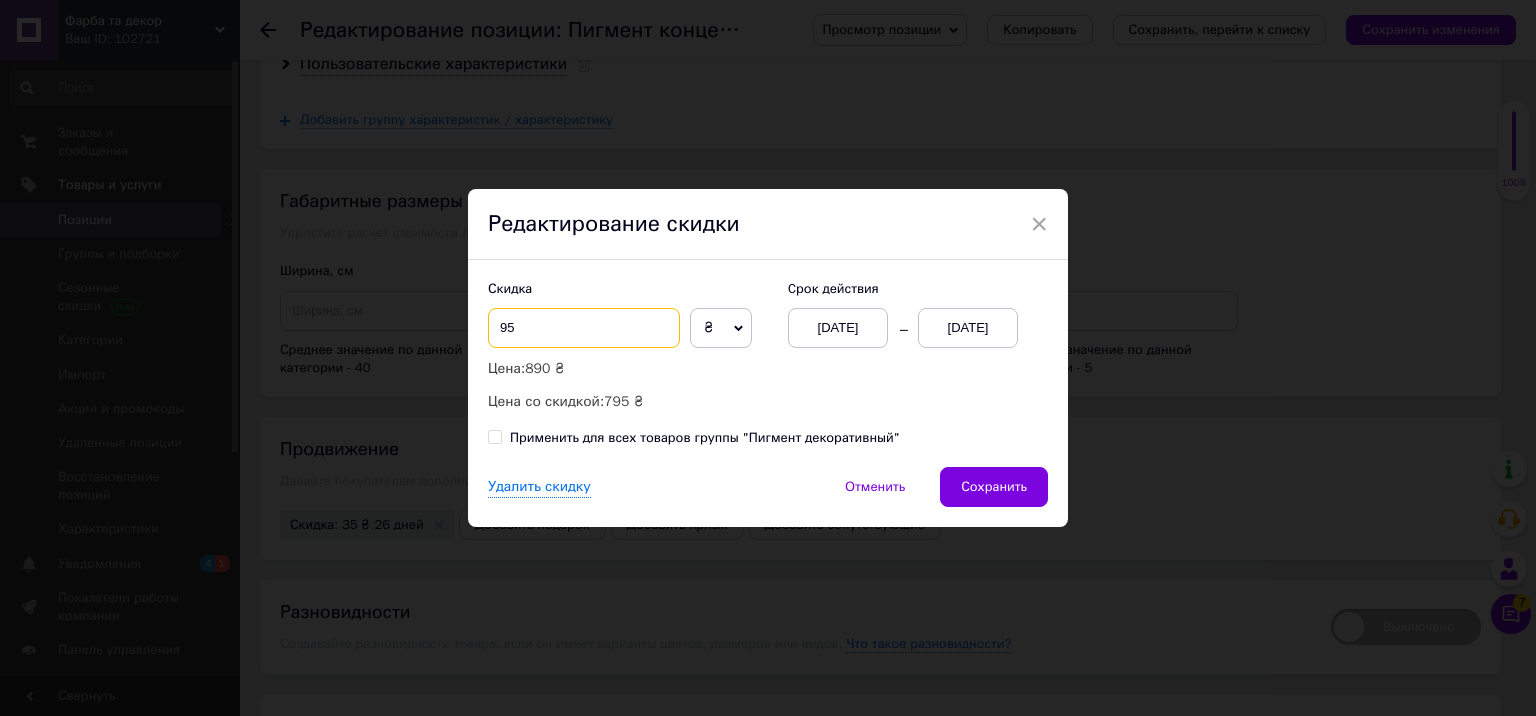 type on "9" 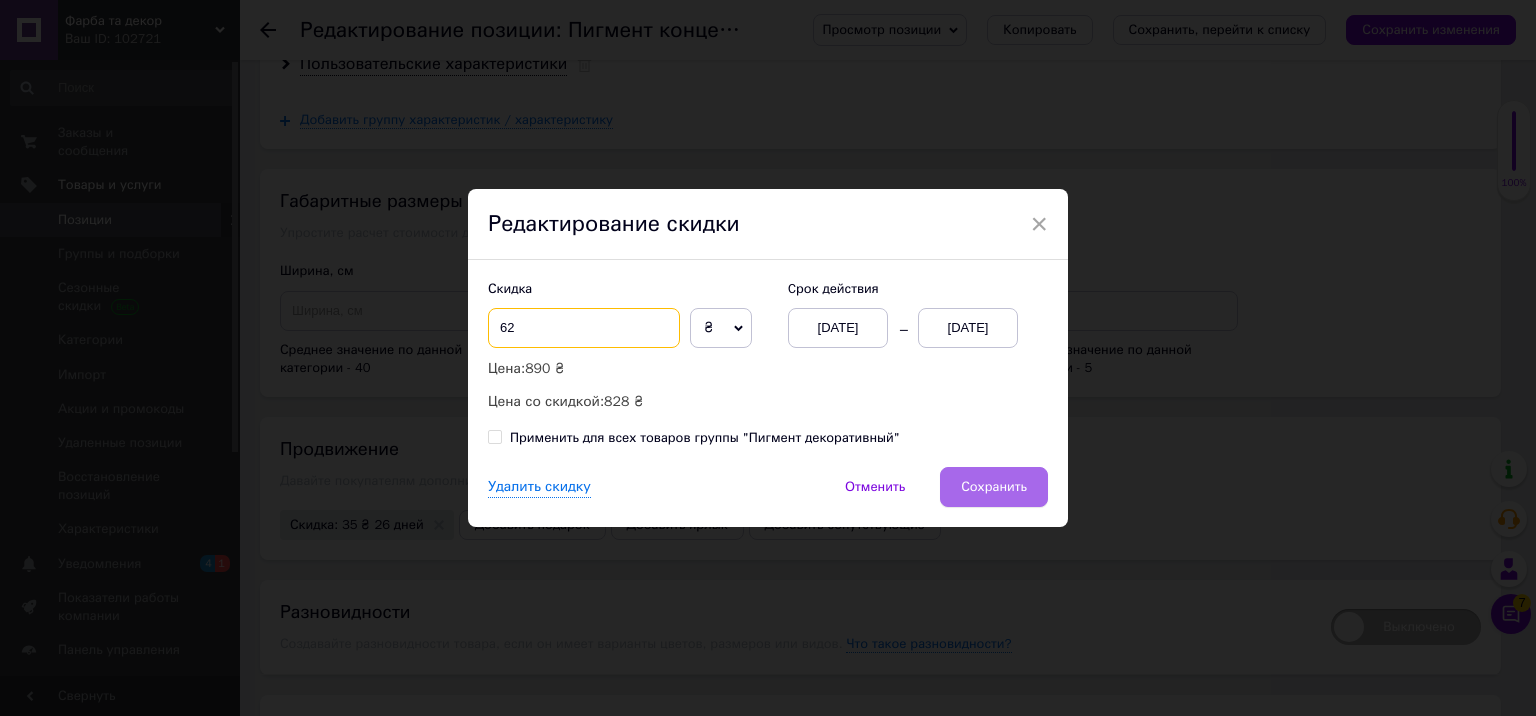 type on "62" 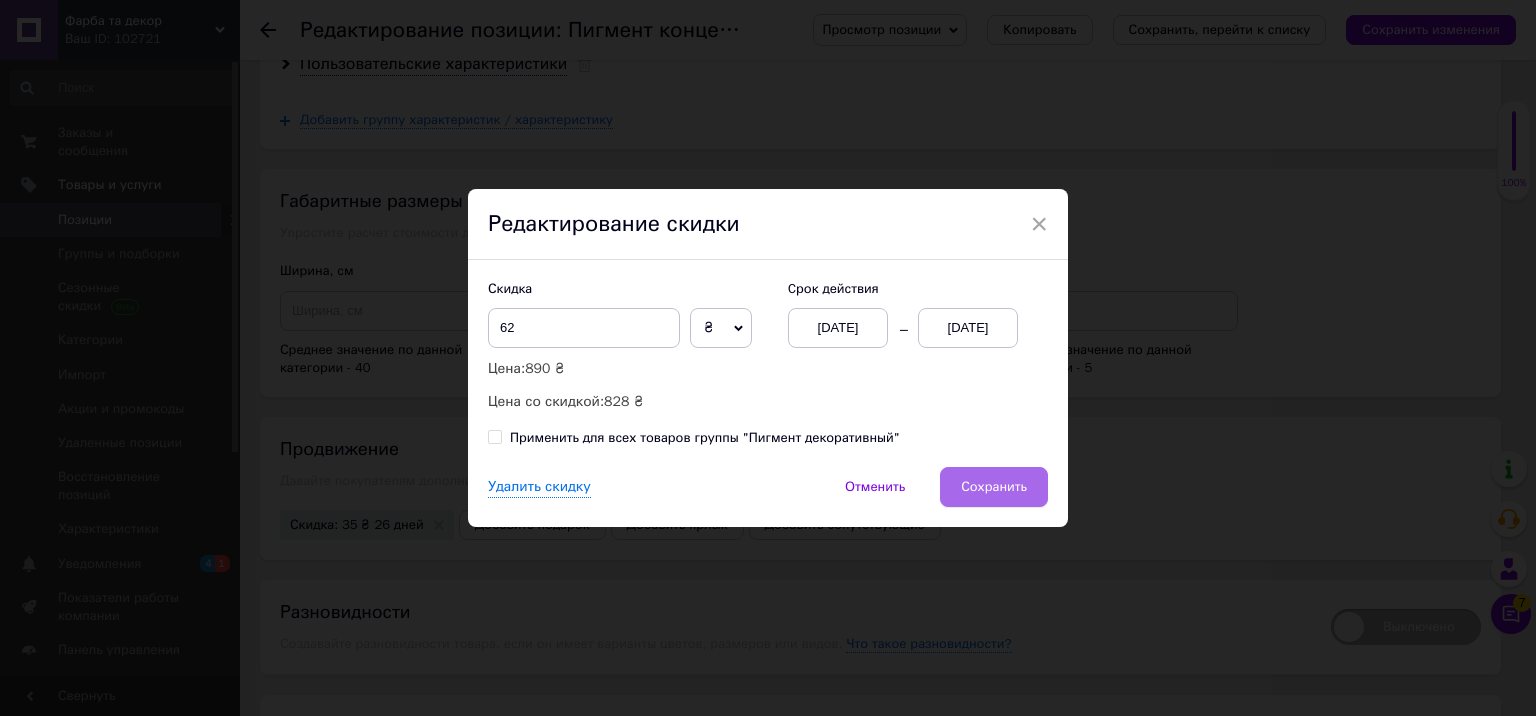 click on "Сохранить" at bounding box center [994, 487] 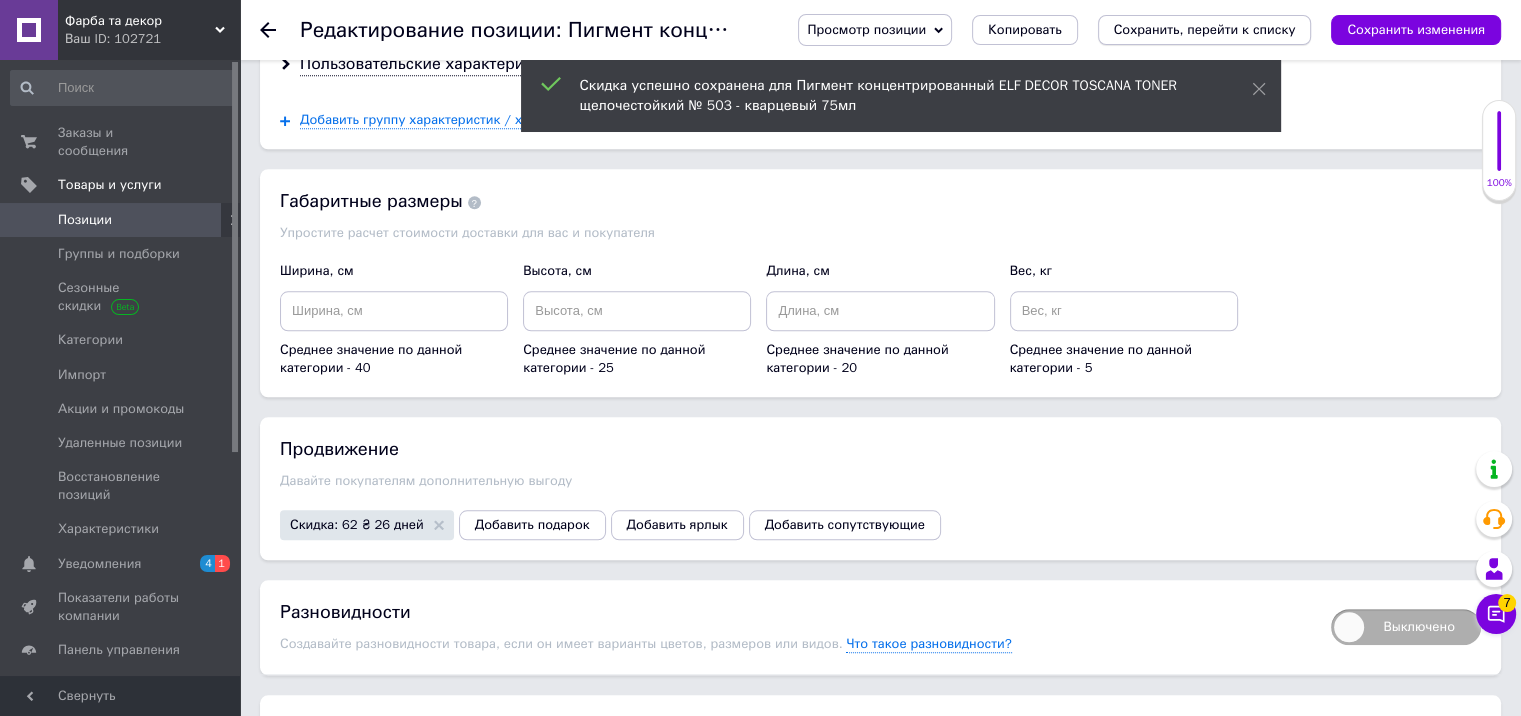 click on "Сохранить, перейти к списку" at bounding box center [1205, 29] 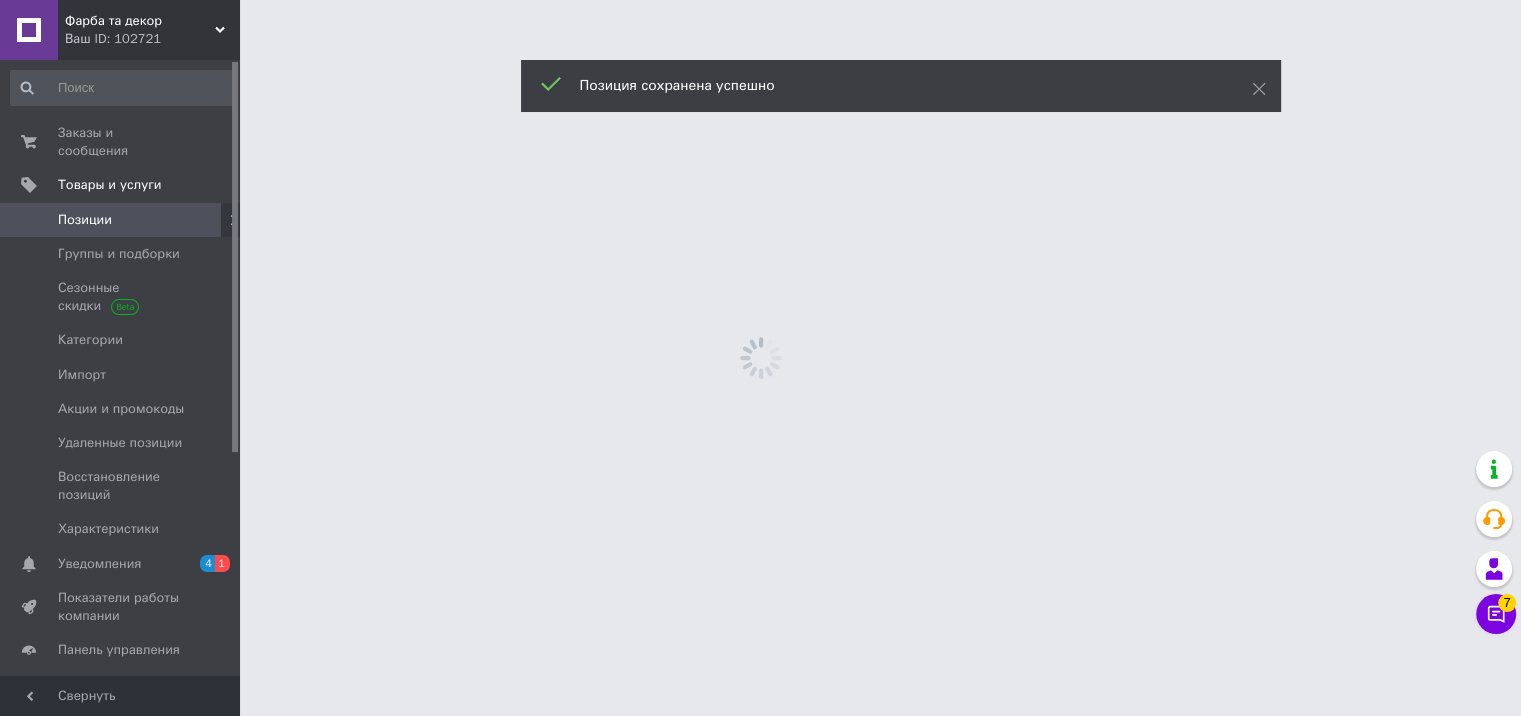 scroll, scrollTop: 0, scrollLeft: 0, axis: both 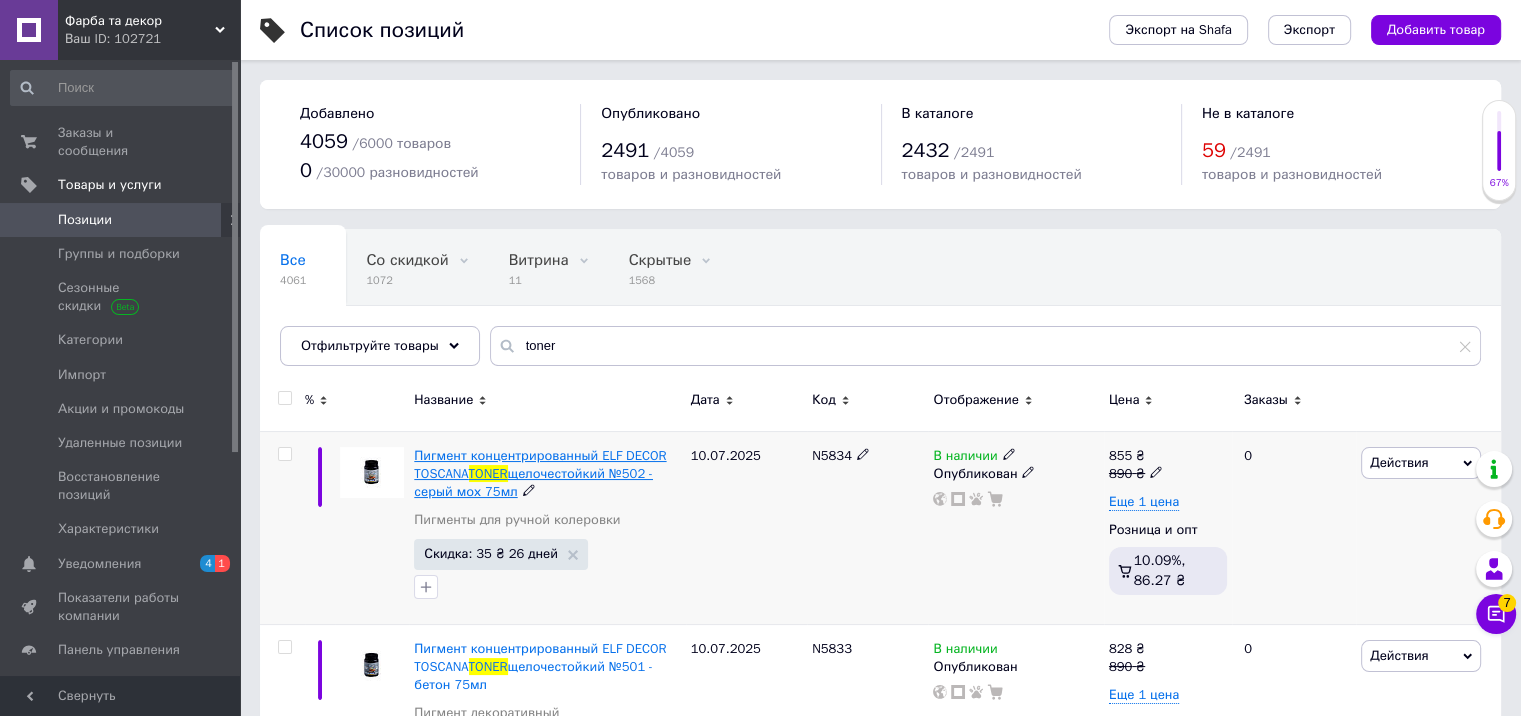 click on "Пигмент концентрированный ELF DECOR TOSCANA" at bounding box center (540, 464) 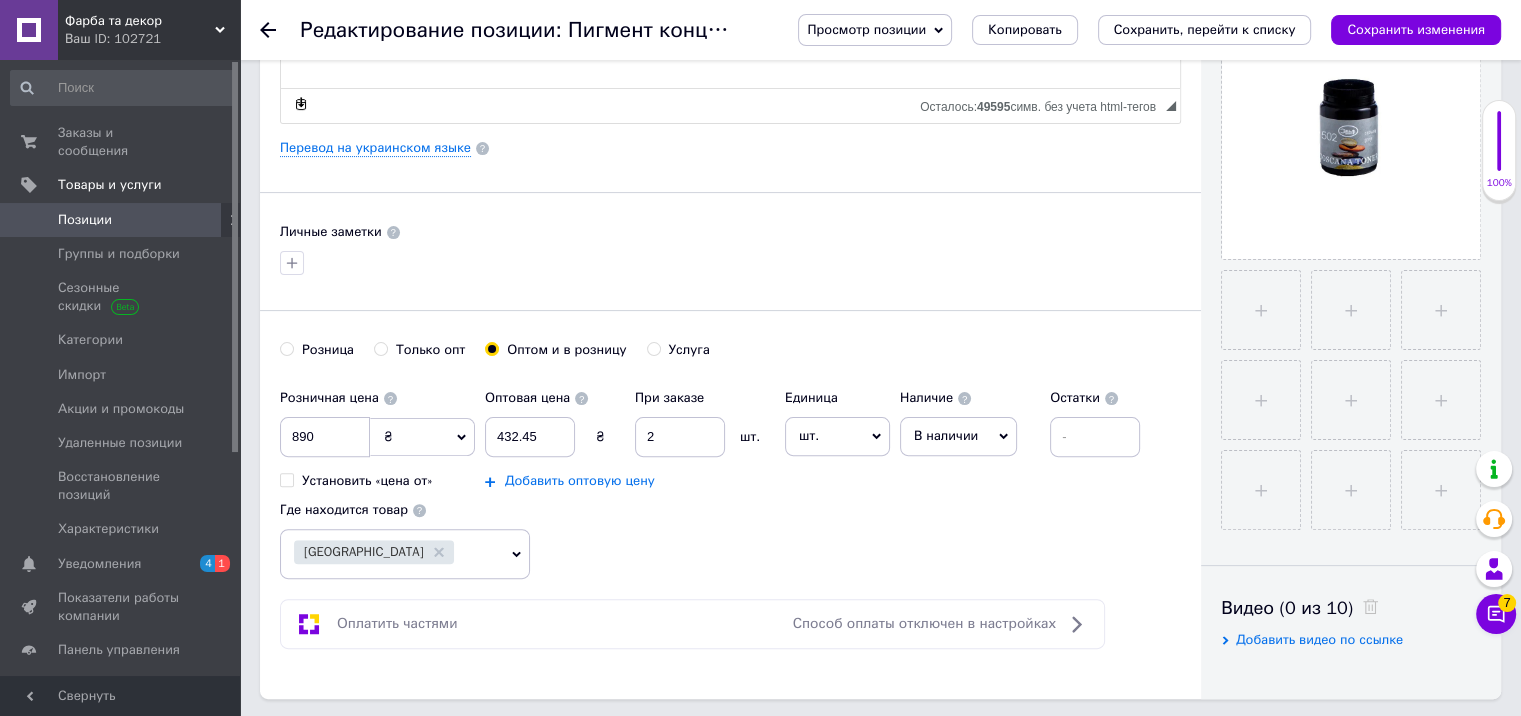 scroll, scrollTop: 500, scrollLeft: 0, axis: vertical 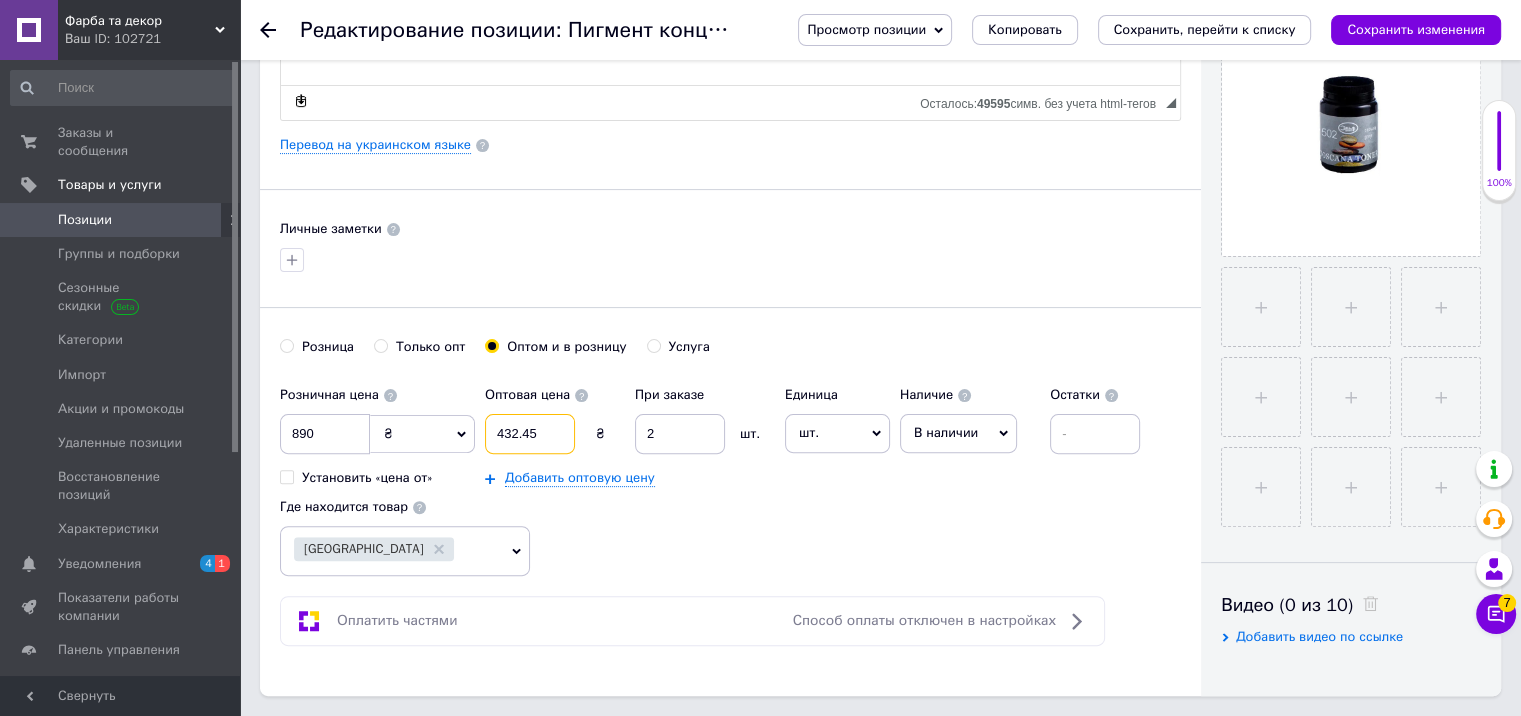 drag, startPoint x: 496, startPoint y: 436, endPoint x: 558, endPoint y: 424, distance: 63.15061 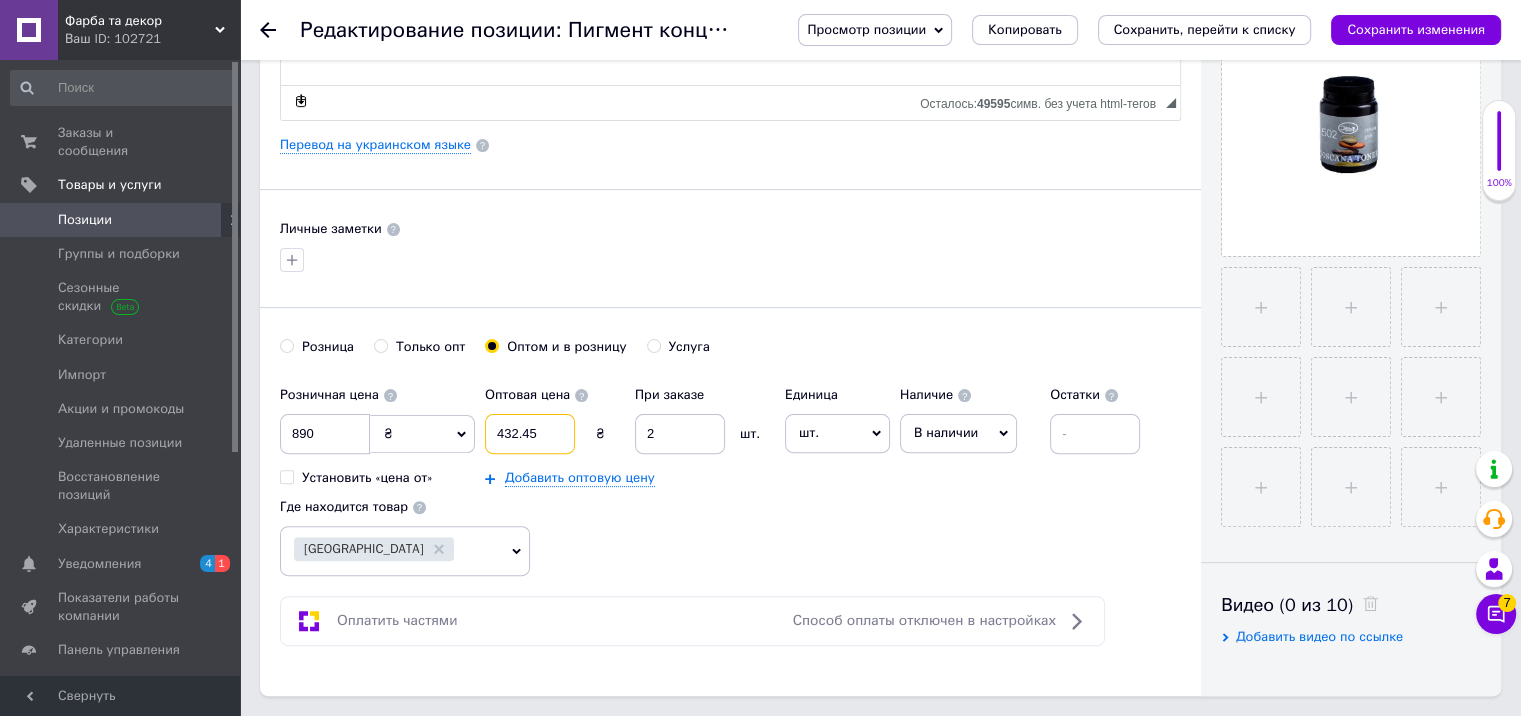 click on "432.45" at bounding box center (530, 434) 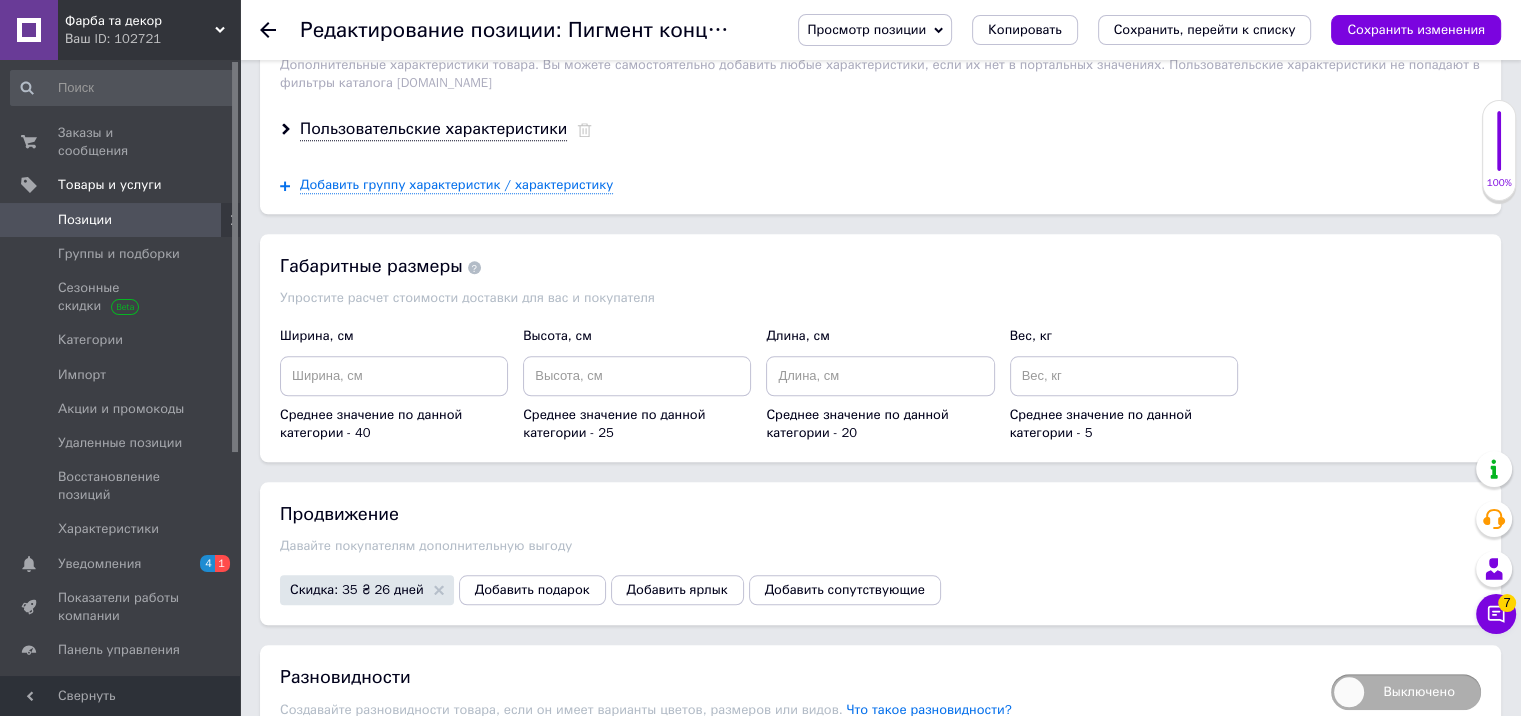 scroll, scrollTop: 2000, scrollLeft: 0, axis: vertical 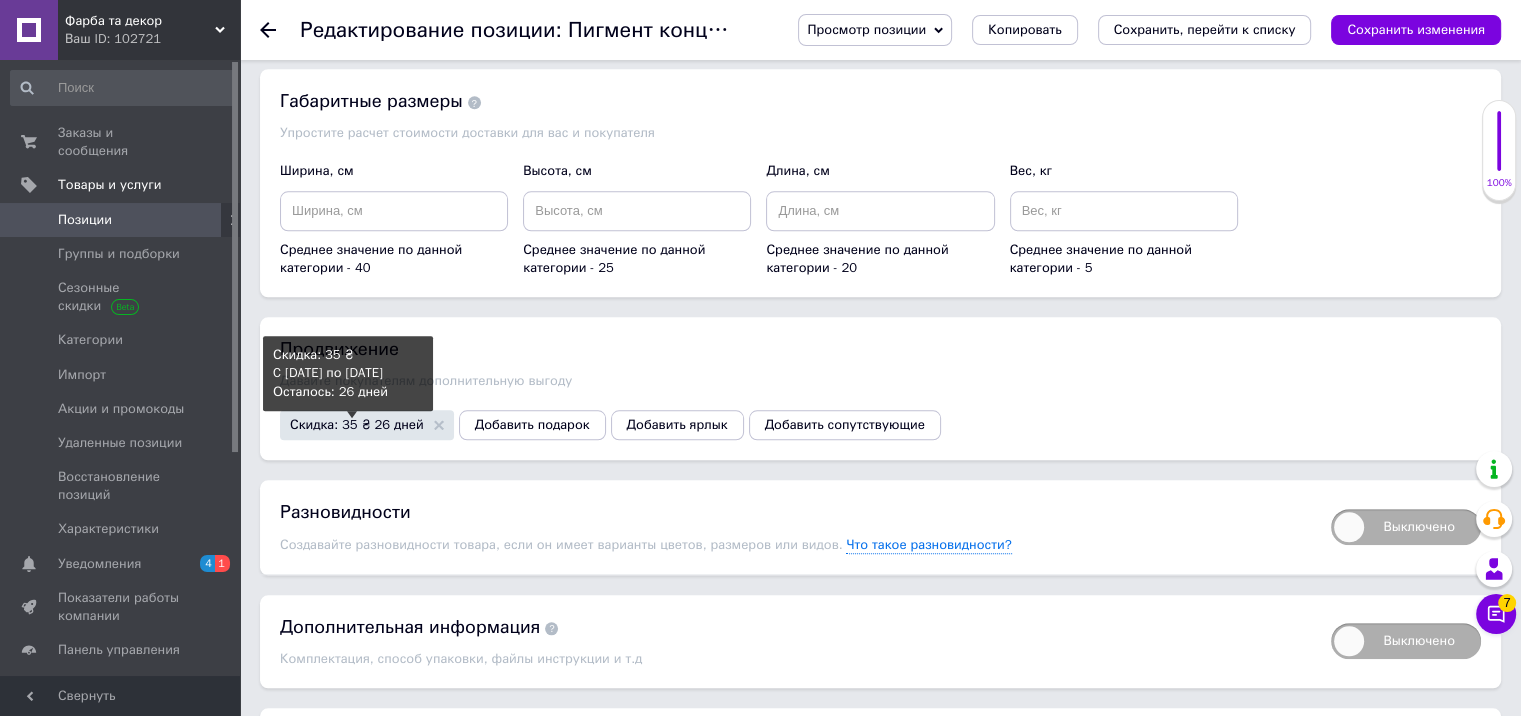 type on "795.15" 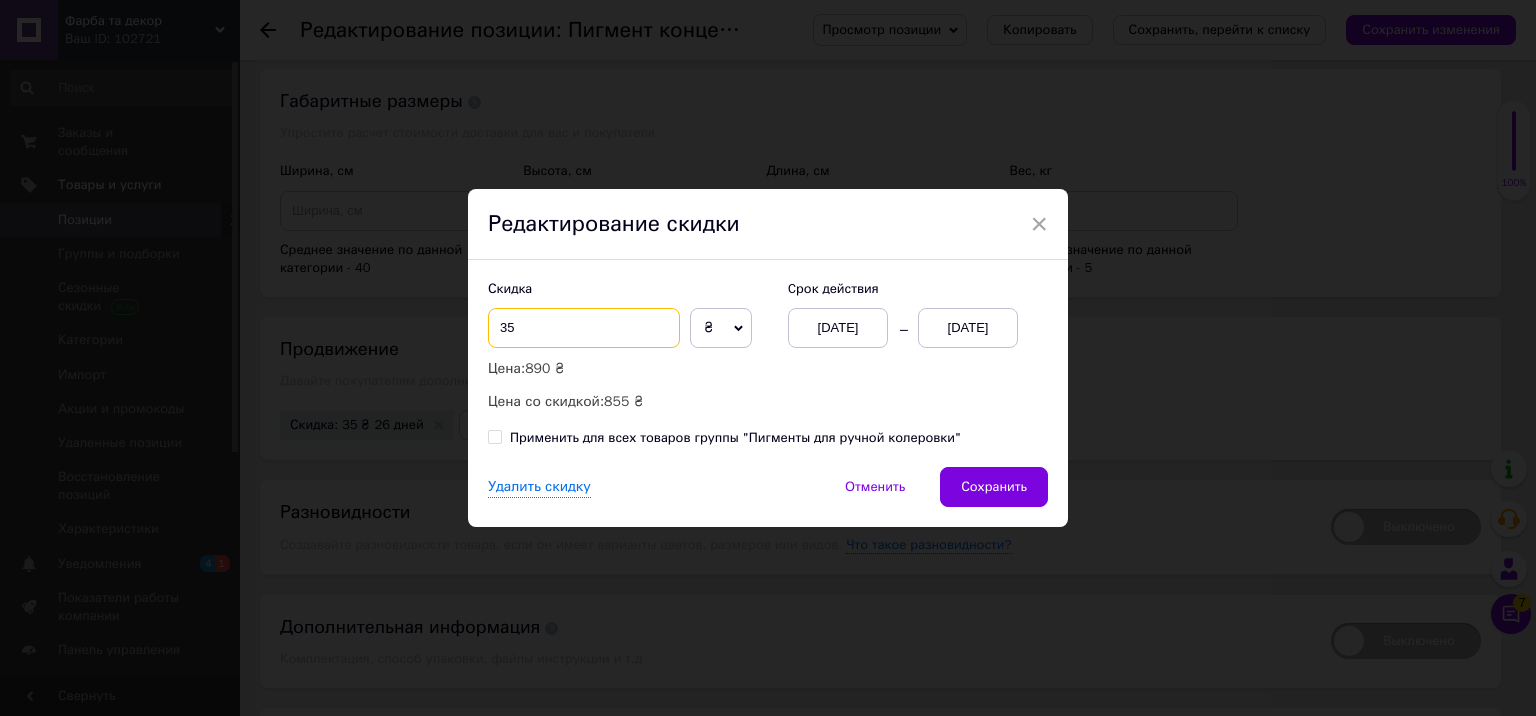 drag, startPoint x: 521, startPoint y: 334, endPoint x: 492, endPoint y: 331, distance: 29.15476 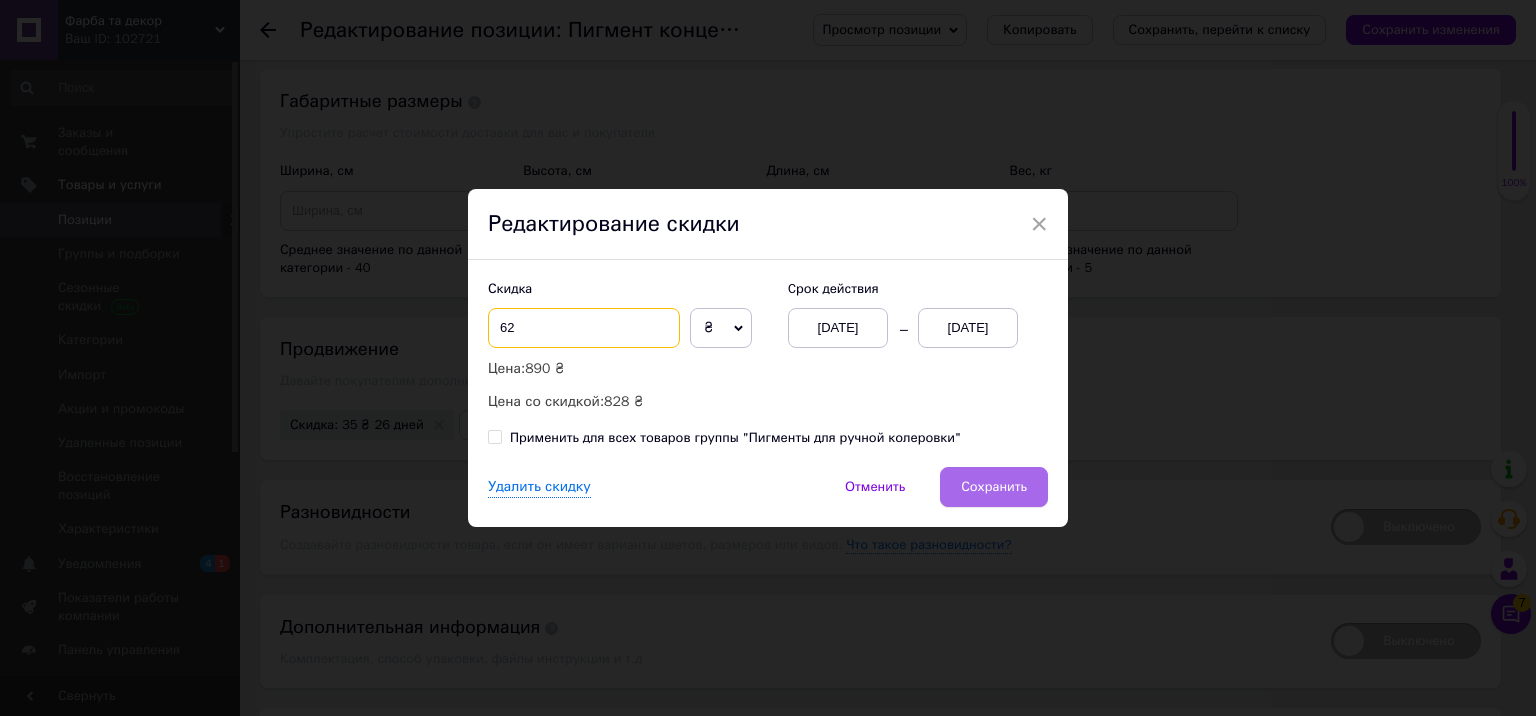 type on "62" 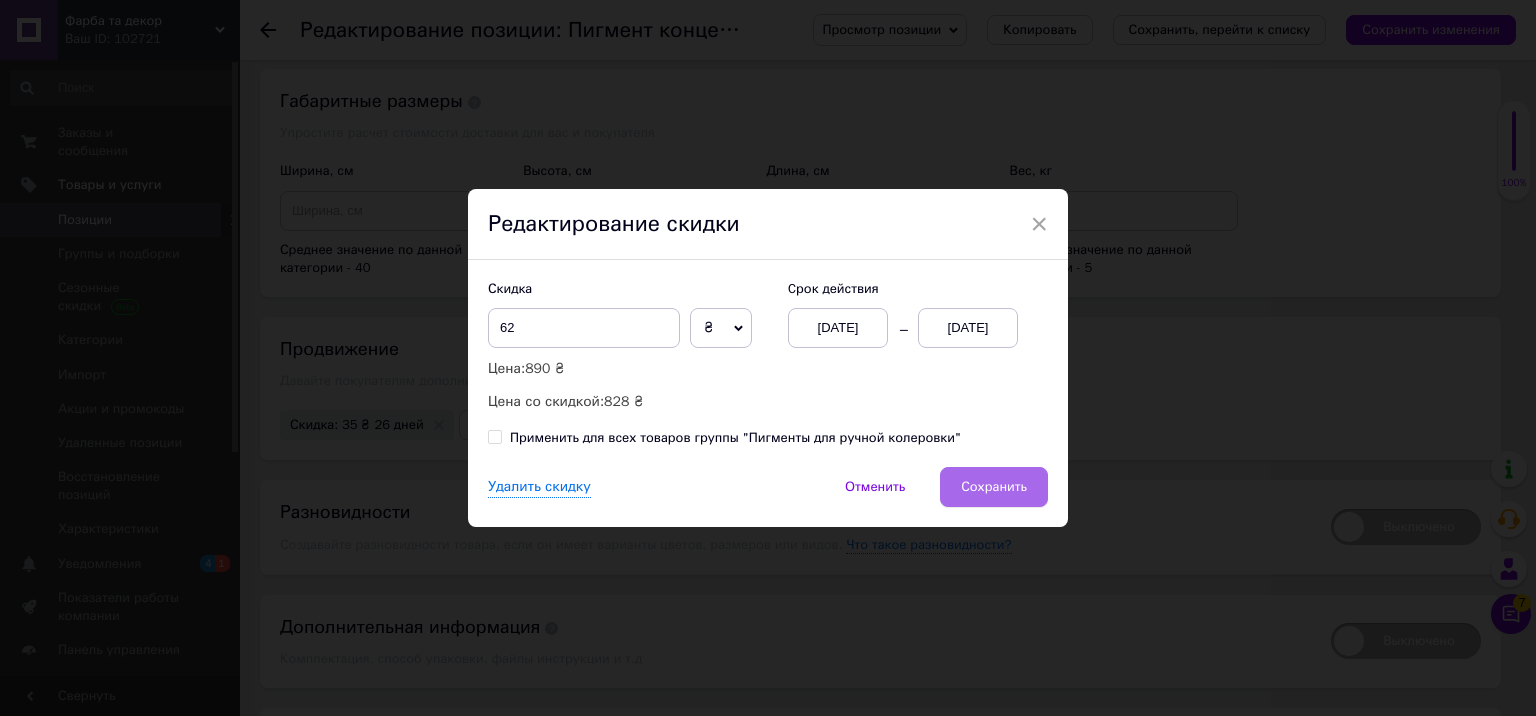 click on "Сохранить" at bounding box center [994, 487] 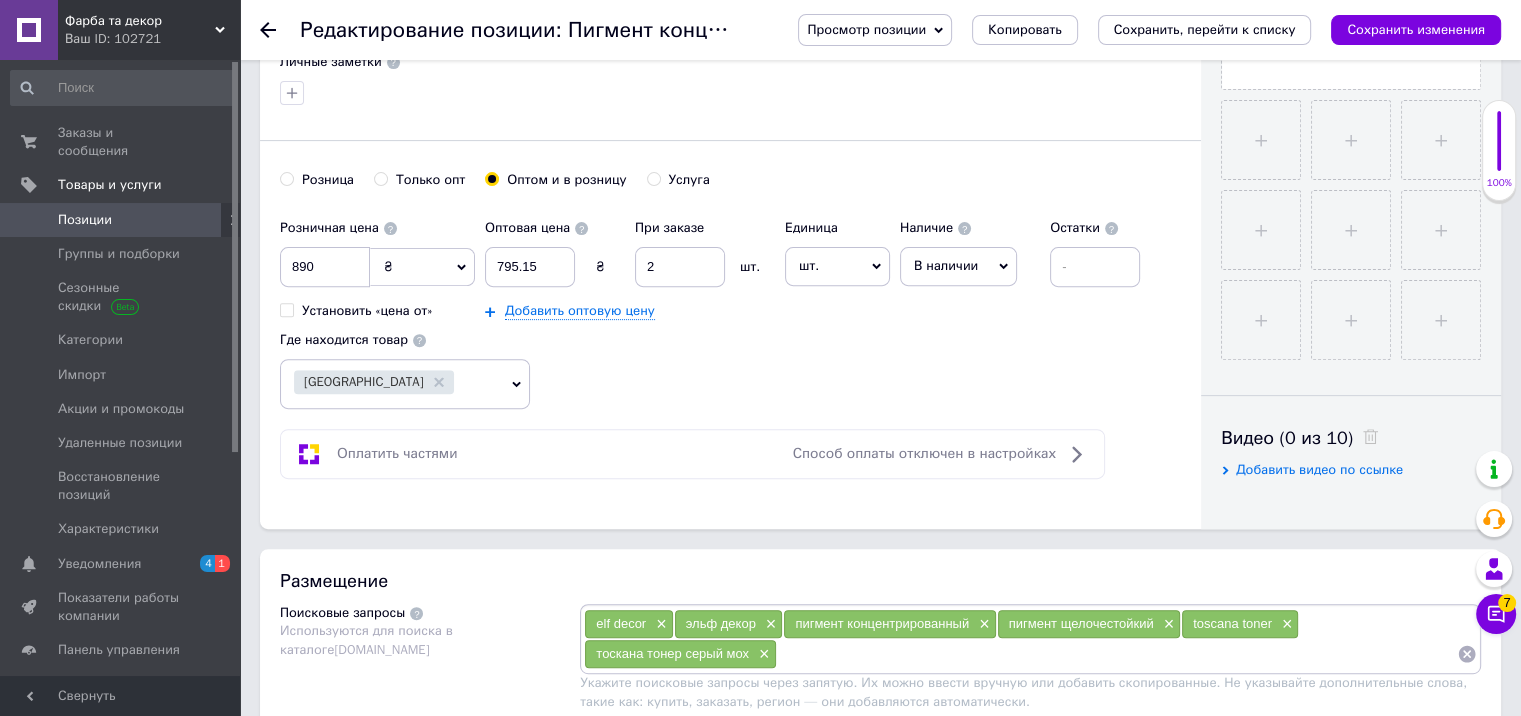 scroll, scrollTop: 700, scrollLeft: 0, axis: vertical 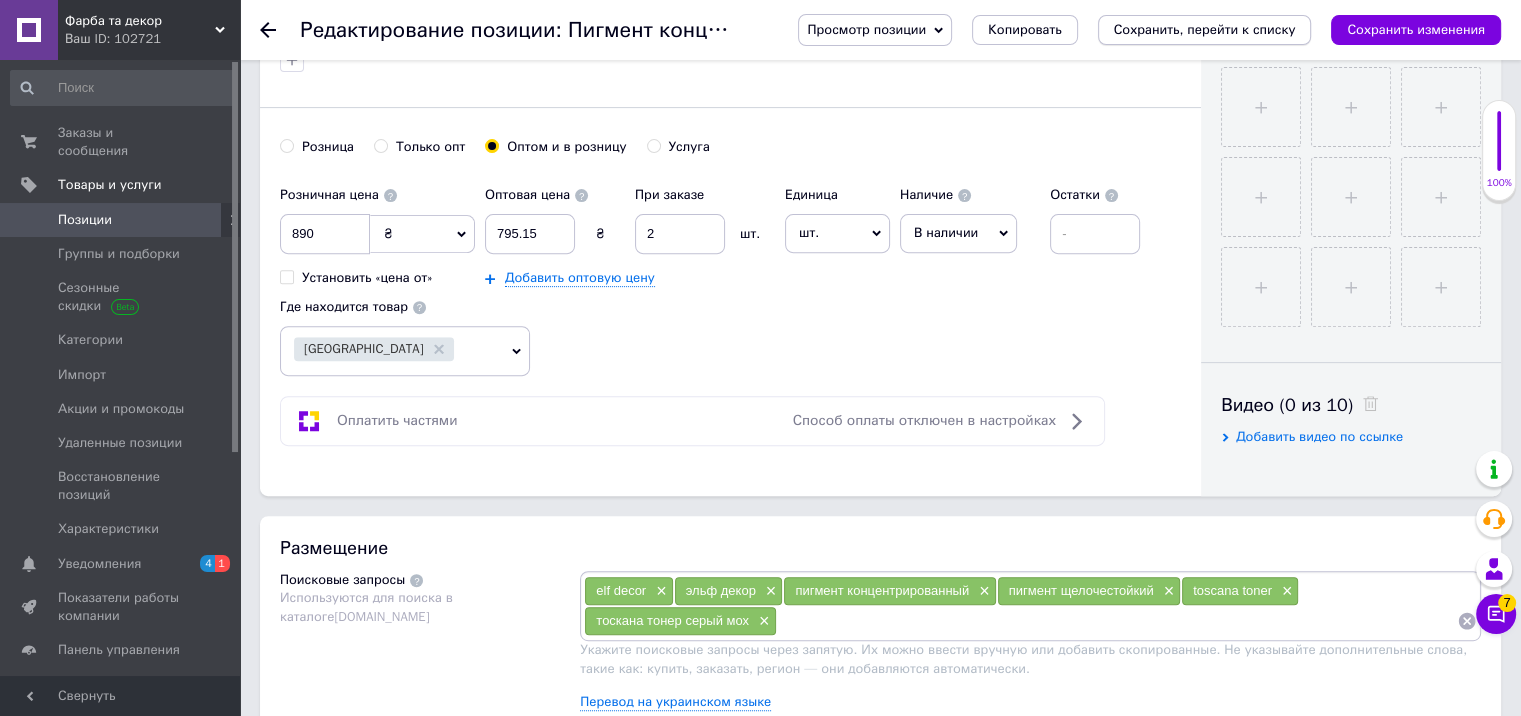 click on "Сохранить, перейти к списку" at bounding box center (1205, 29) 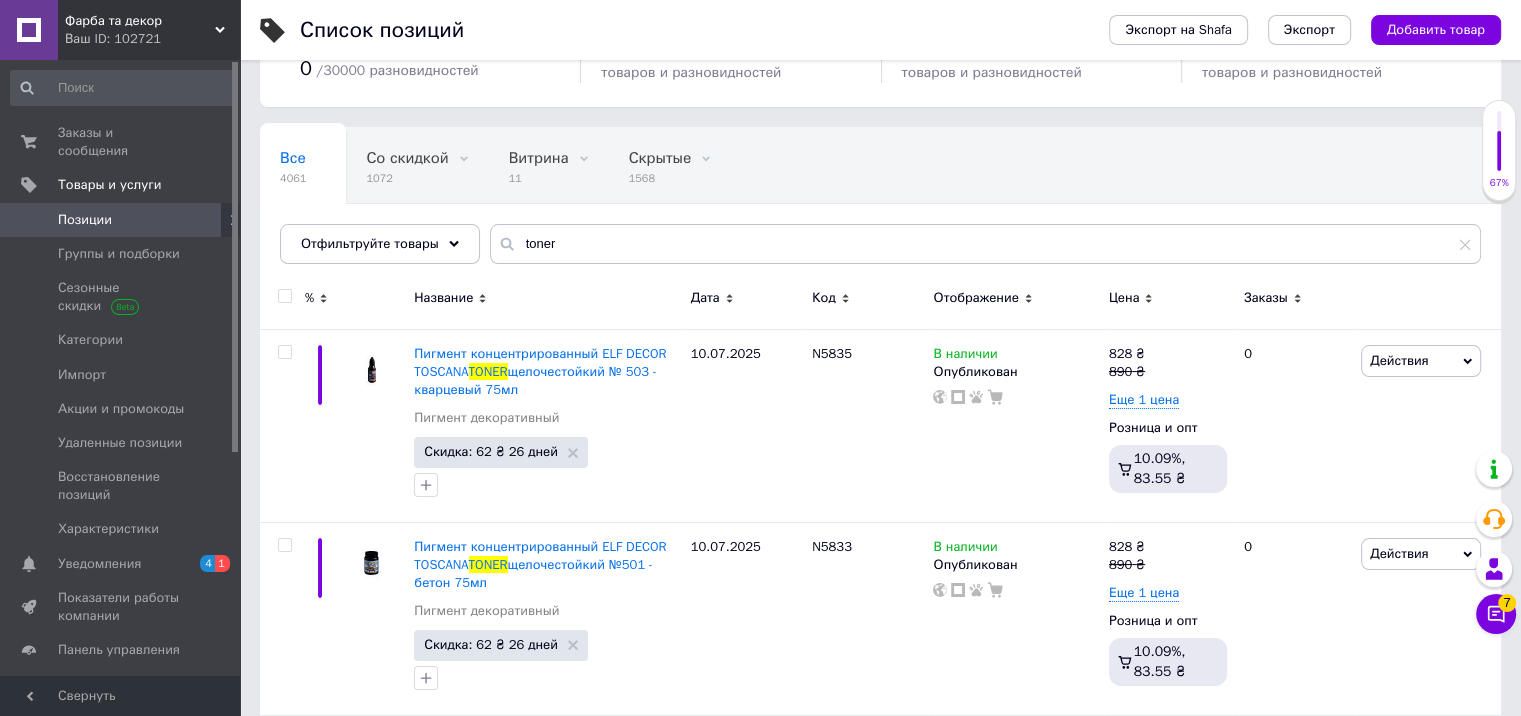 scroll, scrollTop: 296, scrollLeft: 0, axis: vertical 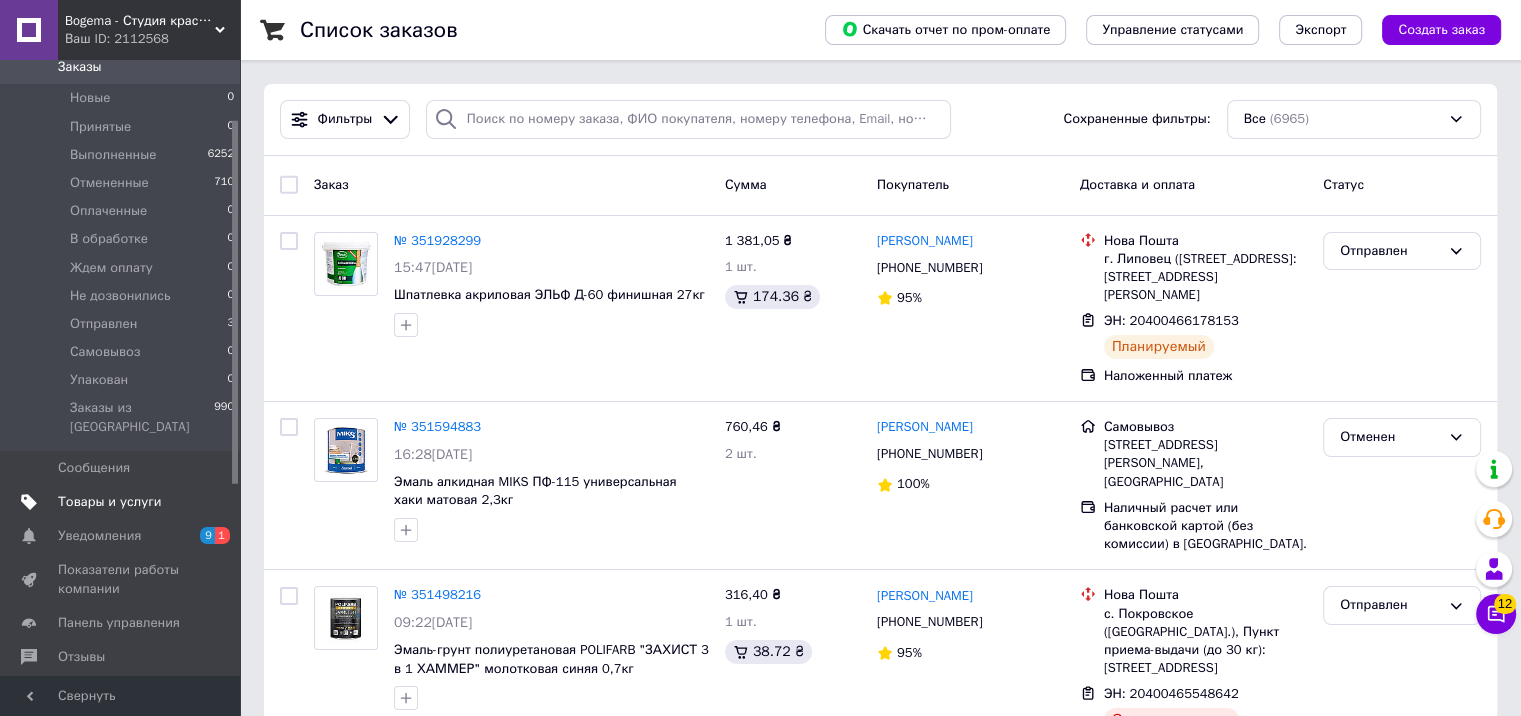 click on "Товары и услуги" at bounding box center (110, 502) 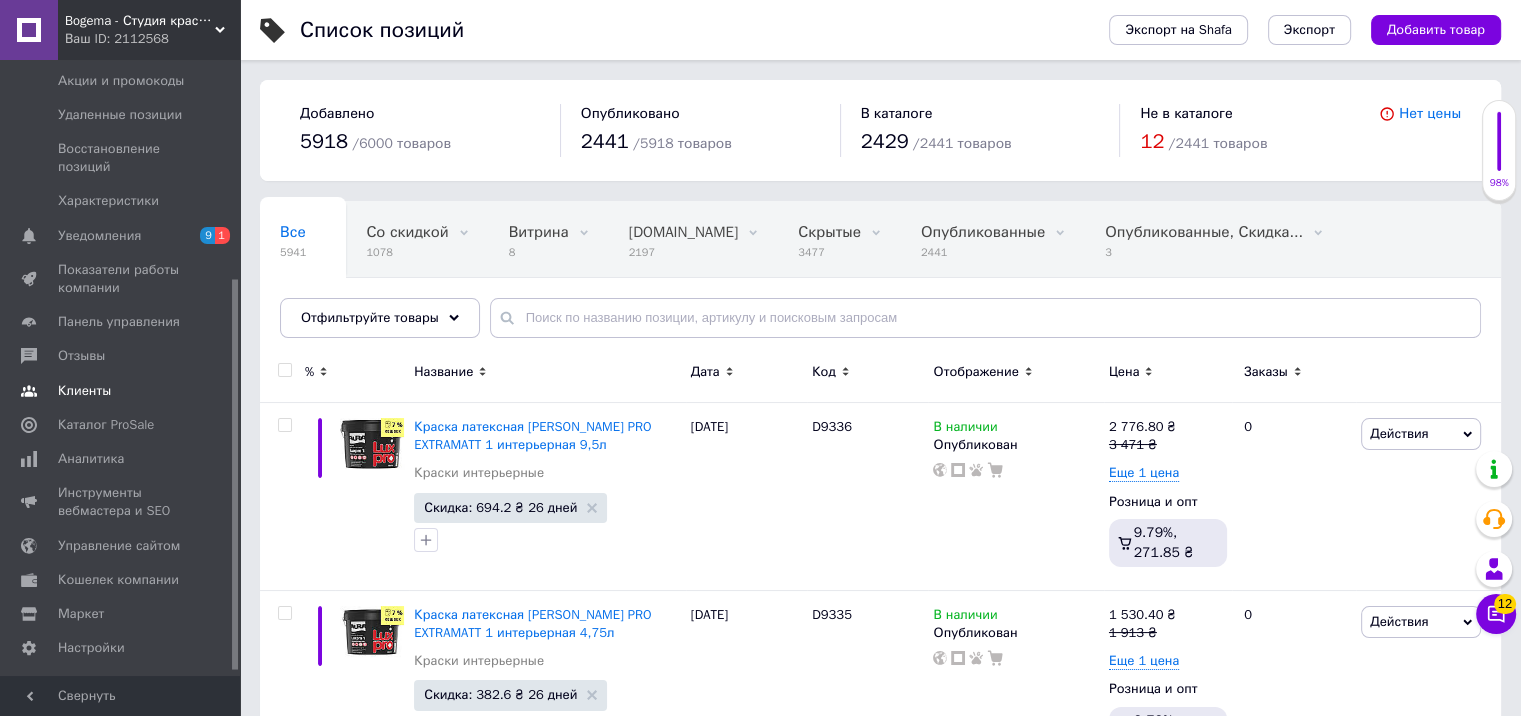 scroll, scrollTop: 351, scrollLeft: 0, axis: vertical 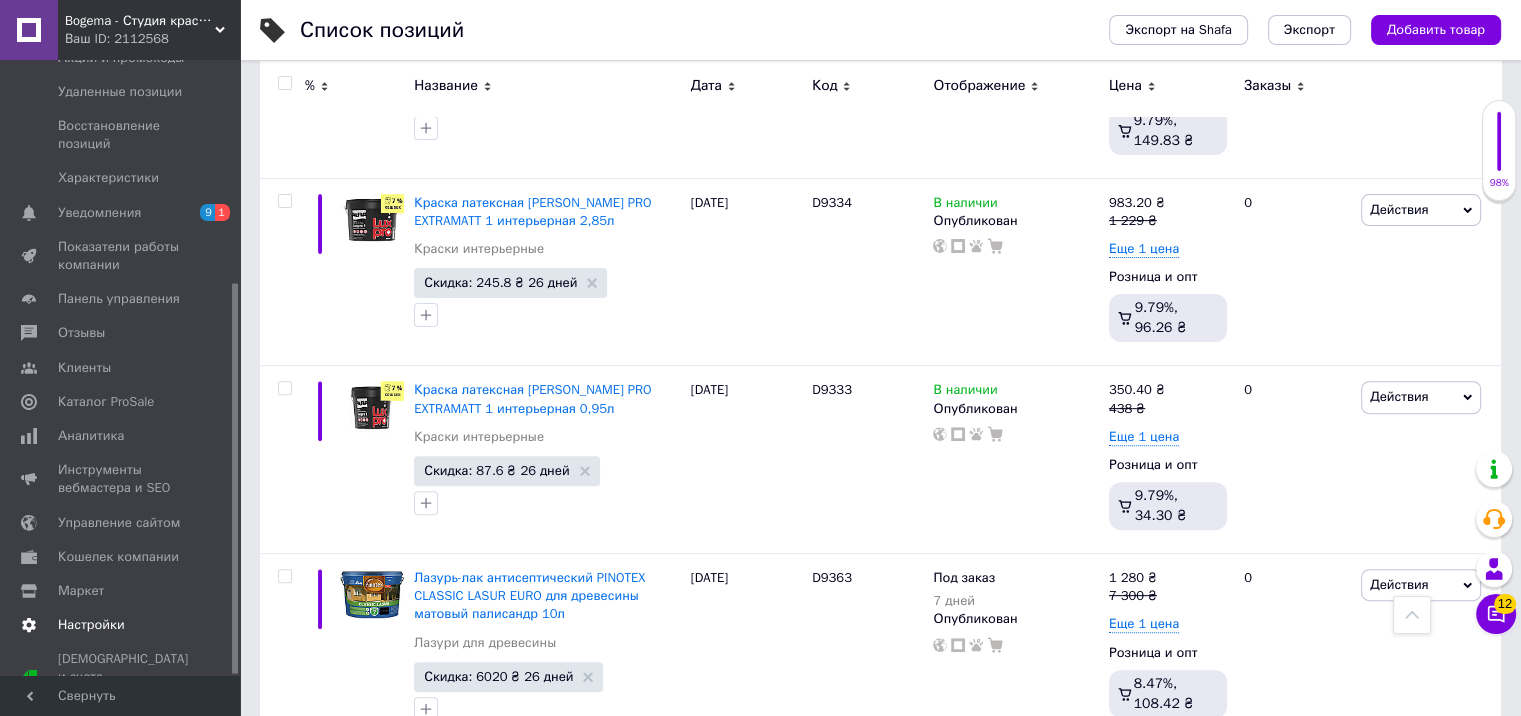 click on "Настройки" at bounding box center [91, 625] 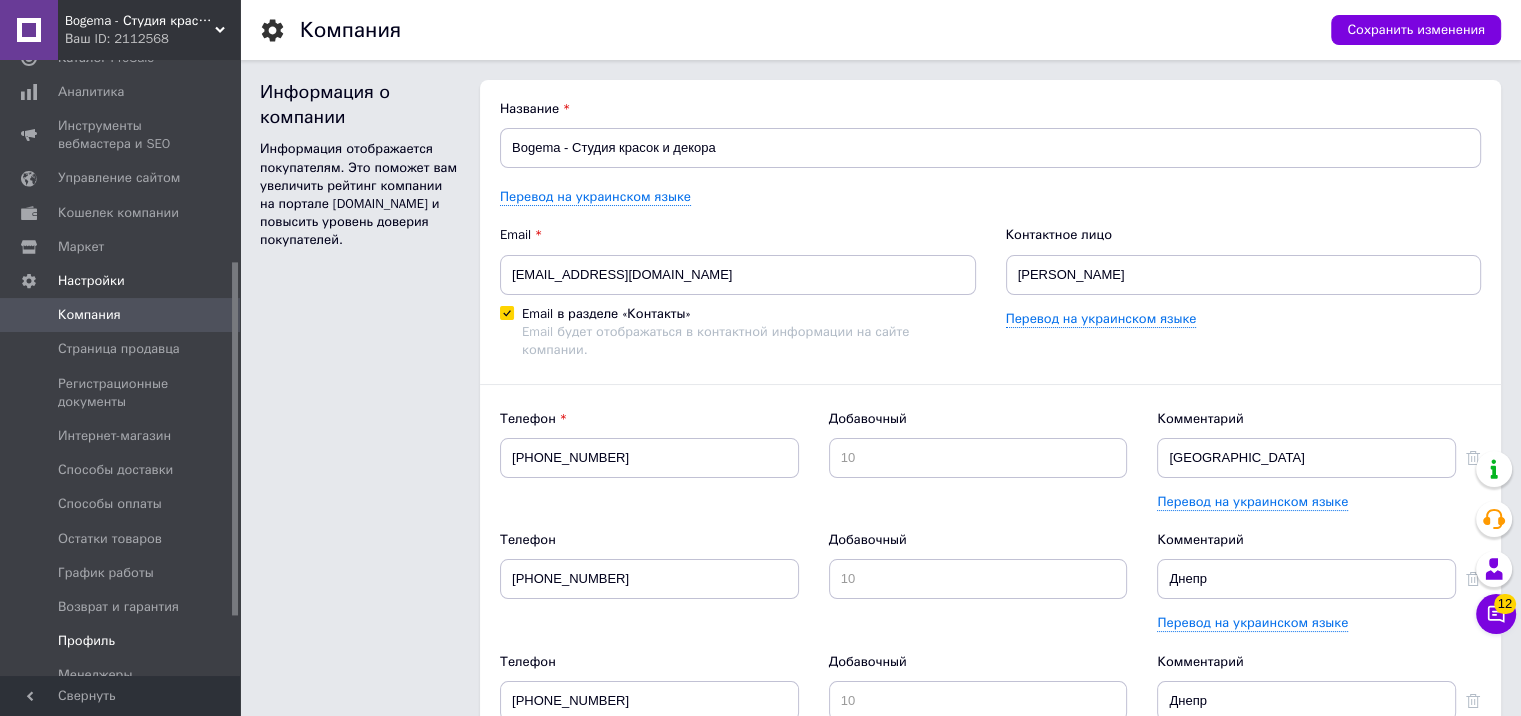 scroll, scrollTop: 0, scrollLeft: 0, axis: both 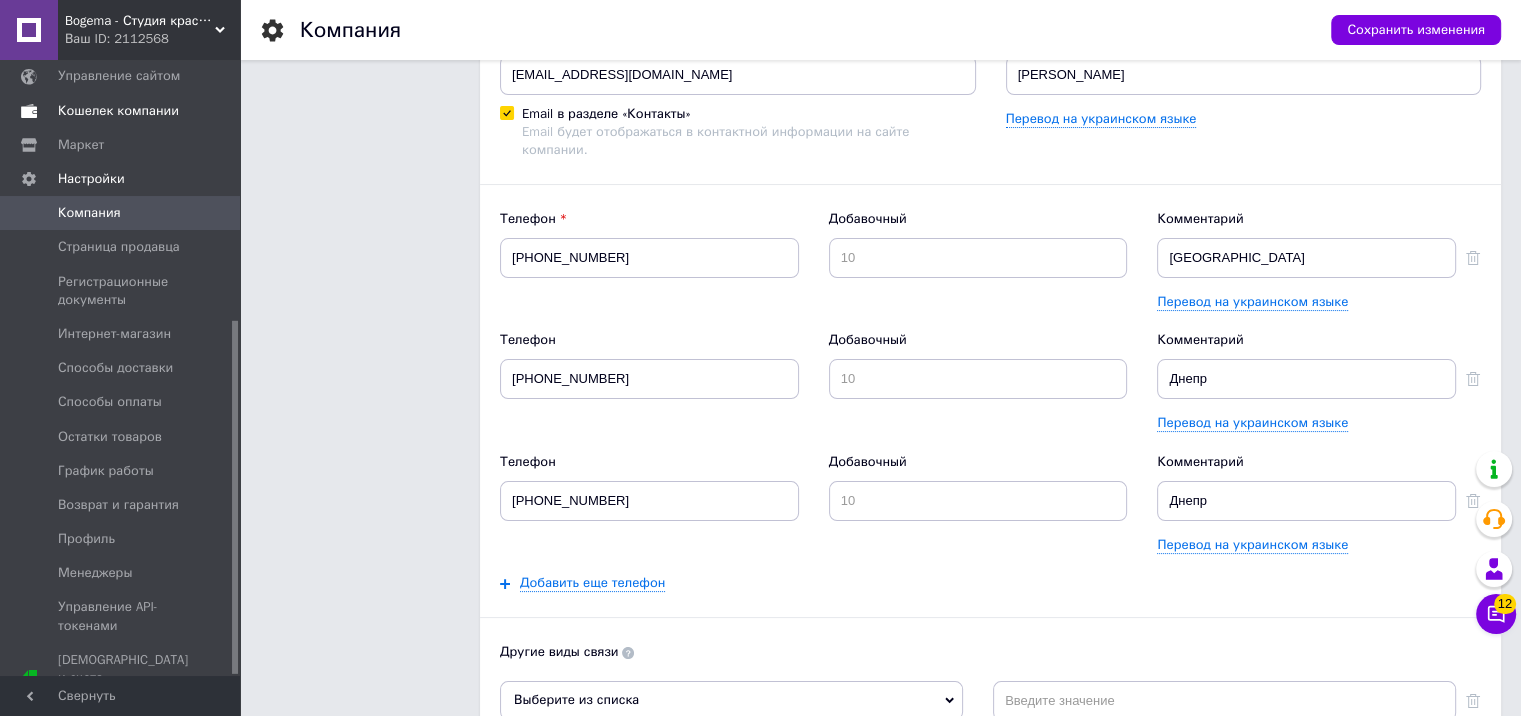 click on "Кошелек компании" at bounding box center [118, 111] 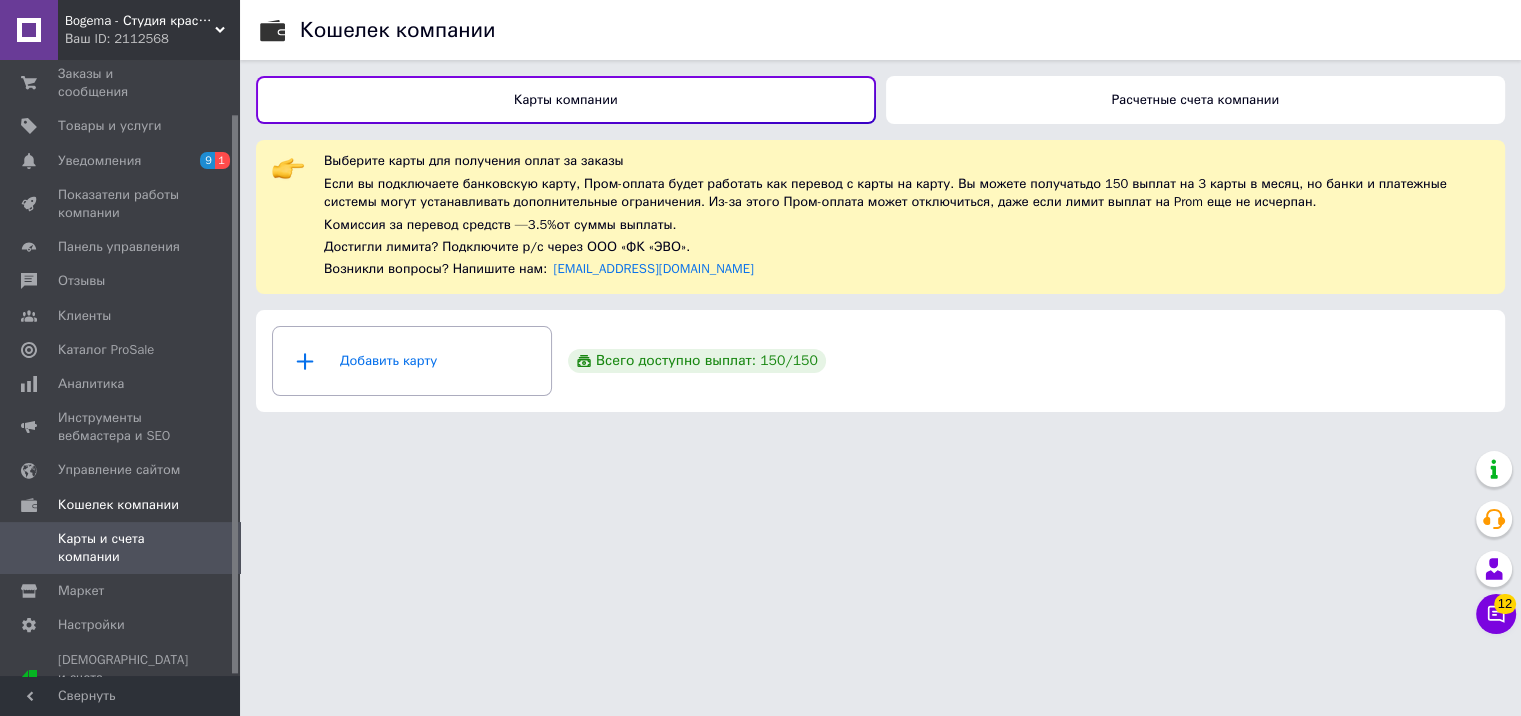 scroll, scrollTop: 0, scrollLeft: 0, axis: both 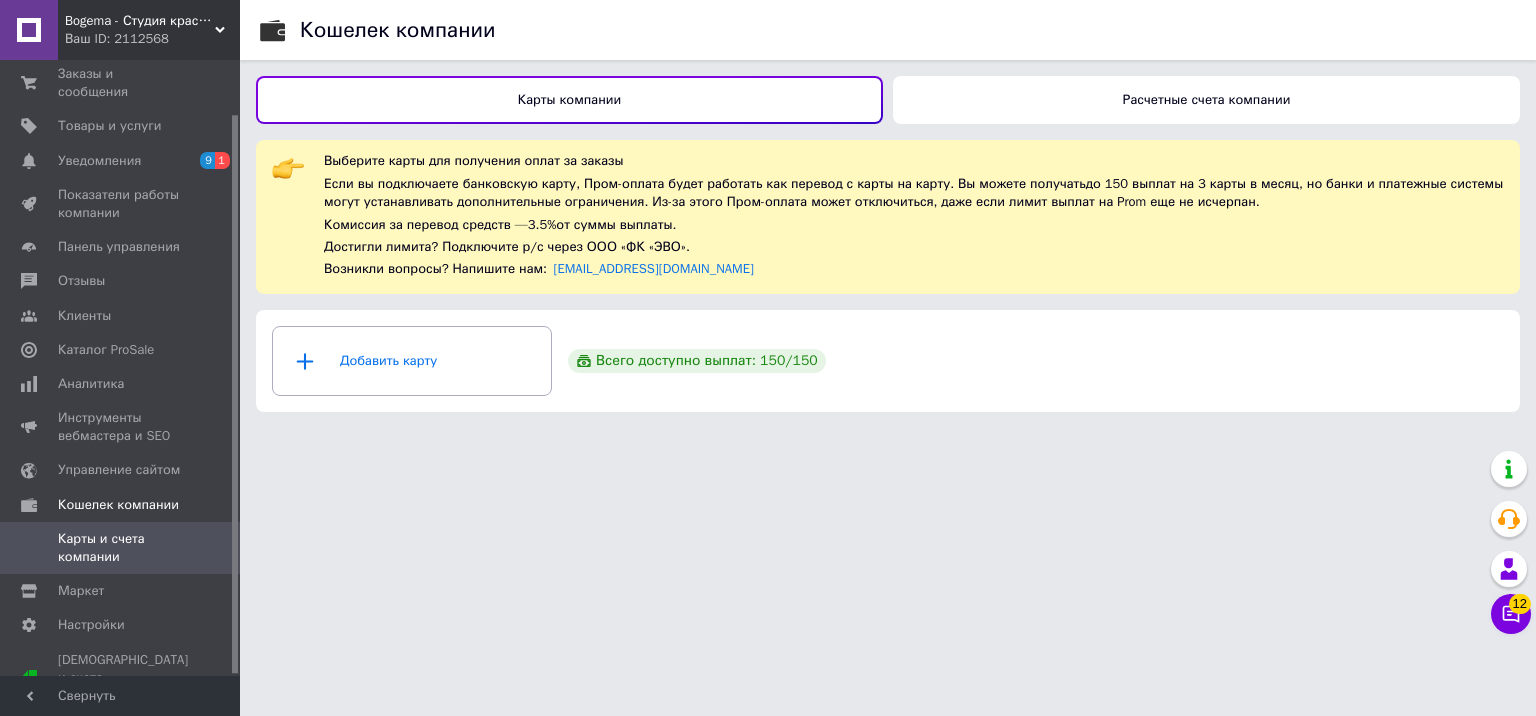click on "Расчетные счета компании" at bounding box center (1207, 99) 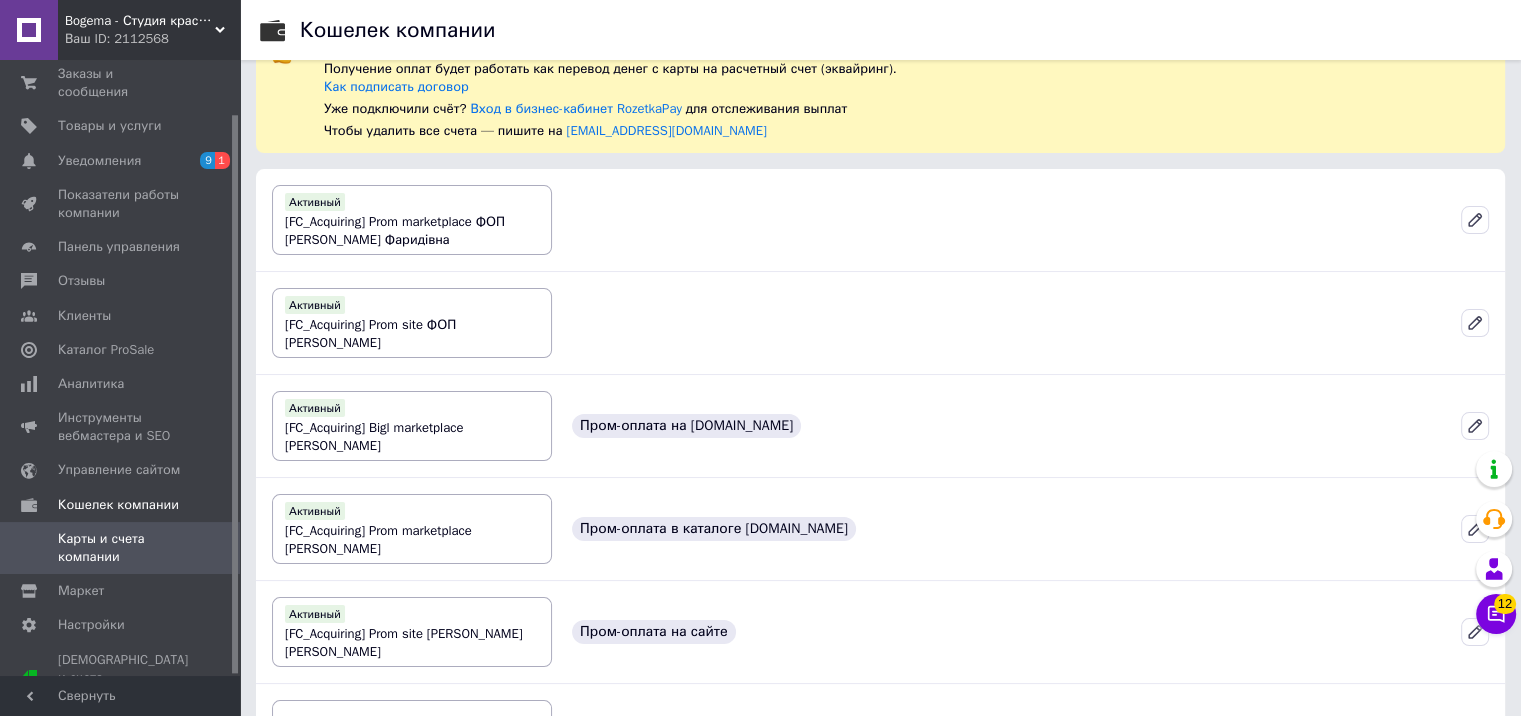 scroll, scrollTop: 196, scrollLeft: 0, axis: vertical 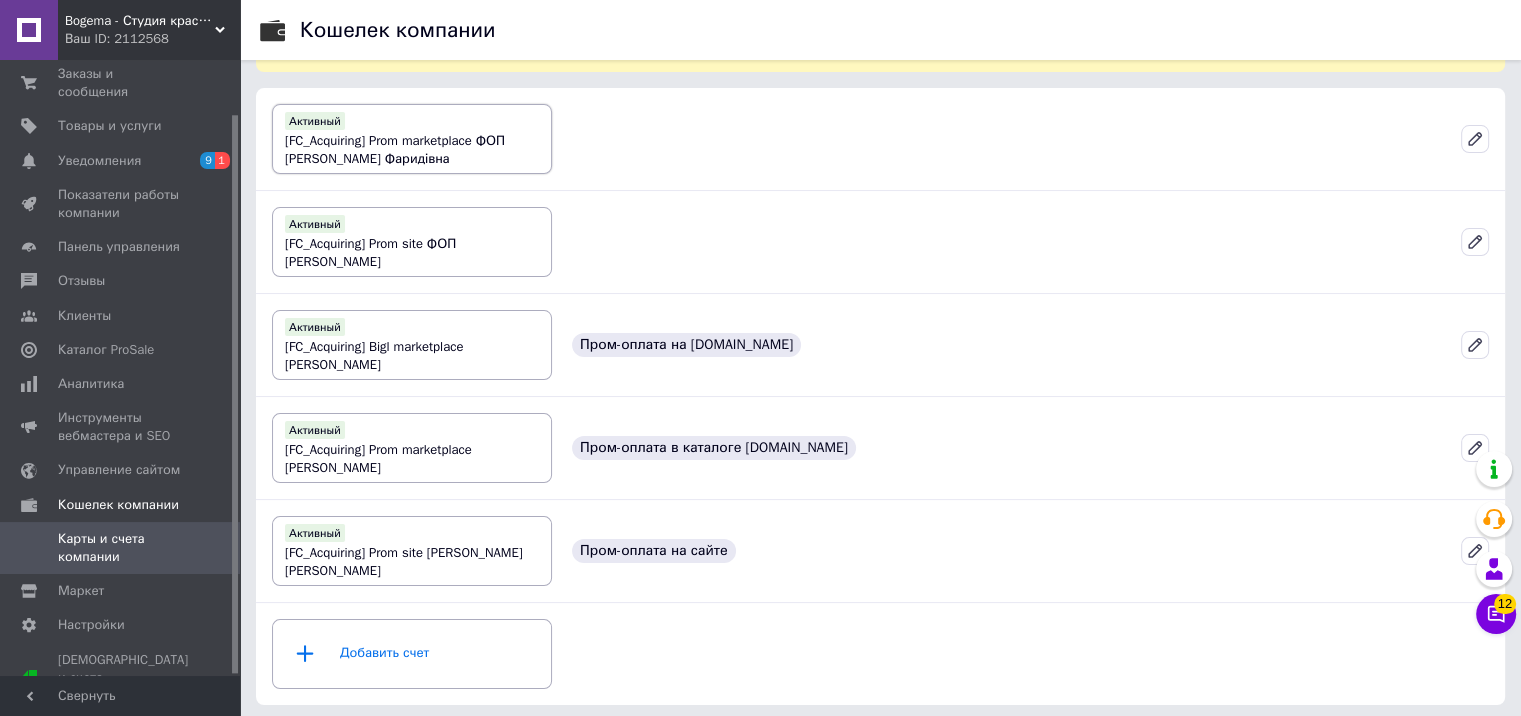 click on "Активный" at bounding box center [315, 121] 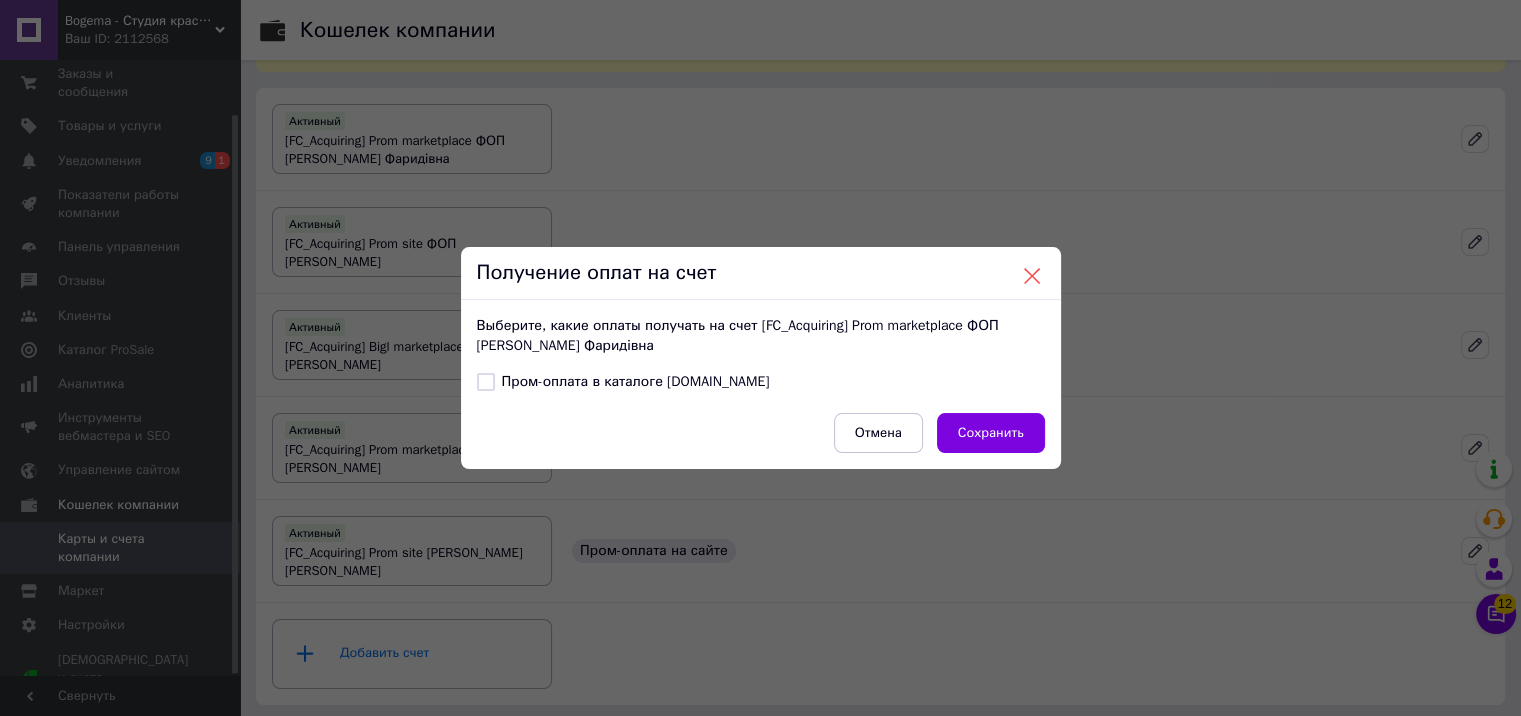 click at bounding box center [1032, 276] 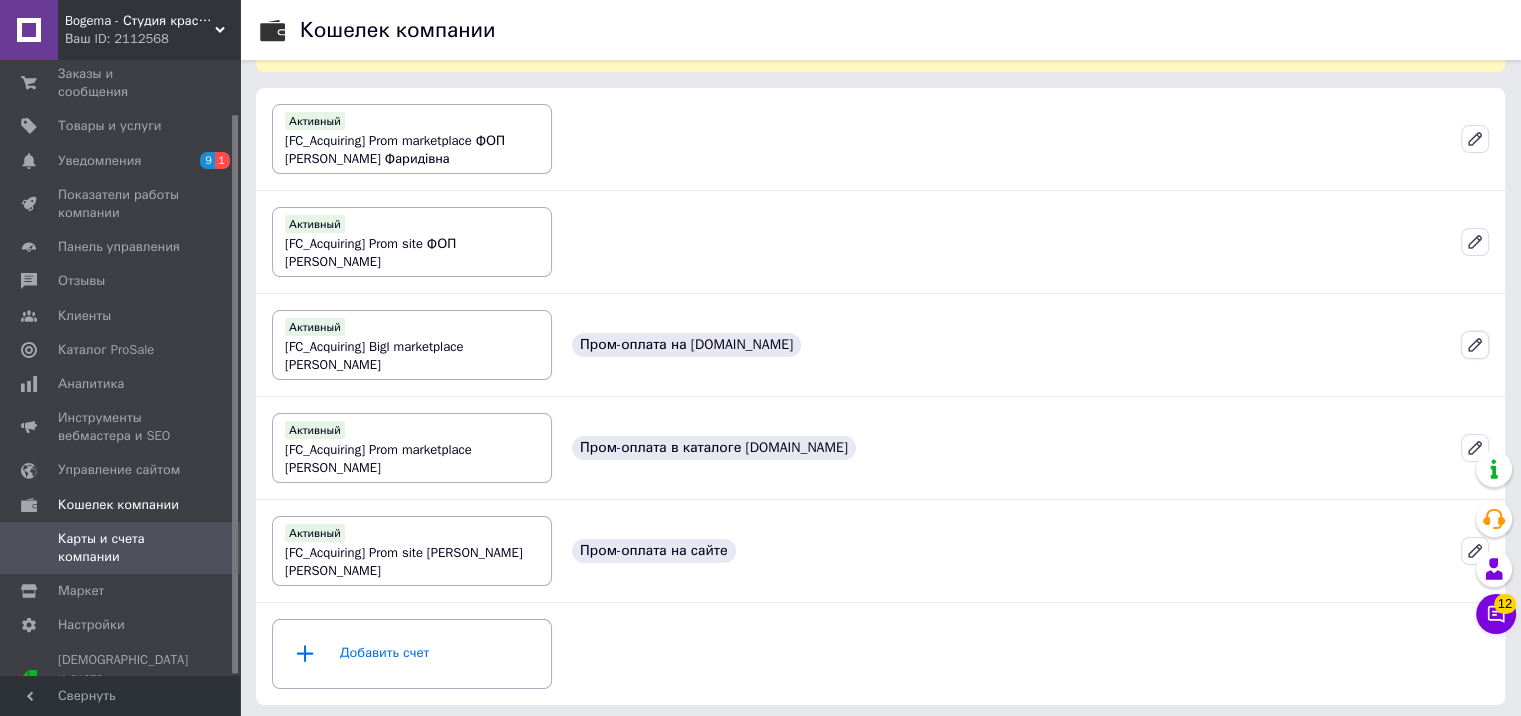 click 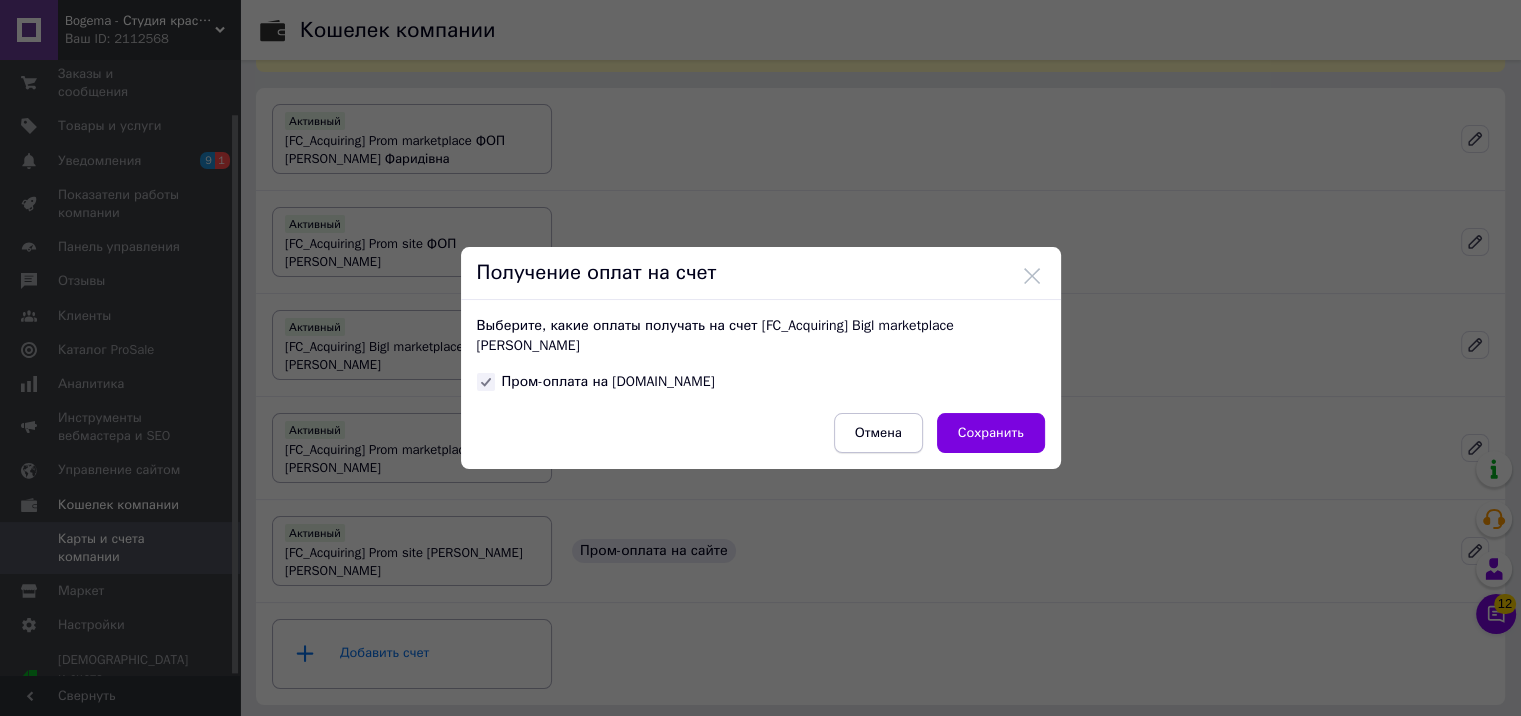 click on "Отмена" at bounding box center (878, 433) 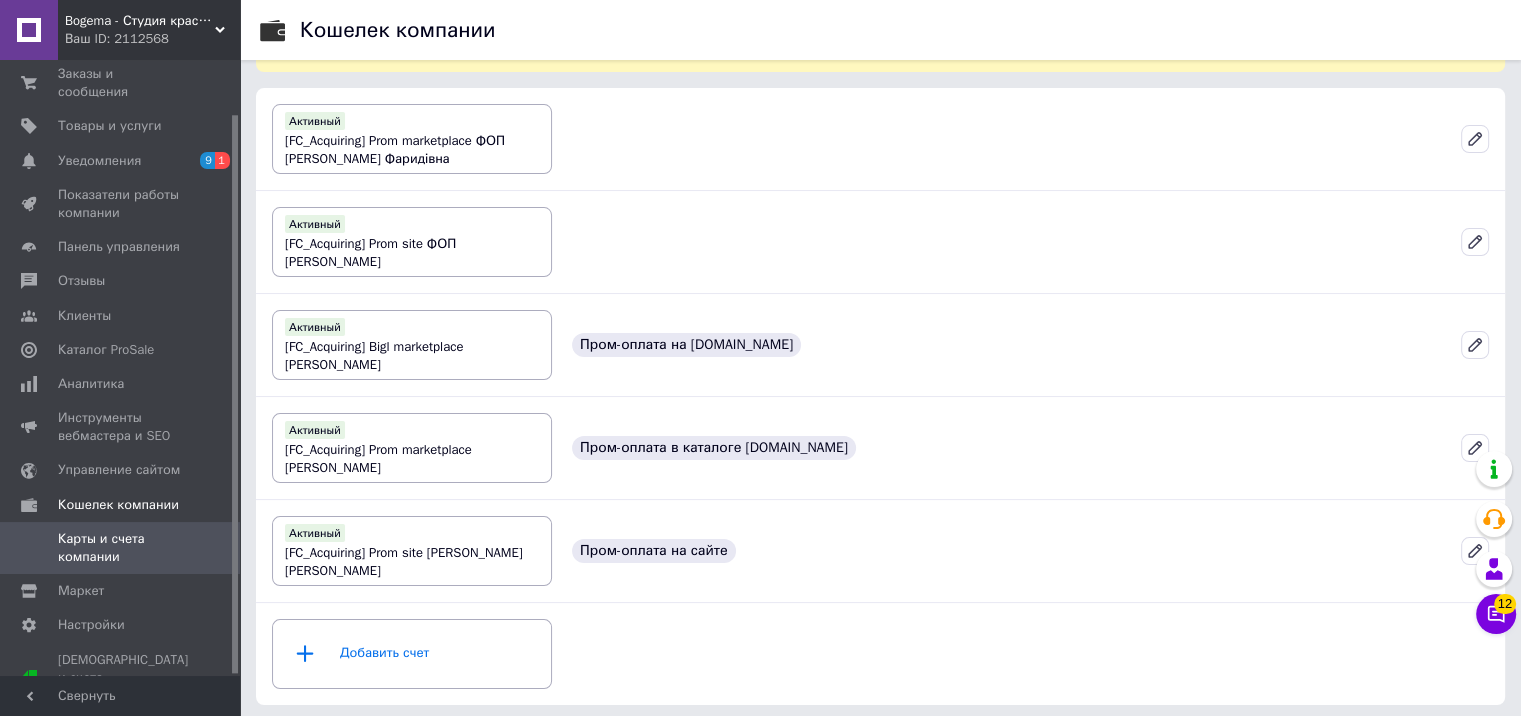 click 